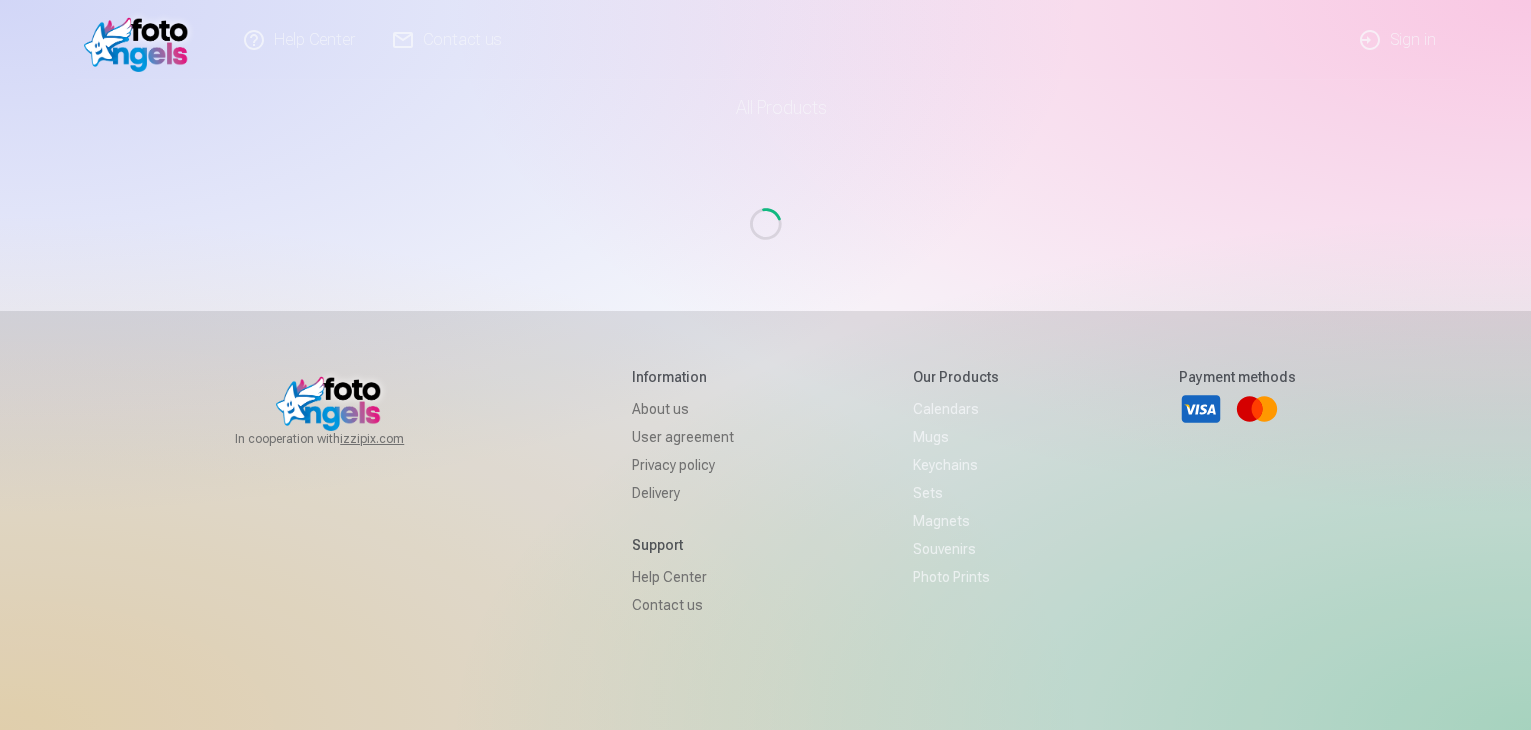 scroll, scrollTop: 0, scrollLeft: 0, axis: both 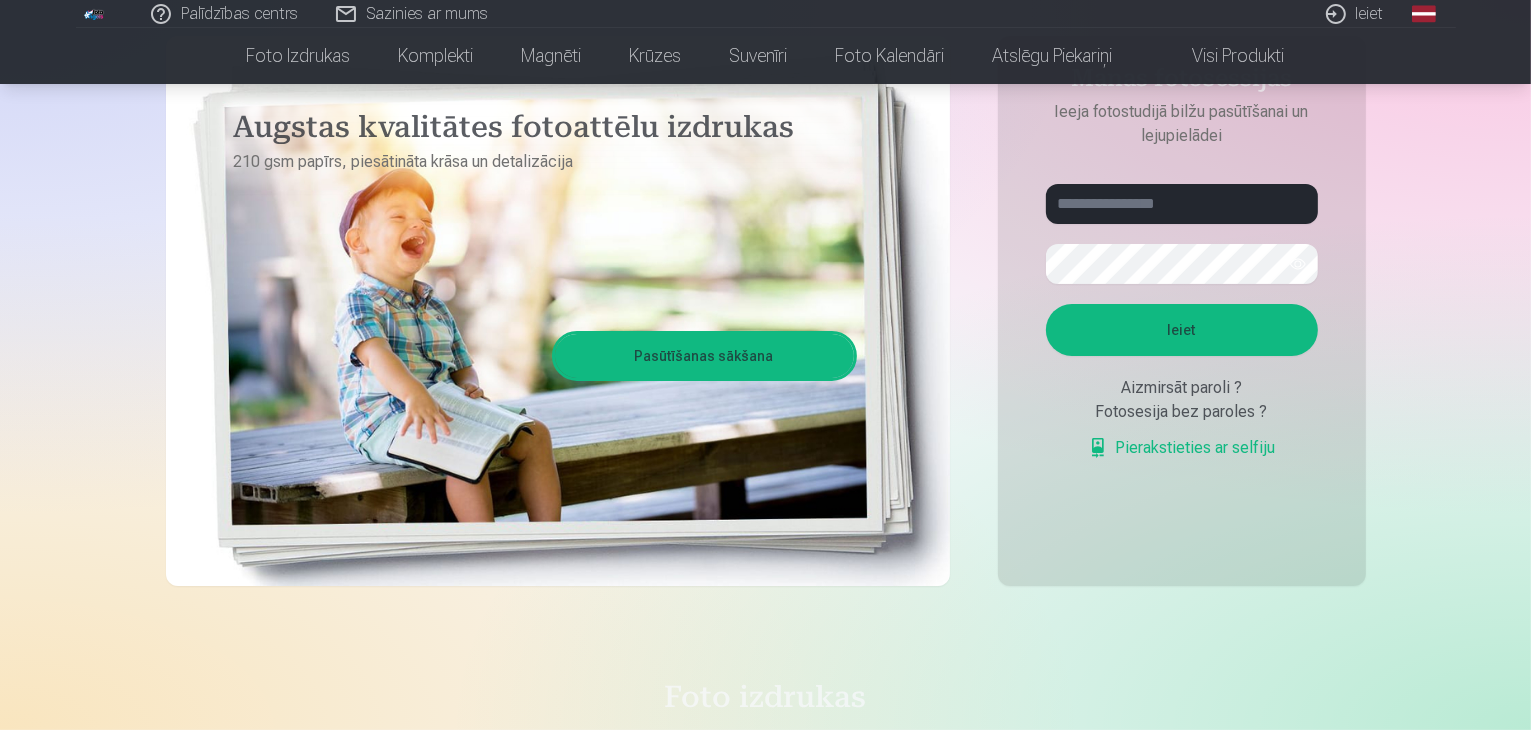 click on "Ieiet" at bounding box center [1356, 14] 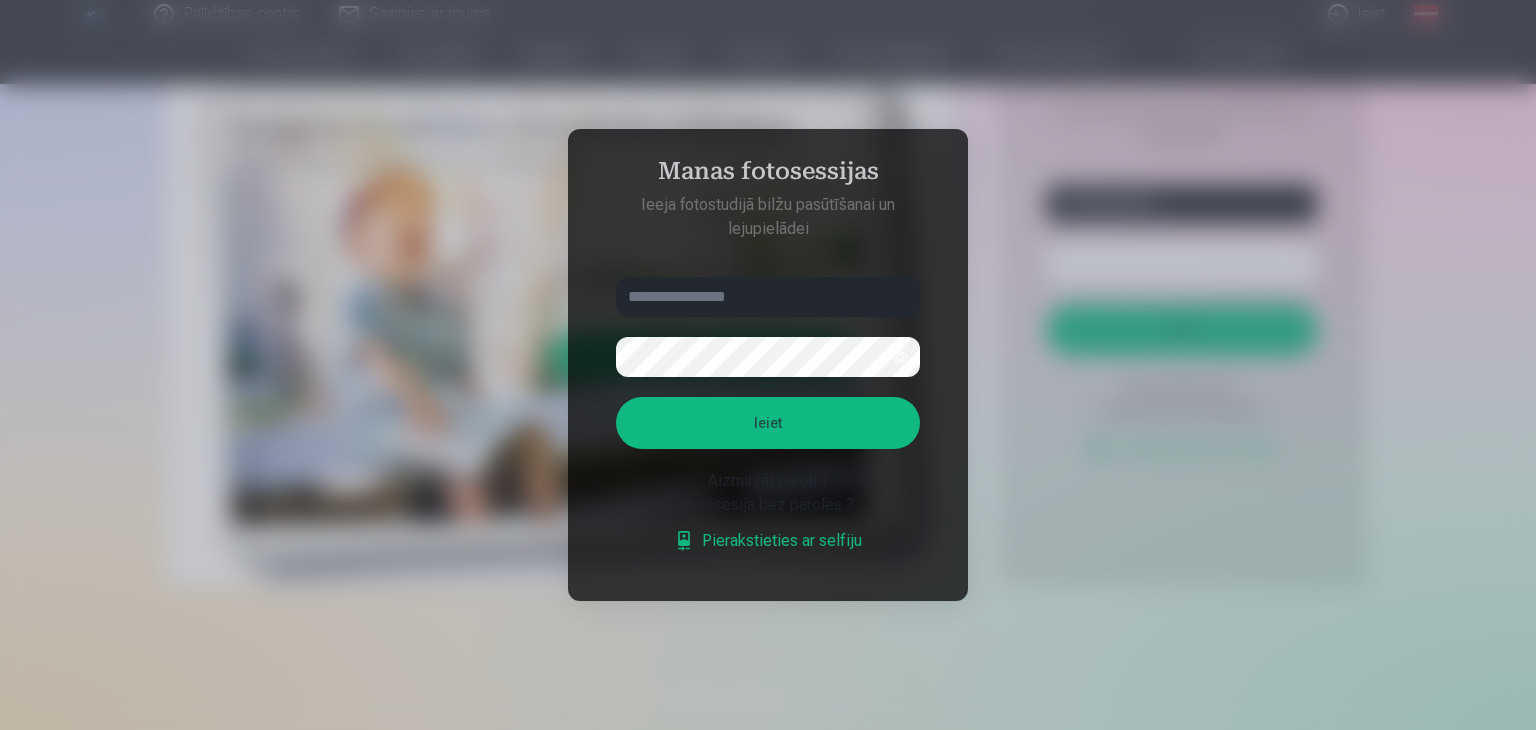 click at bounding box center [768, 297] 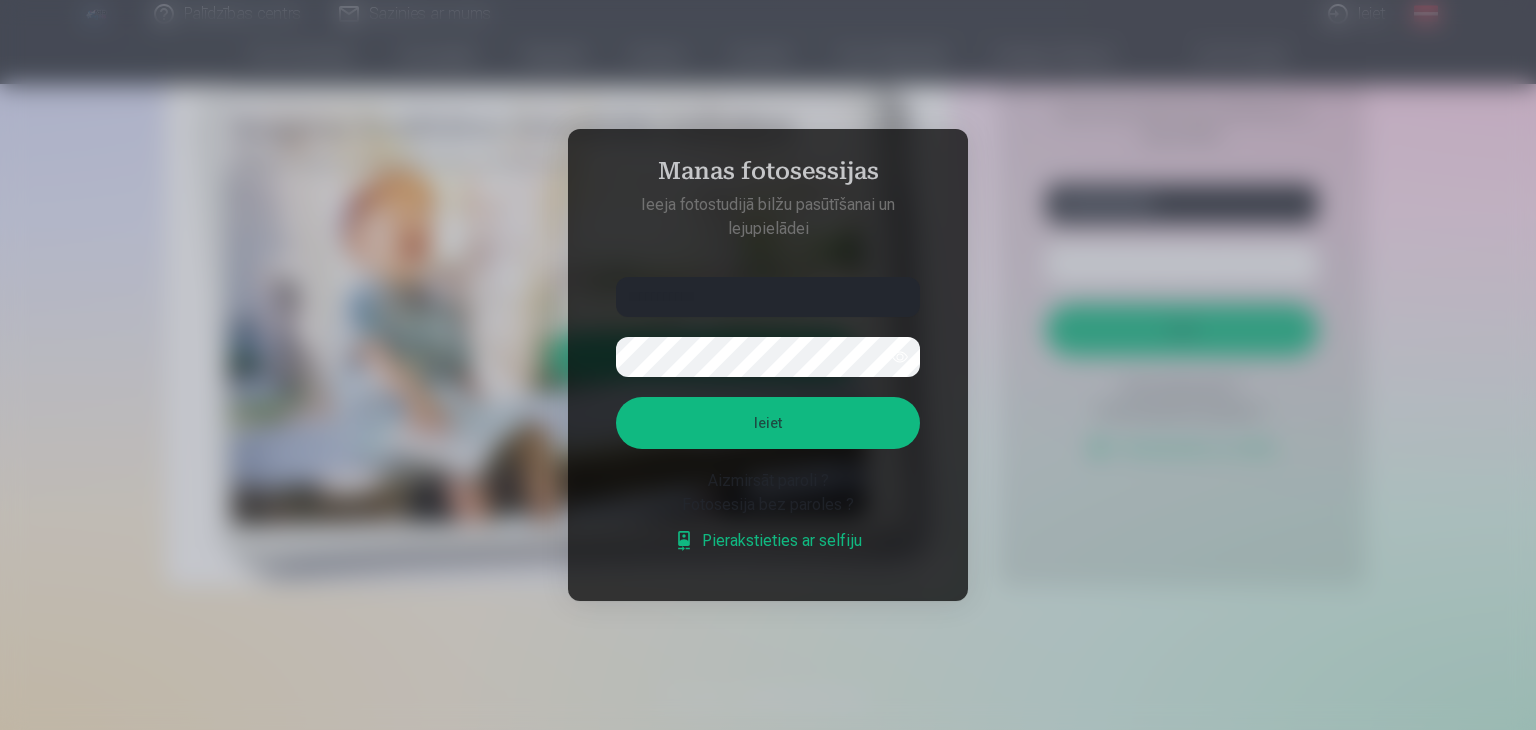 type on "**********" 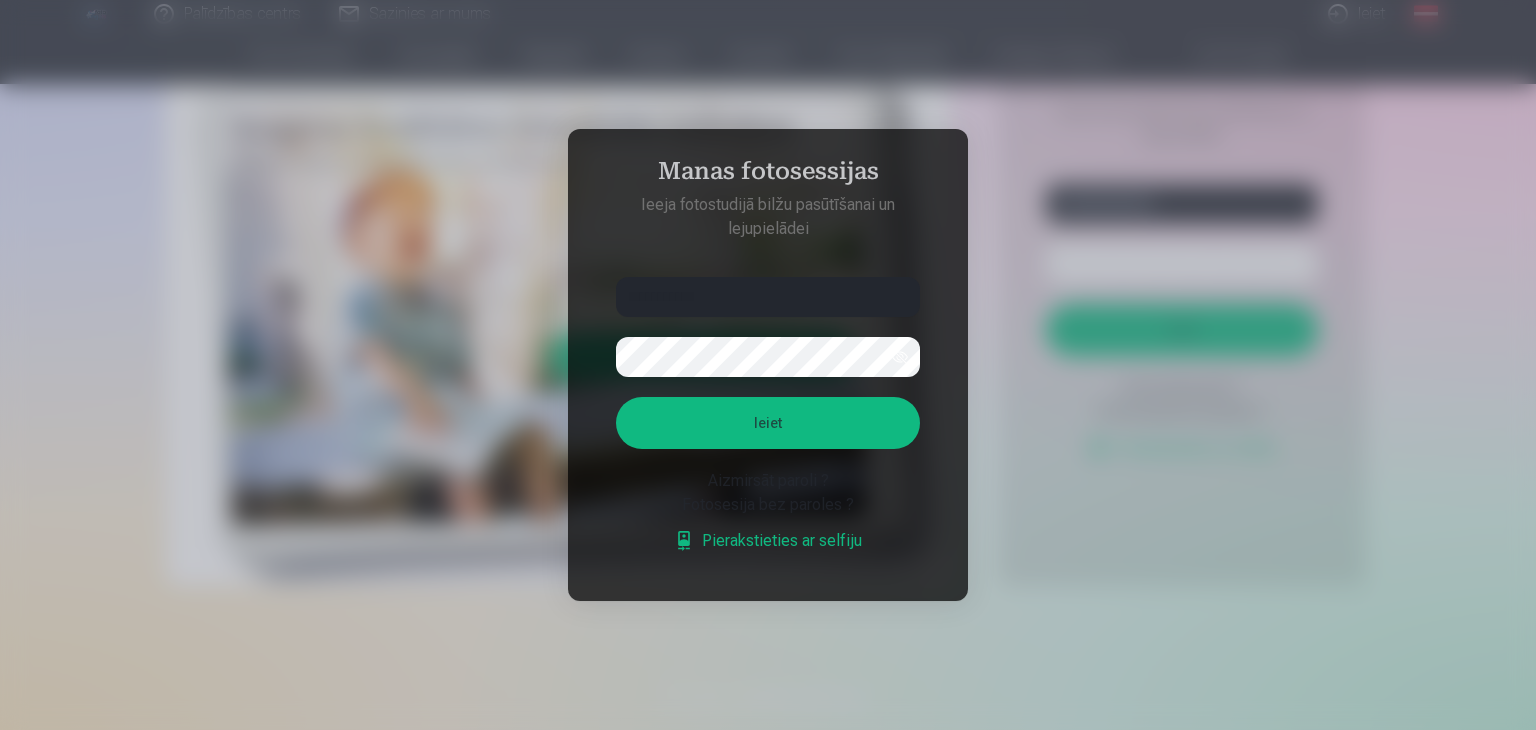 click at bounding box center [900, 357] 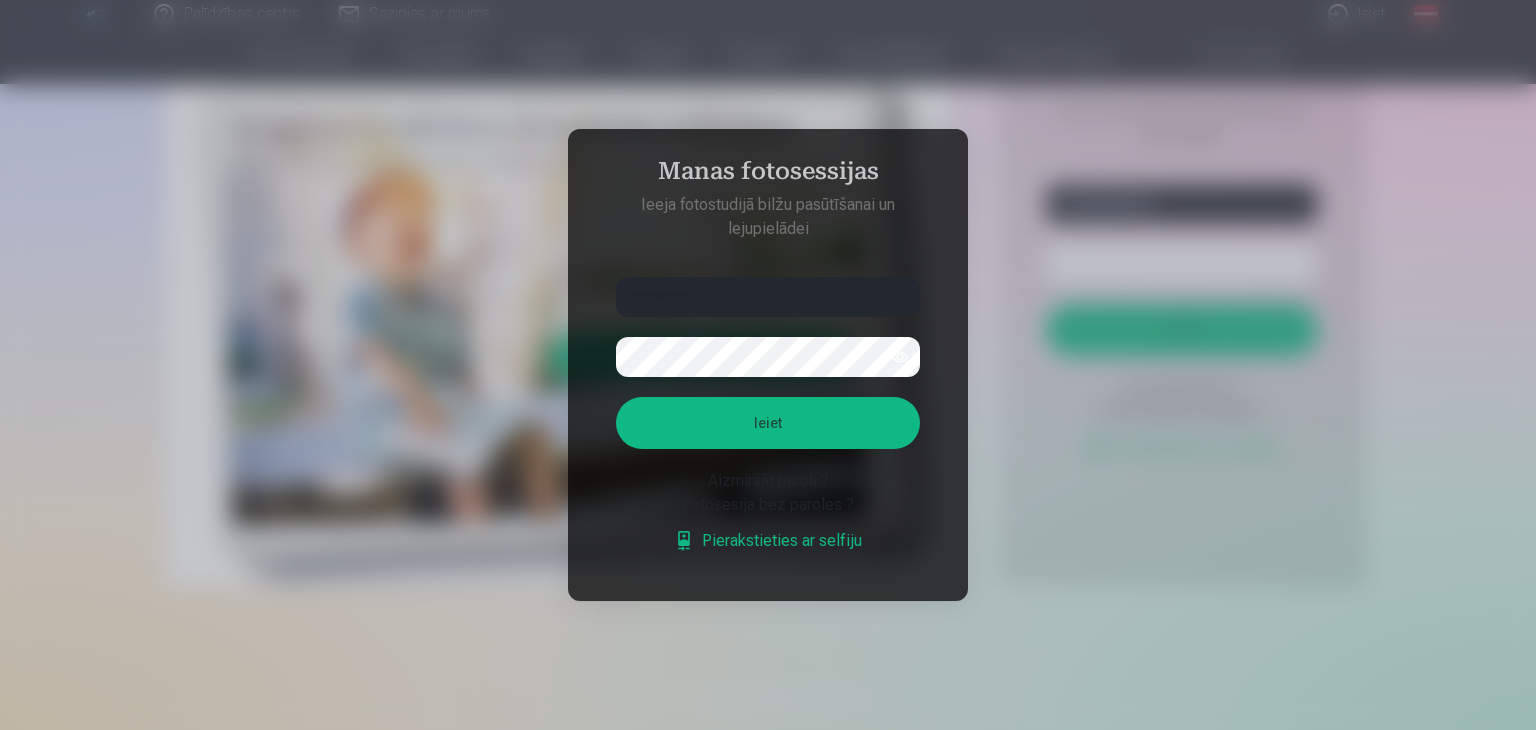 click at bounding box center [900, 357] 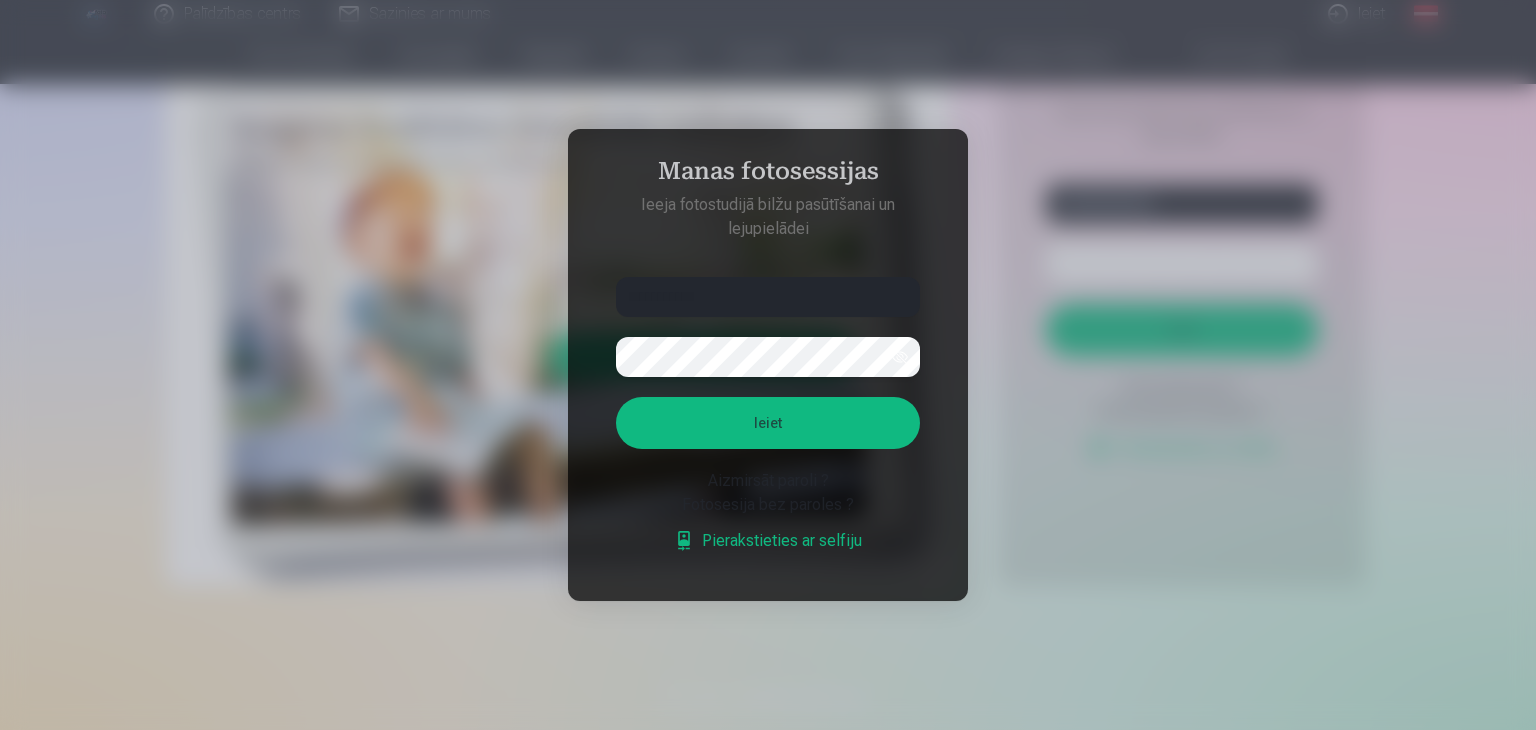 click on "Ieiet" at bounding box center (768, 423) 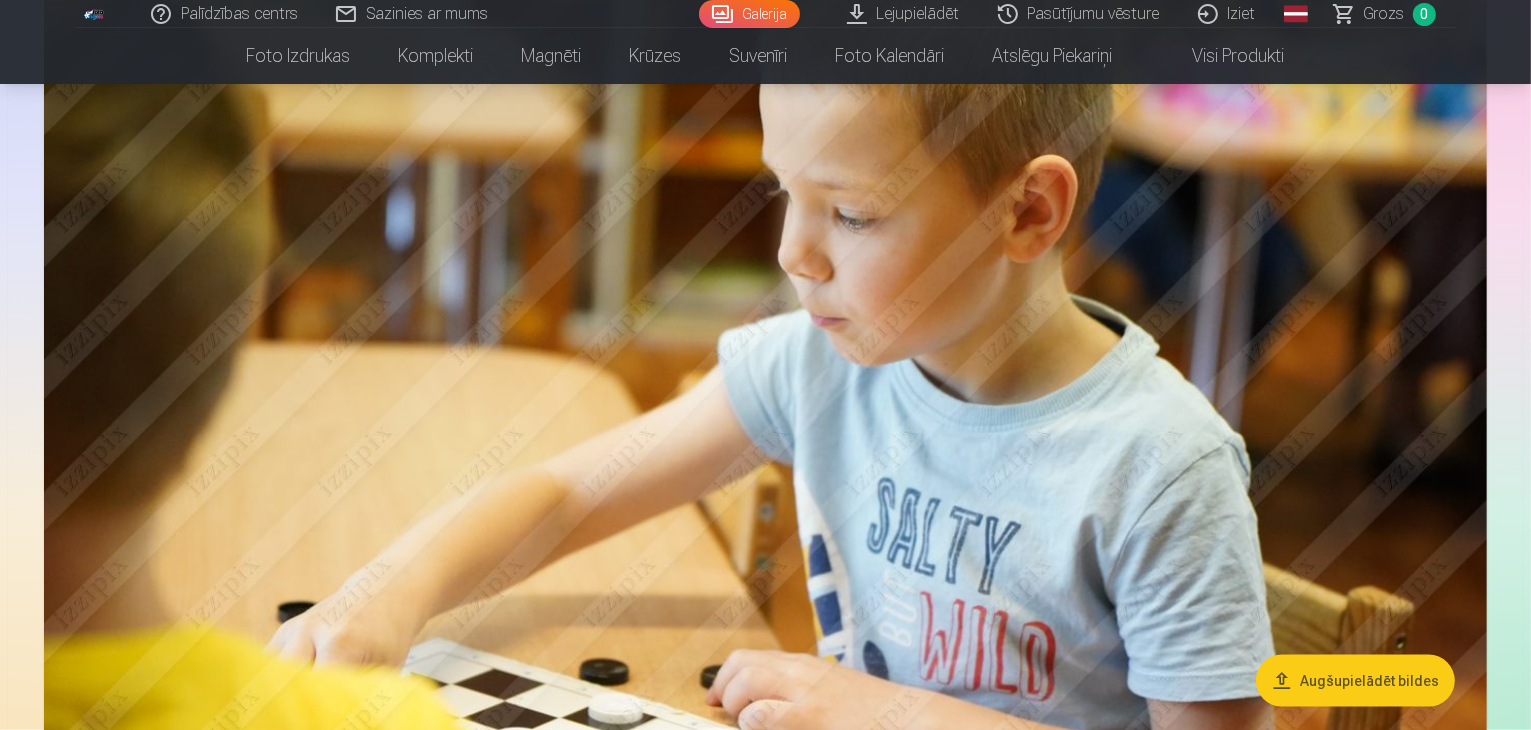 scroll, scrollTop: 2268, scrollLeft: 0, axis: vertical 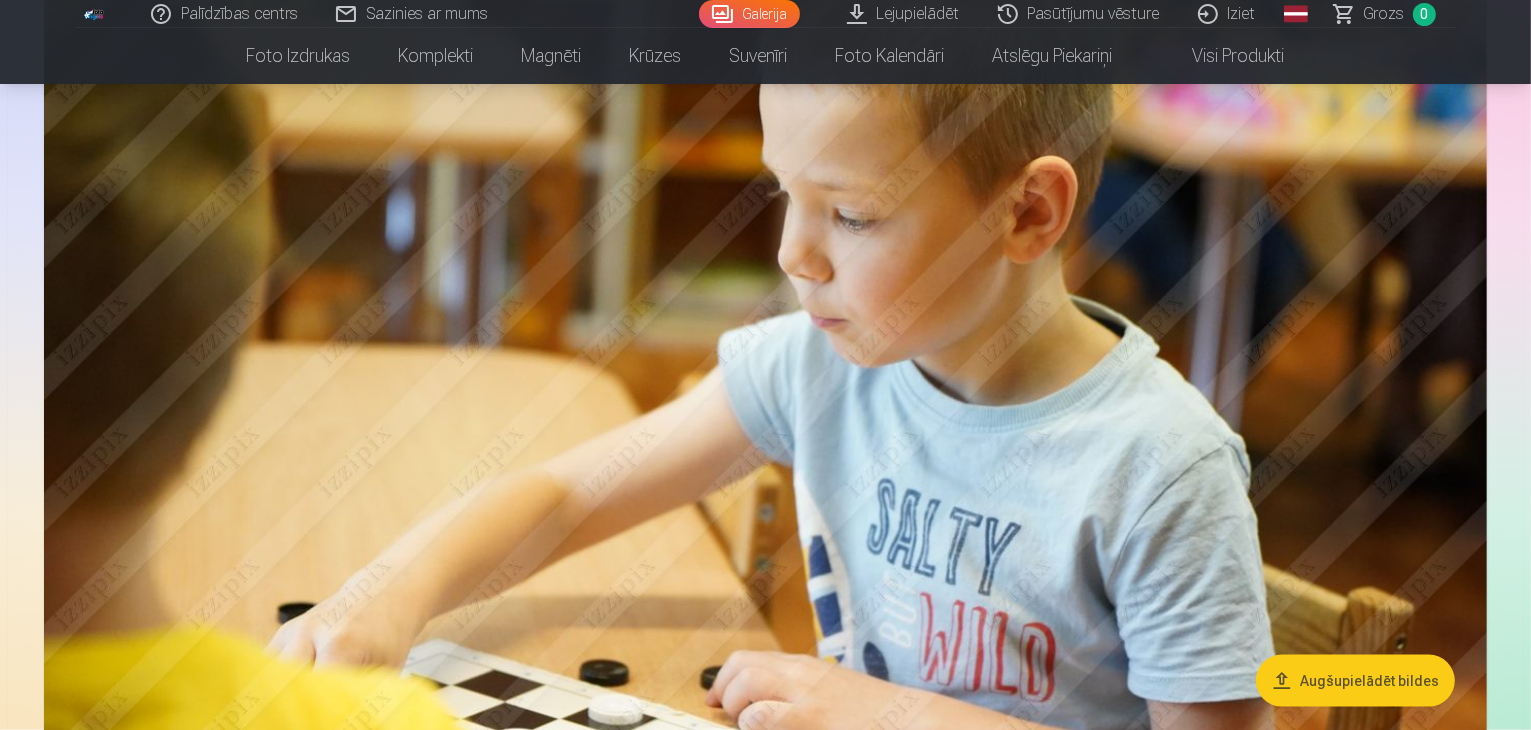 click at bounding box center [765, 355] 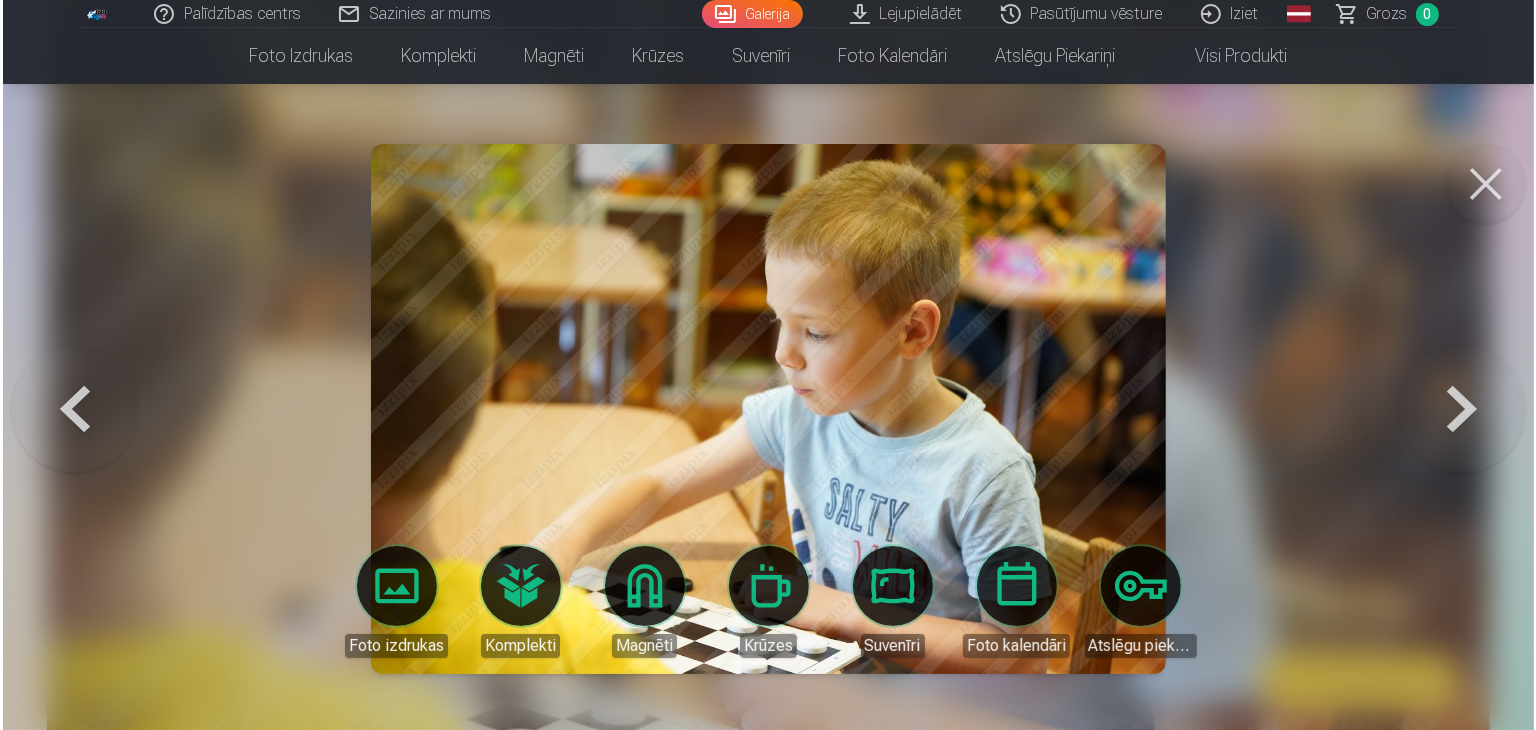 scroll, scrollTop: 2270, scrollLeft: 0, axis: vertical 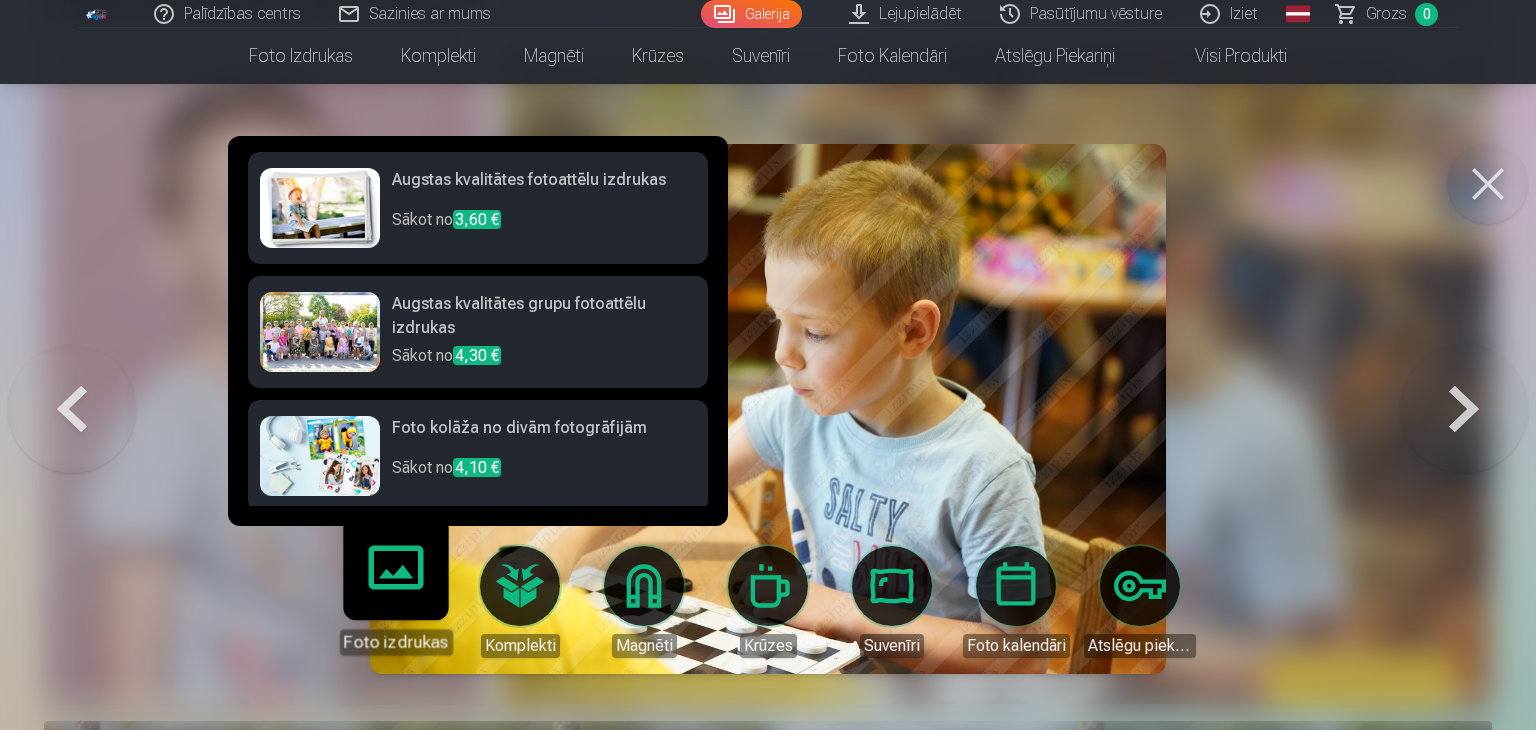 click on "Augstas kvalitātes fotoattēlu izdrukas" at bounding box center [544, 188] 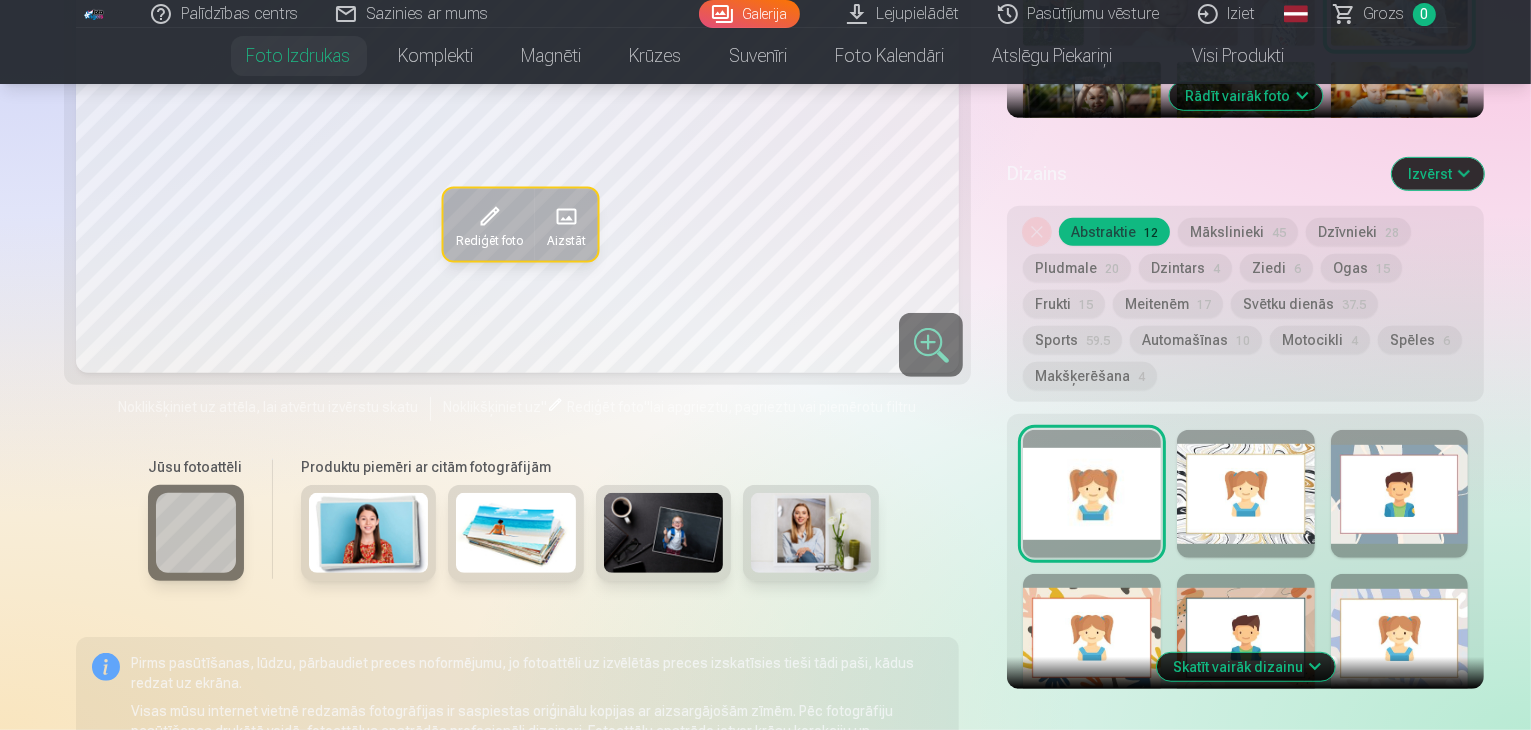 scroll, scrollTop: 320, scrollLeft: 0, axis: vertical 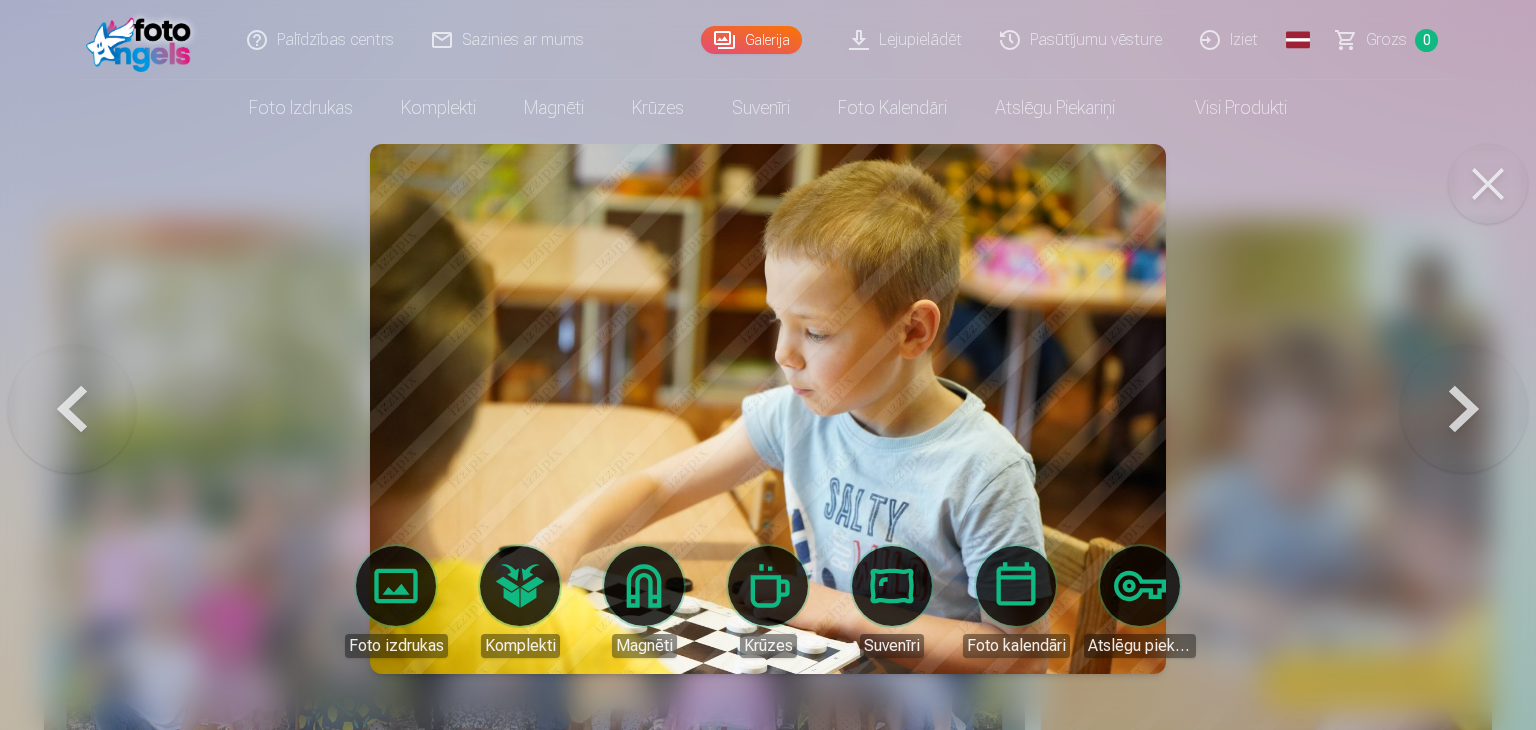click at bounding box center (768, 365) 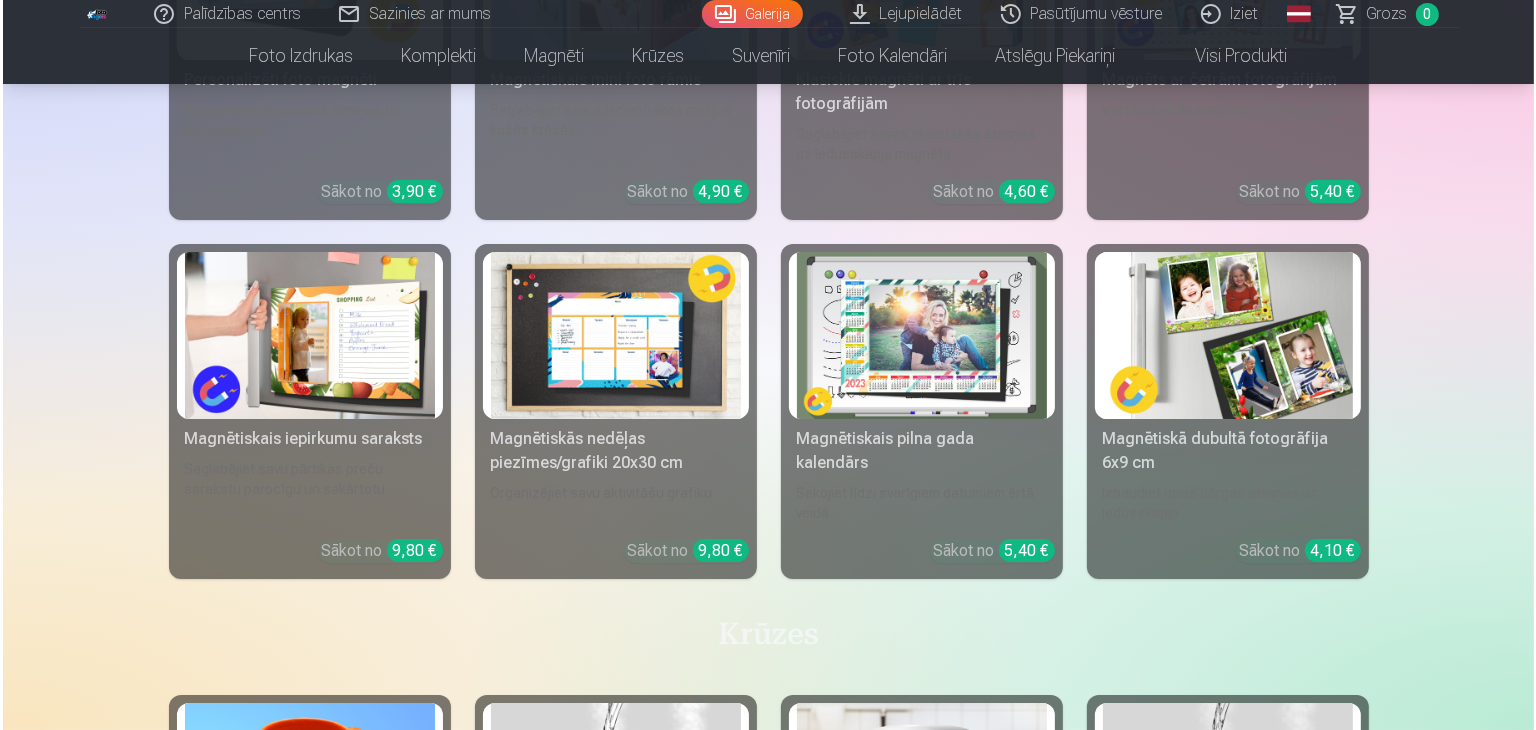 scroll, scrollTop: 15100, scrollLeft: 0, axis: vertical 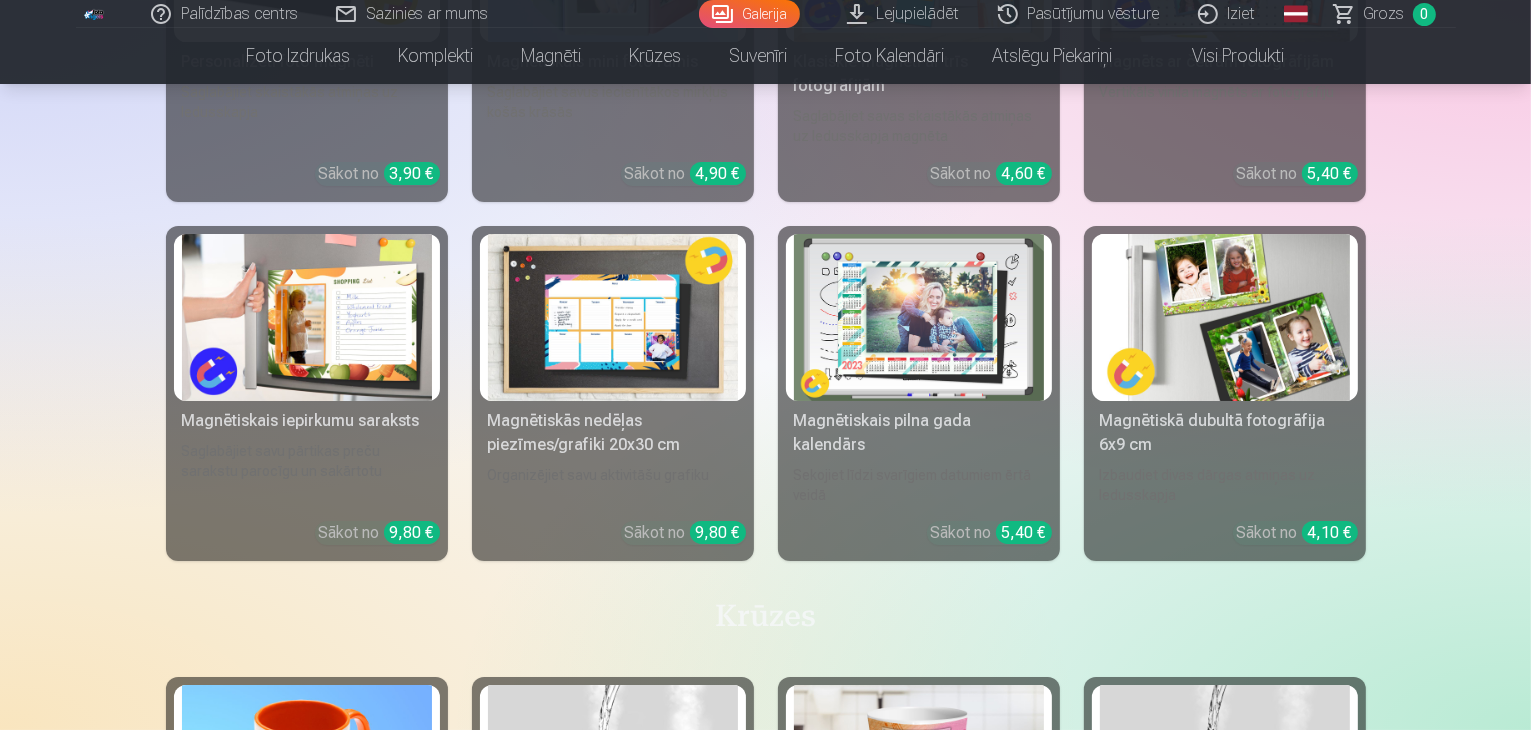 click at bounding box center [765, -3619] 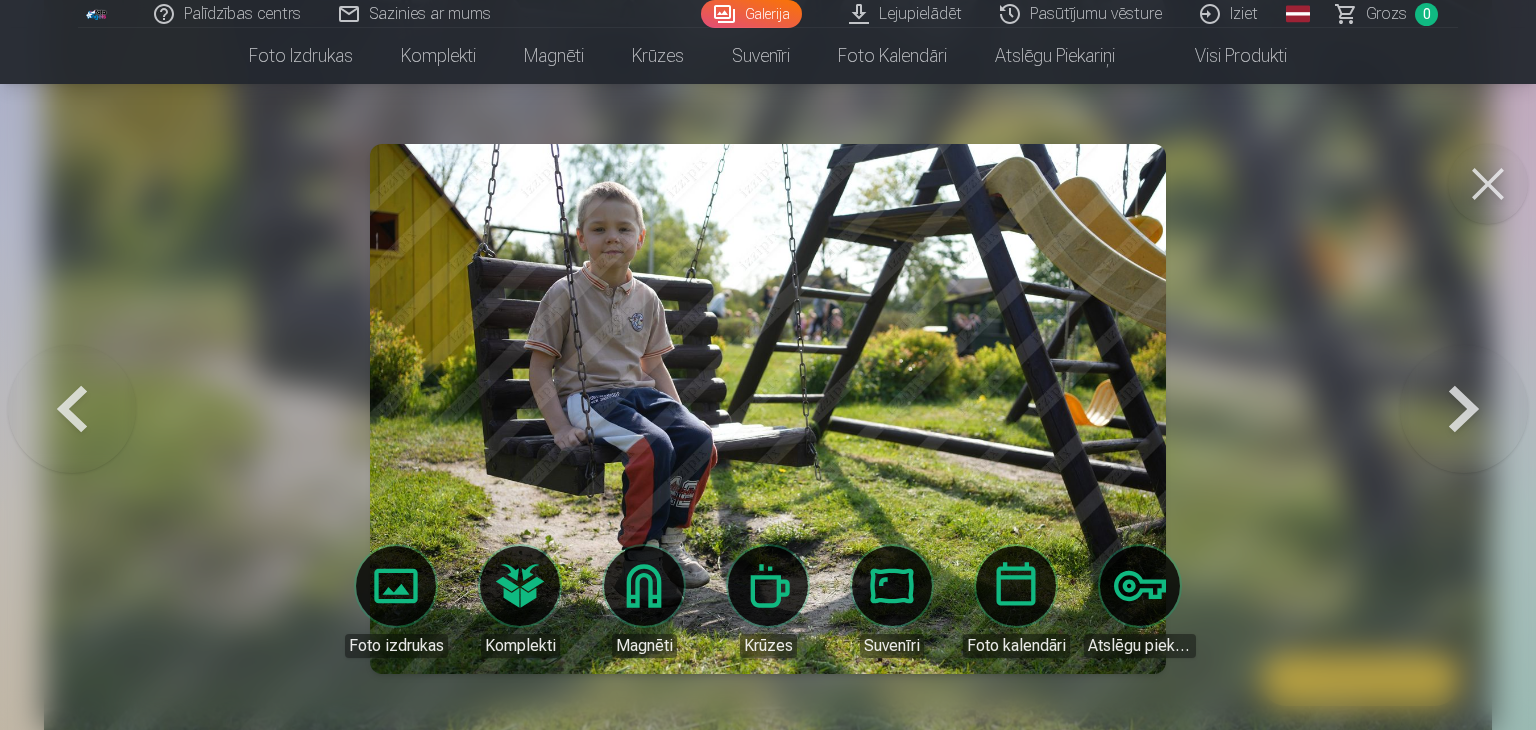 click at bounding box center [768, 365] 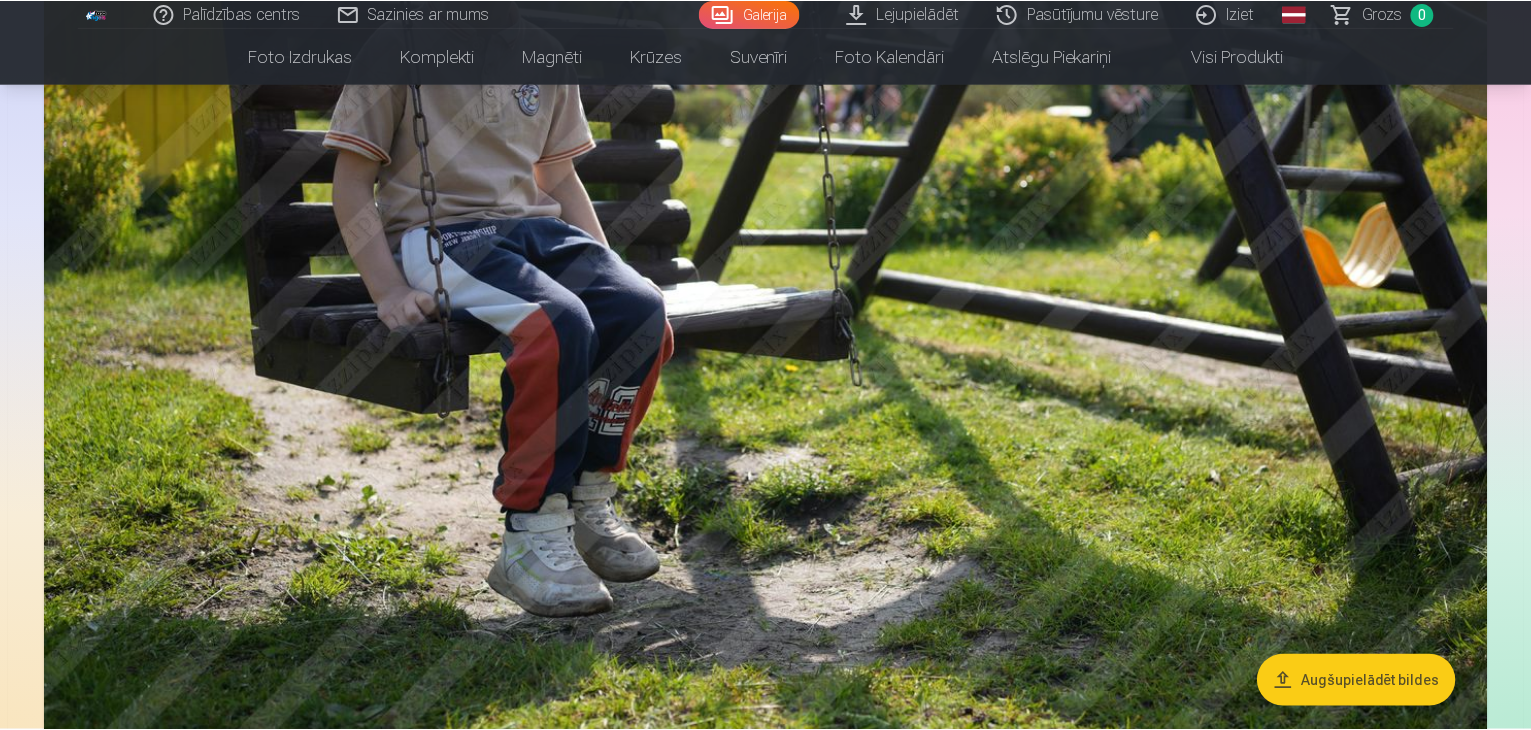 scroll, scrollTop: 15052, scrollLeft: 0, axis: vertical 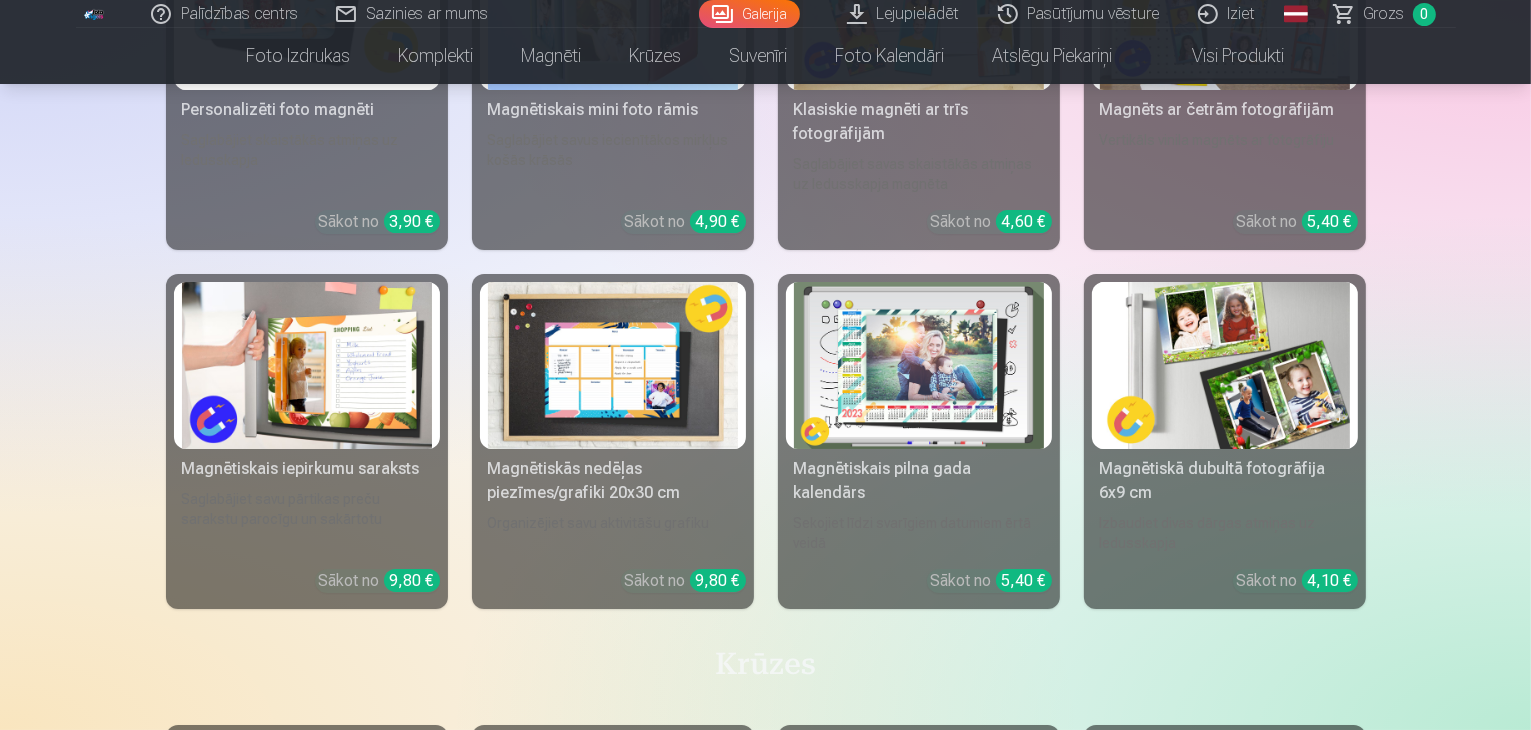 click on "Sazinies ar mums" at bounding box center [413, 14] 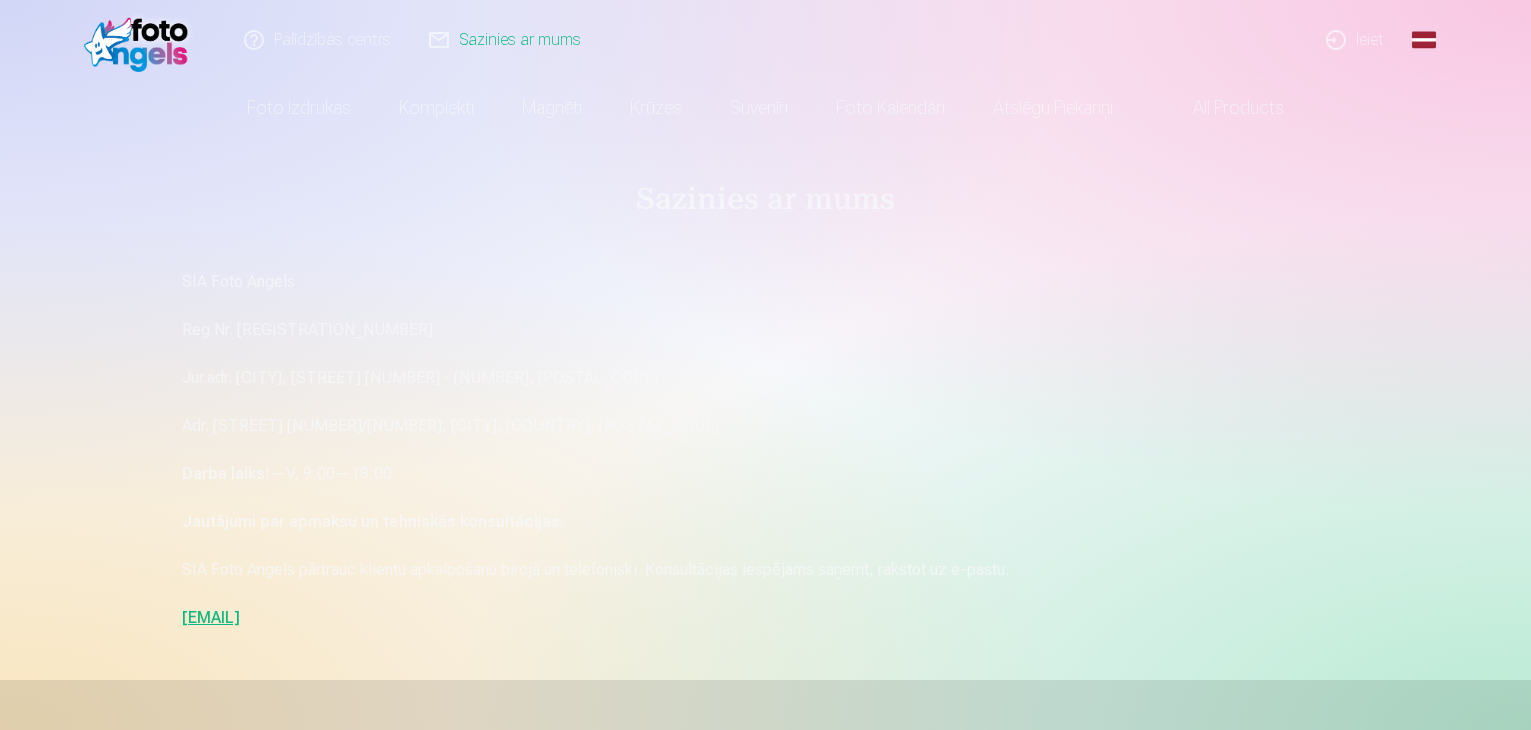 scroll, scrollTop: 0, scrollLeft: 0, axis: both 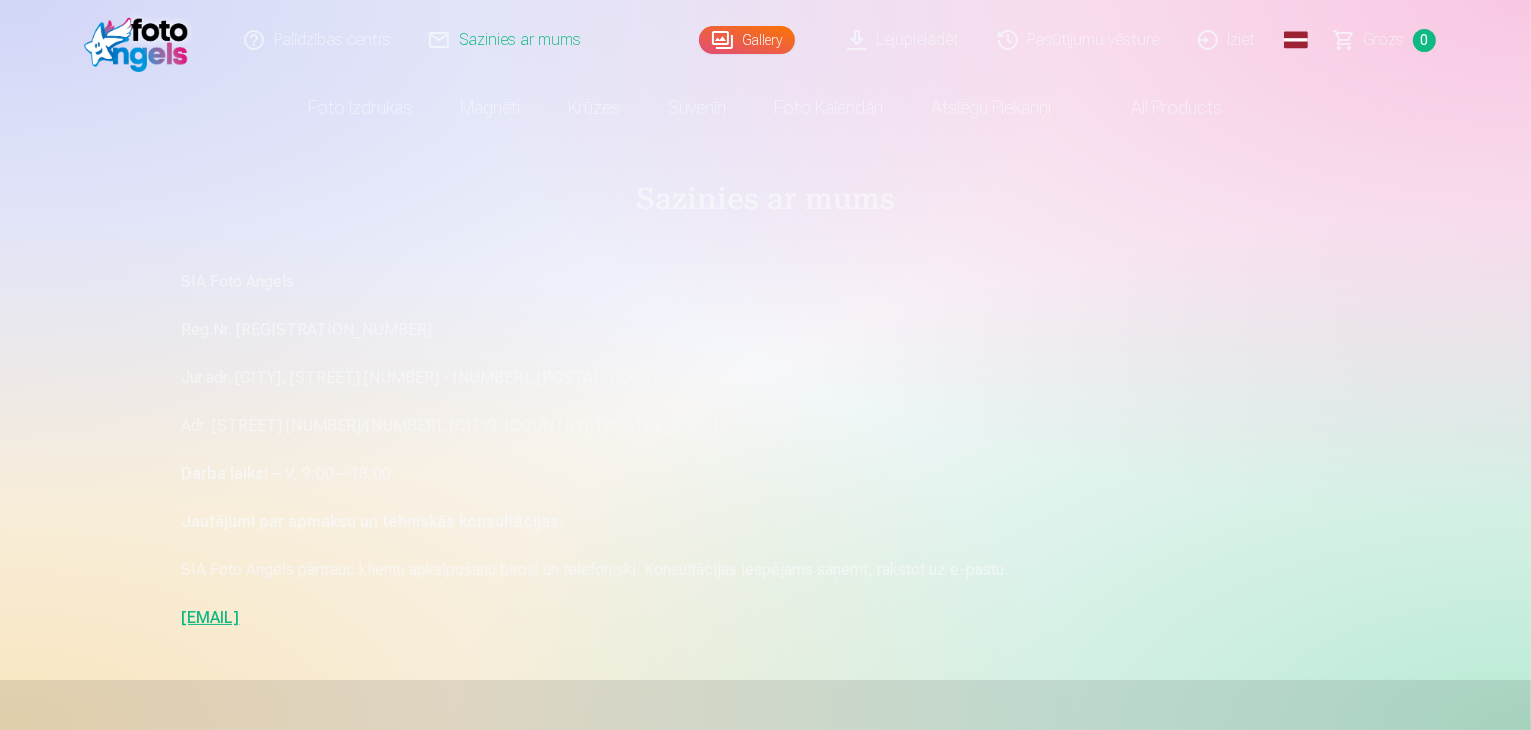 drag, startPoint x: 332, startPoint y: 621, endPoint x: 154, endPoint y: 619, distance: 178.01123 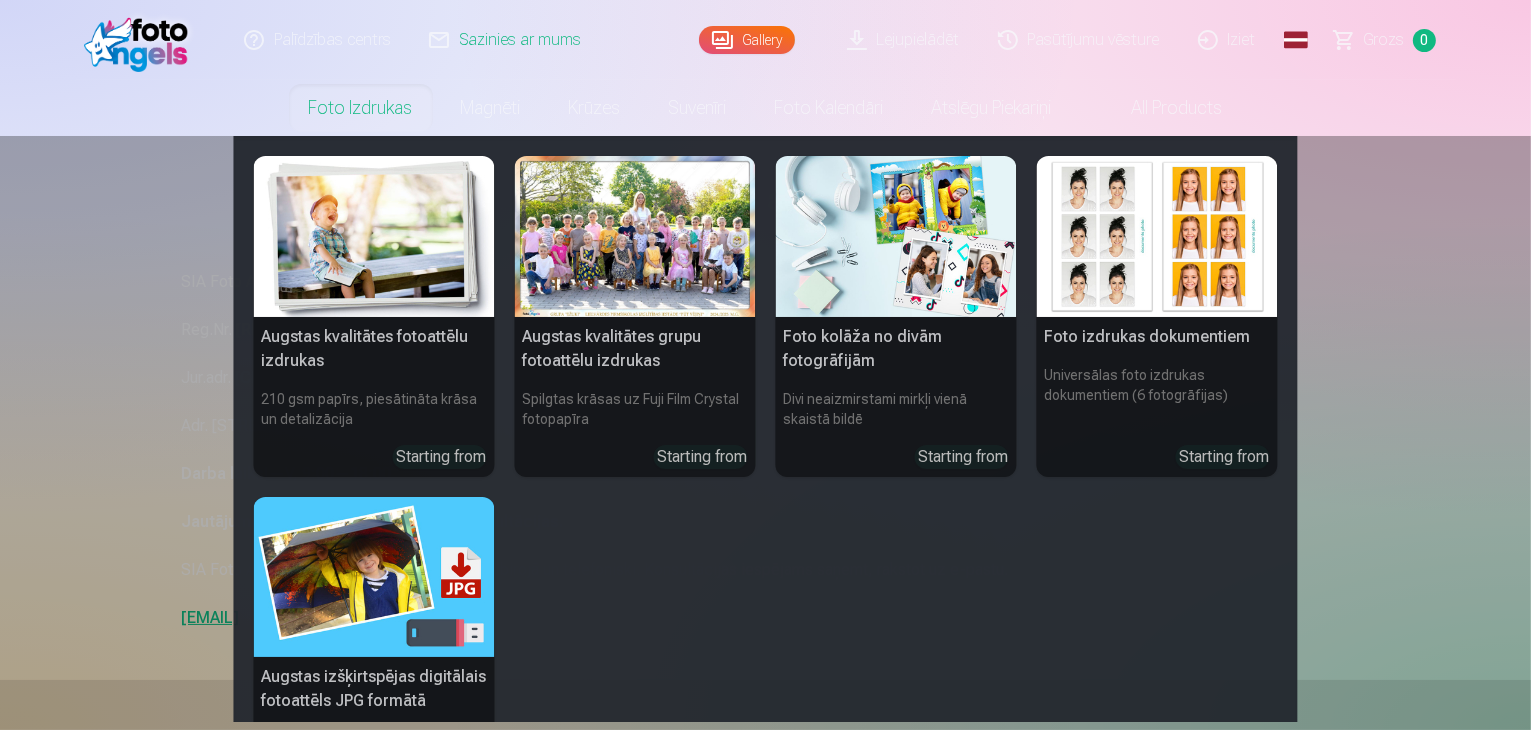 click on "Foto izdrukas" at bounding box center (361, 108) 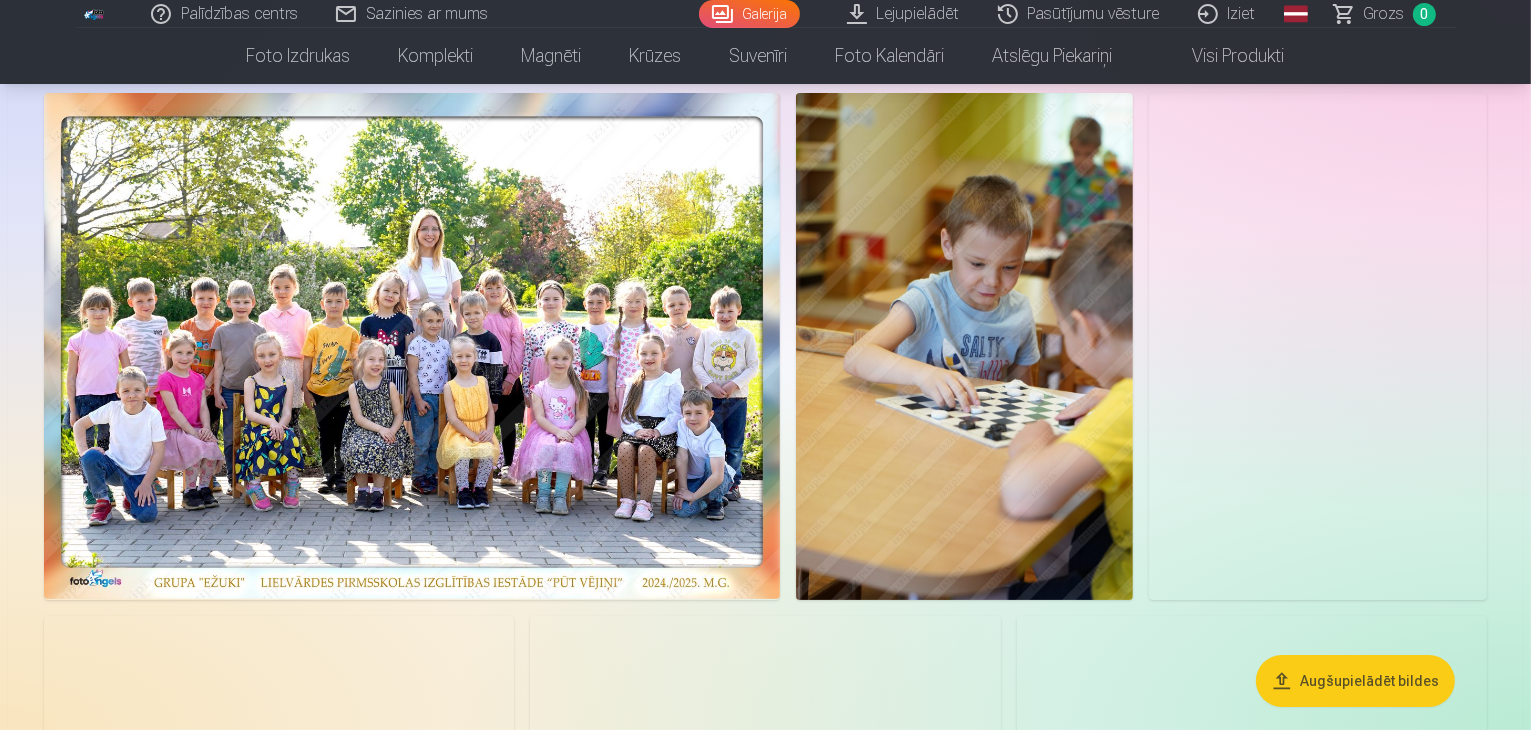 scroll, scrollTop: 128, scrollLeft: 0, axis: vertical 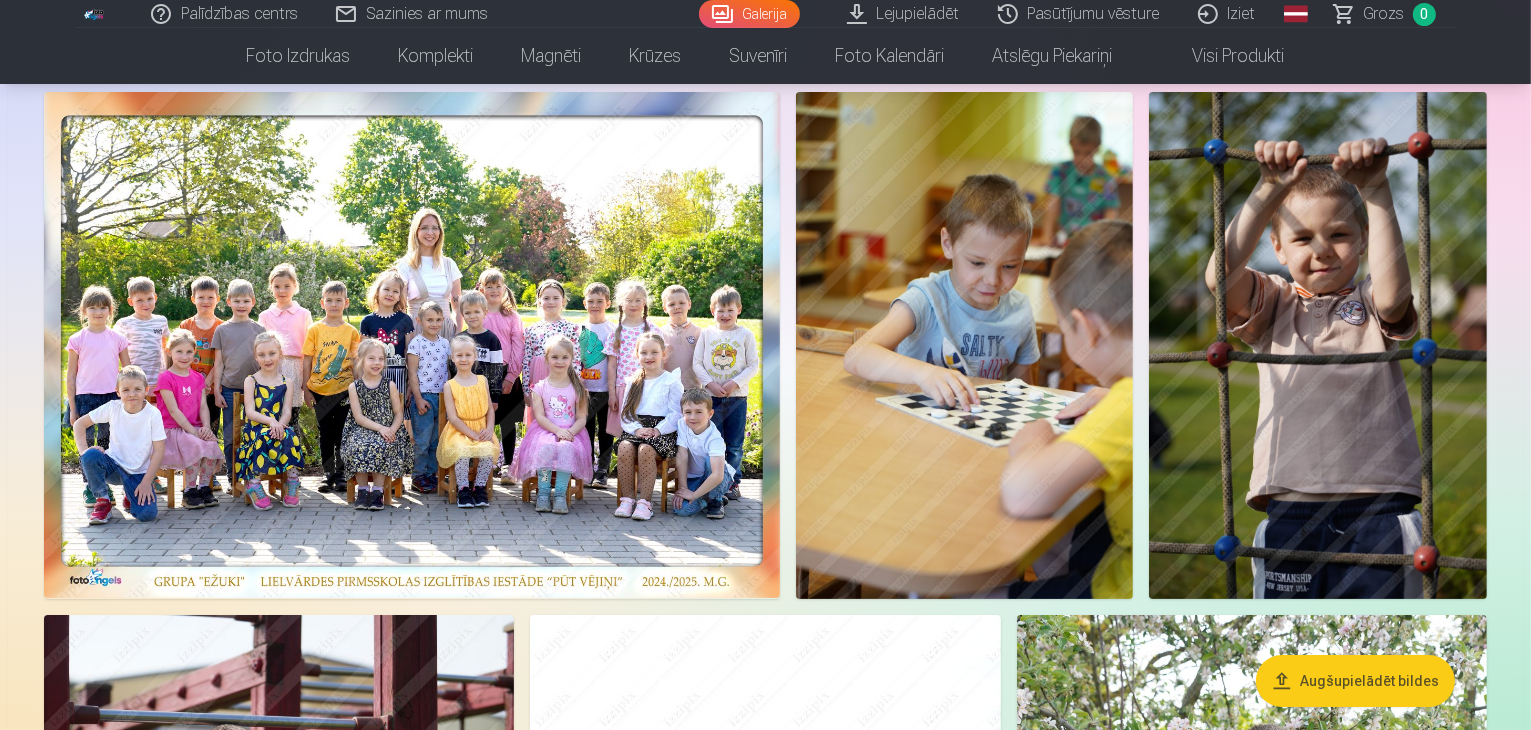 click at bounding box center (412, 345) 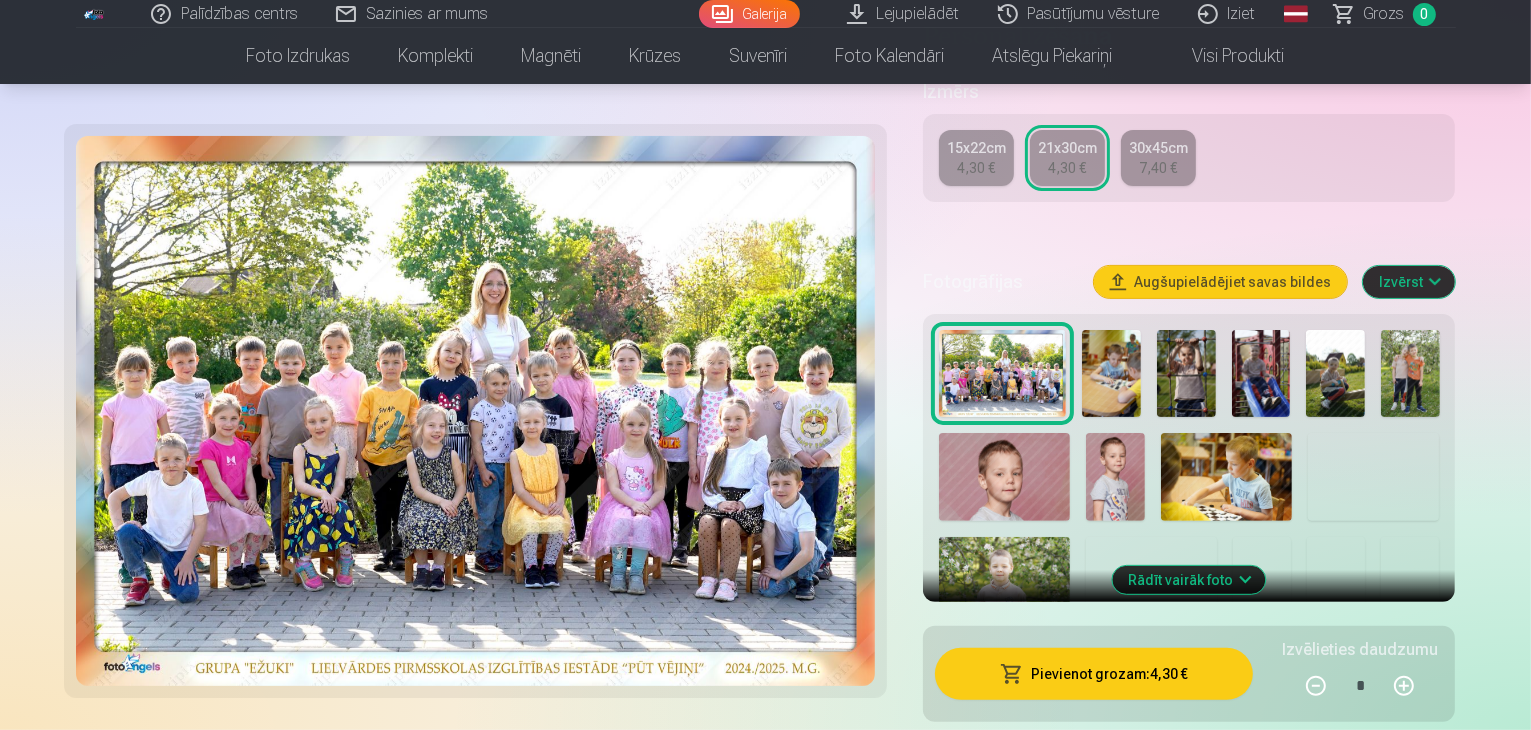 scroll, scrollTop: 516, scrollLeft: 0, axis: vertical 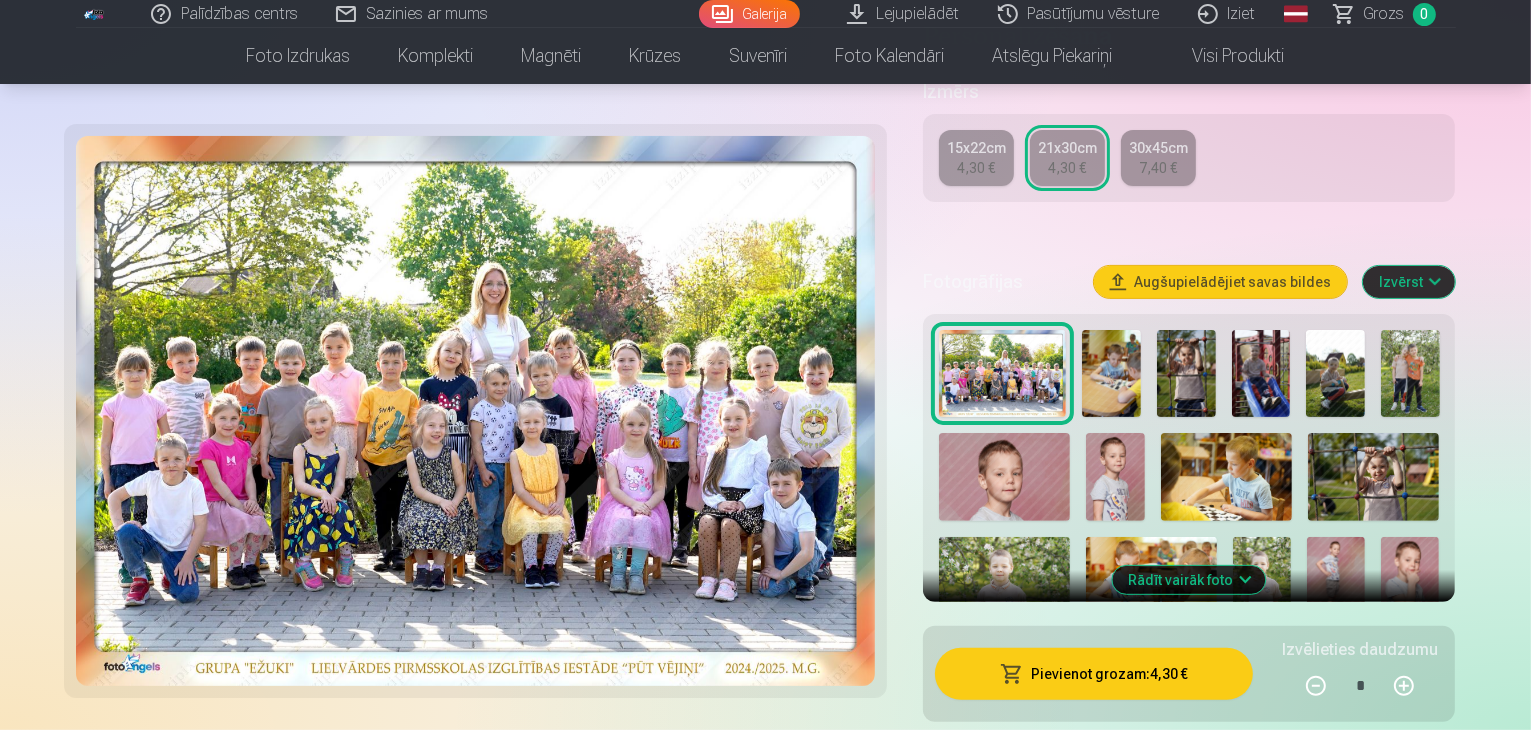 click at bounding box center [1012, 674] 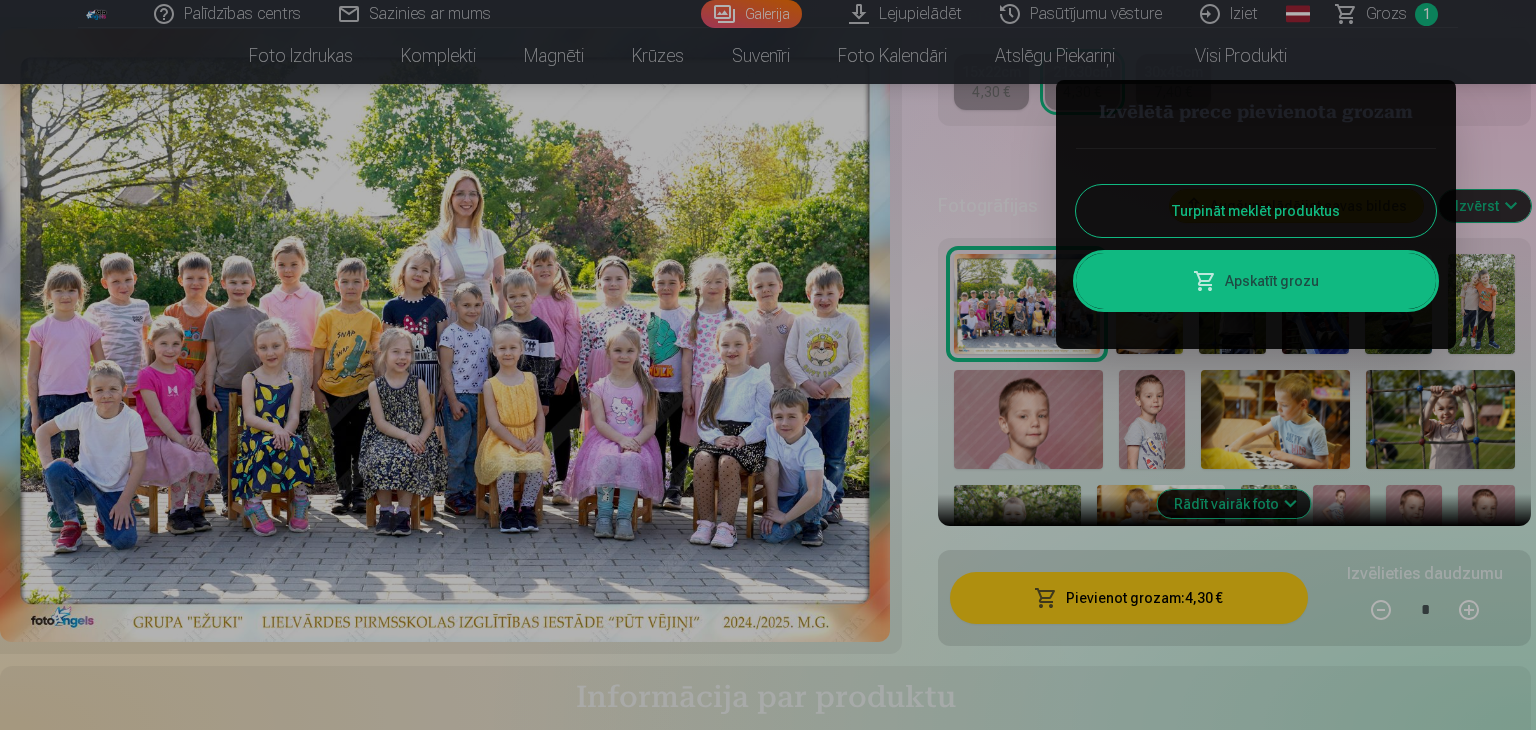 click at bounding box center (768, 365) 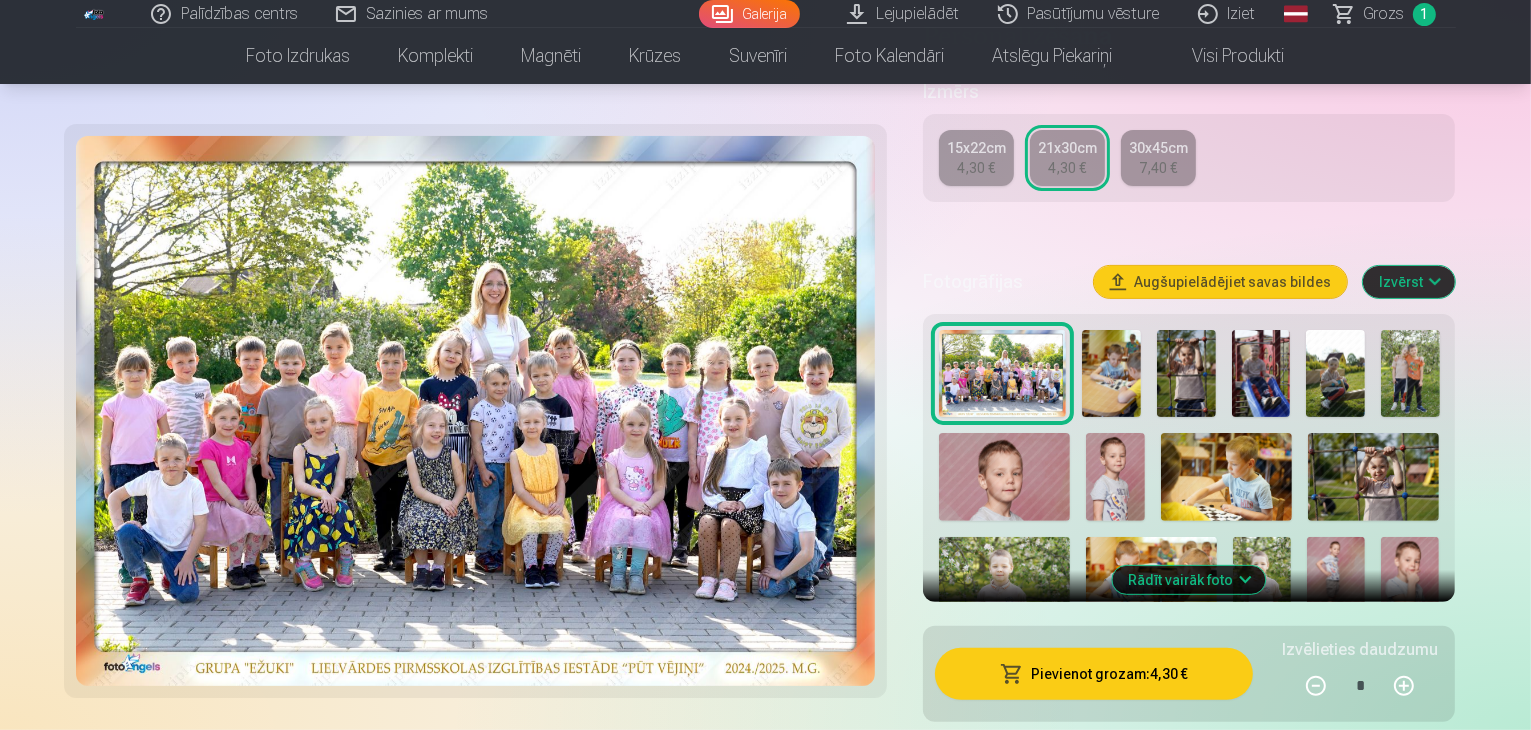 click at bounding box center [1111, 374] 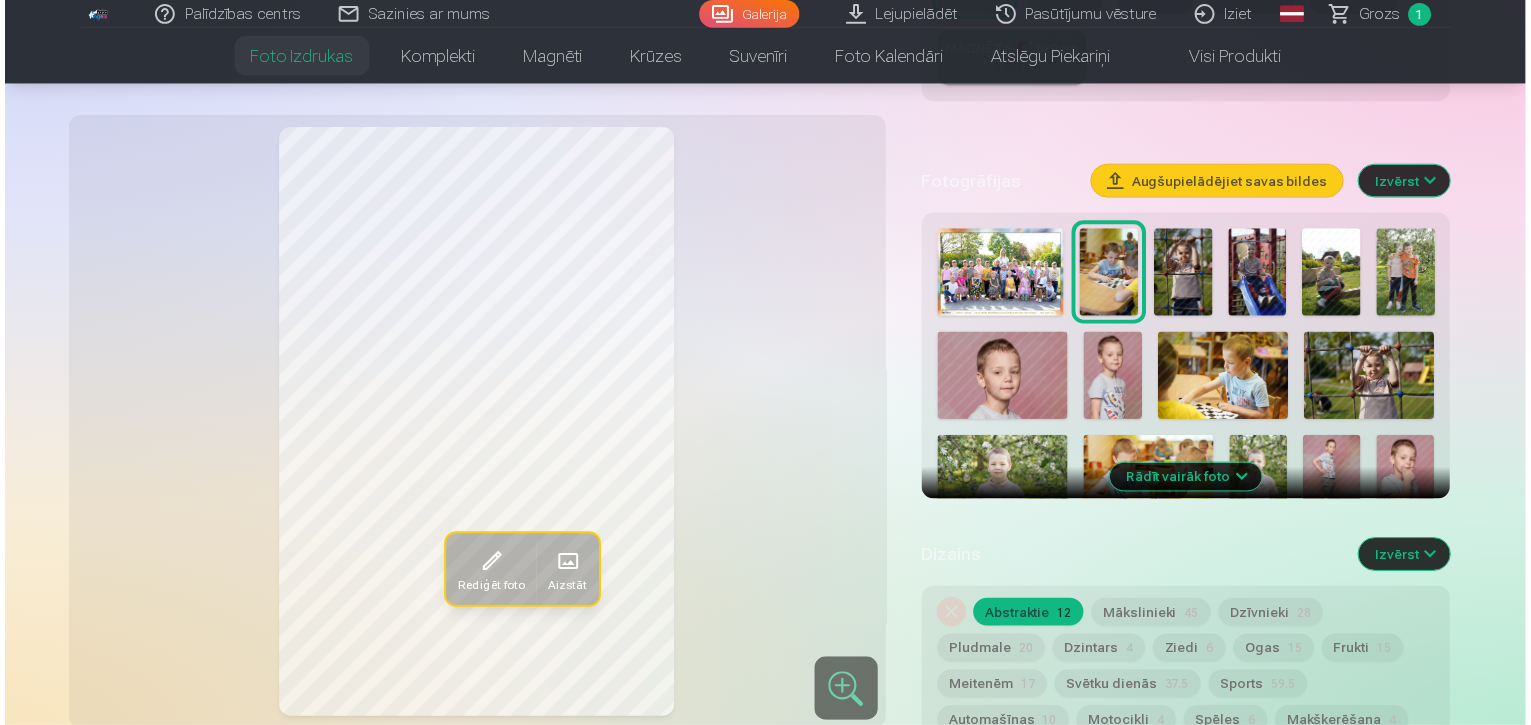 scroll, scrollTop: 591, scrollLeft: 0, axis: vertical 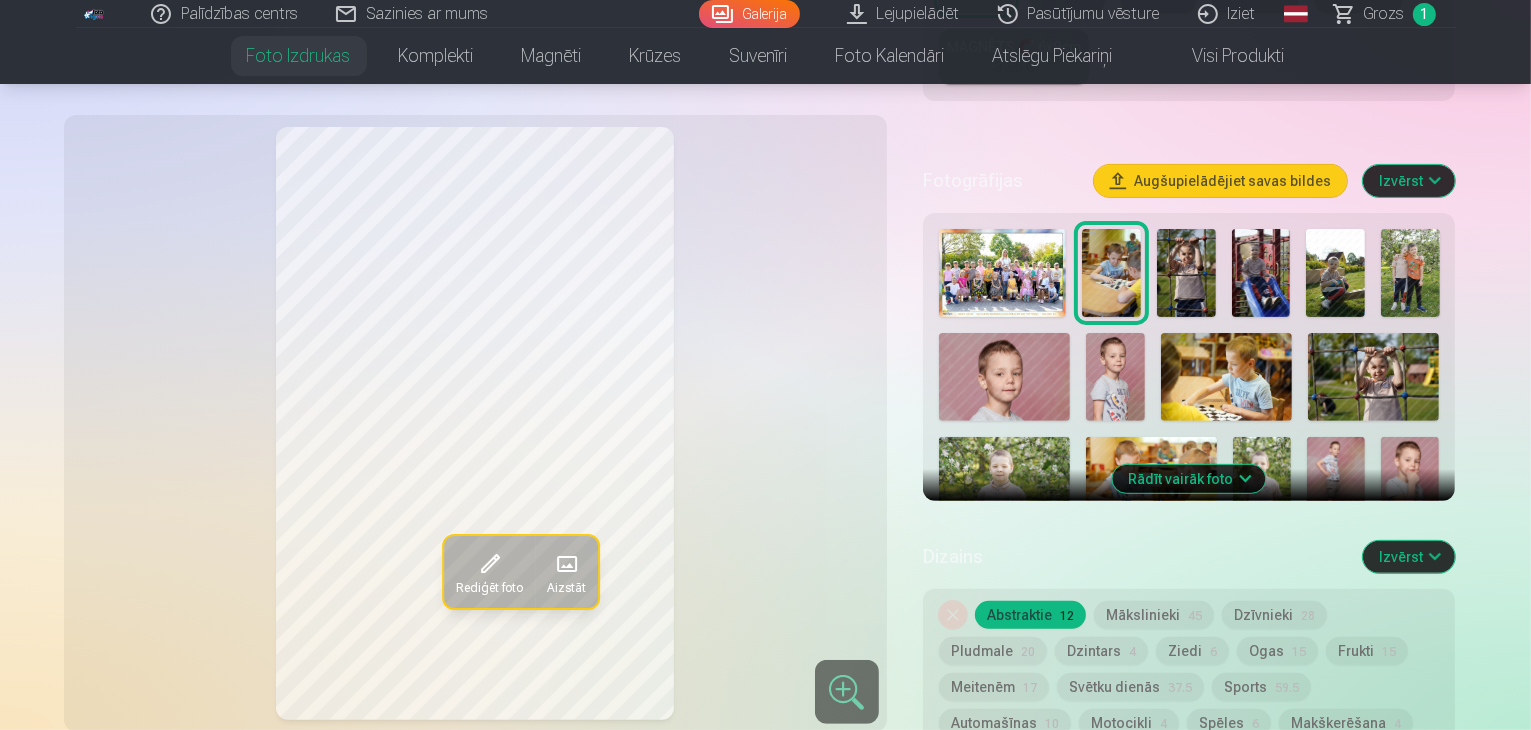 click at bounding box center (1186, 273) 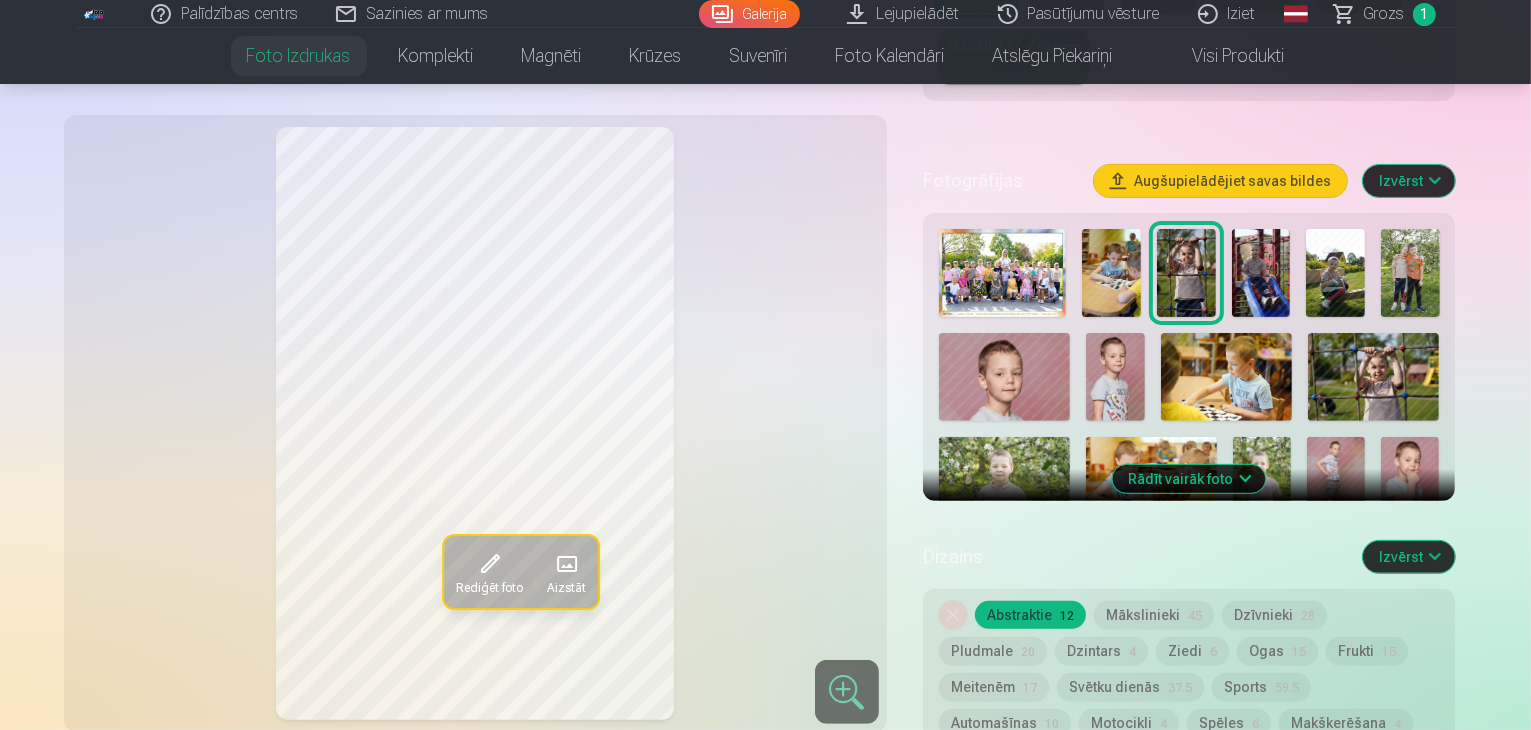 click at bounding box center (1261, 273) 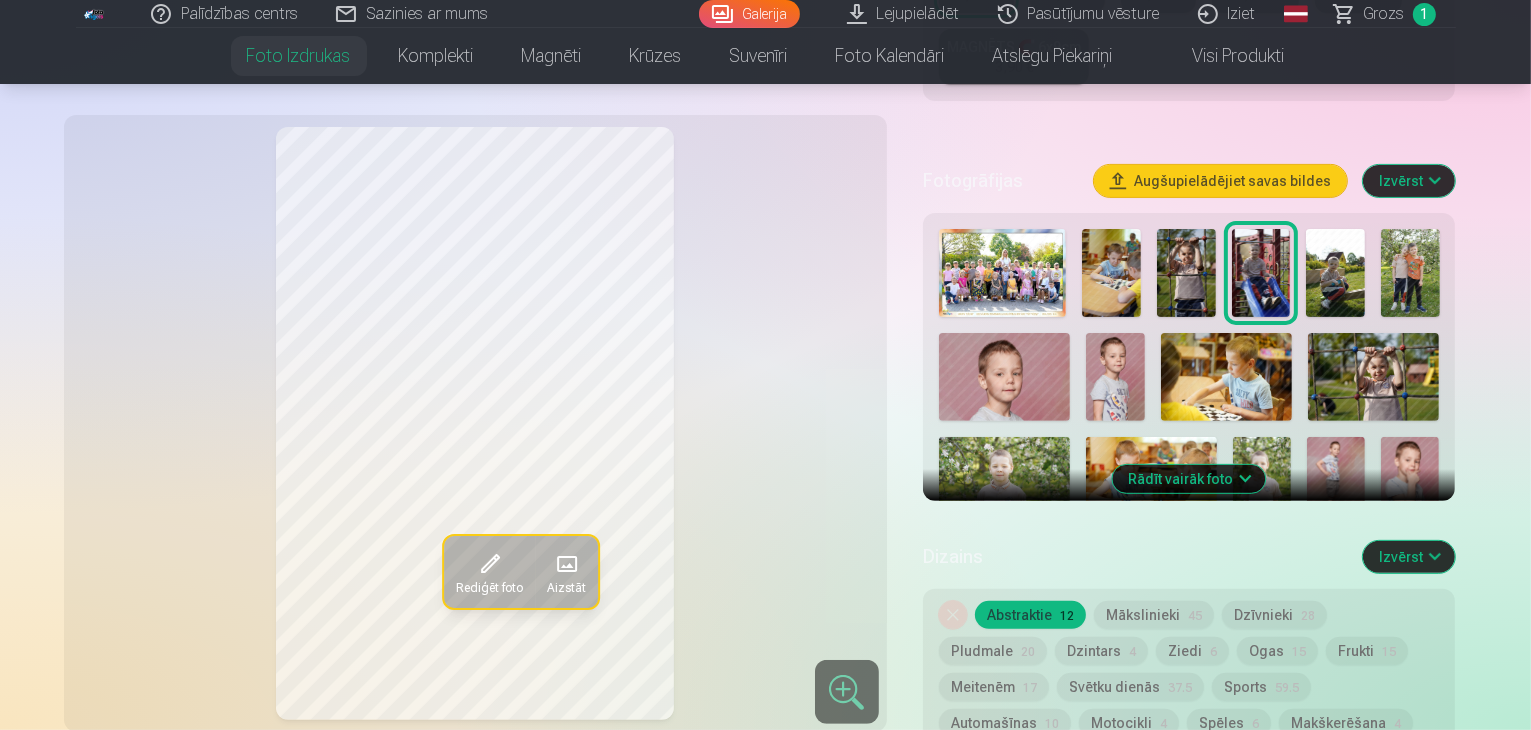 click at bounding box center (1186, 273) 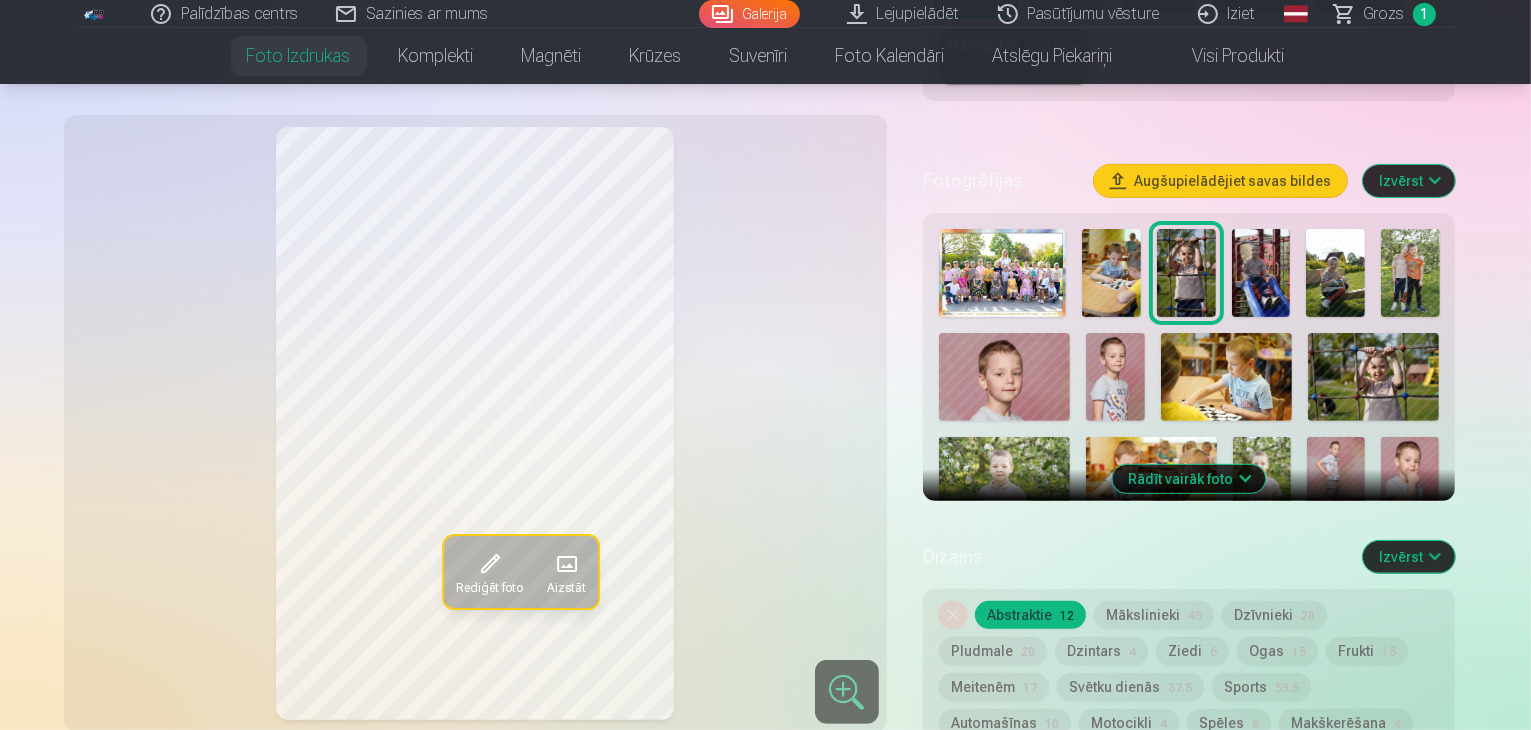 click at bounding box center [1189, 700] 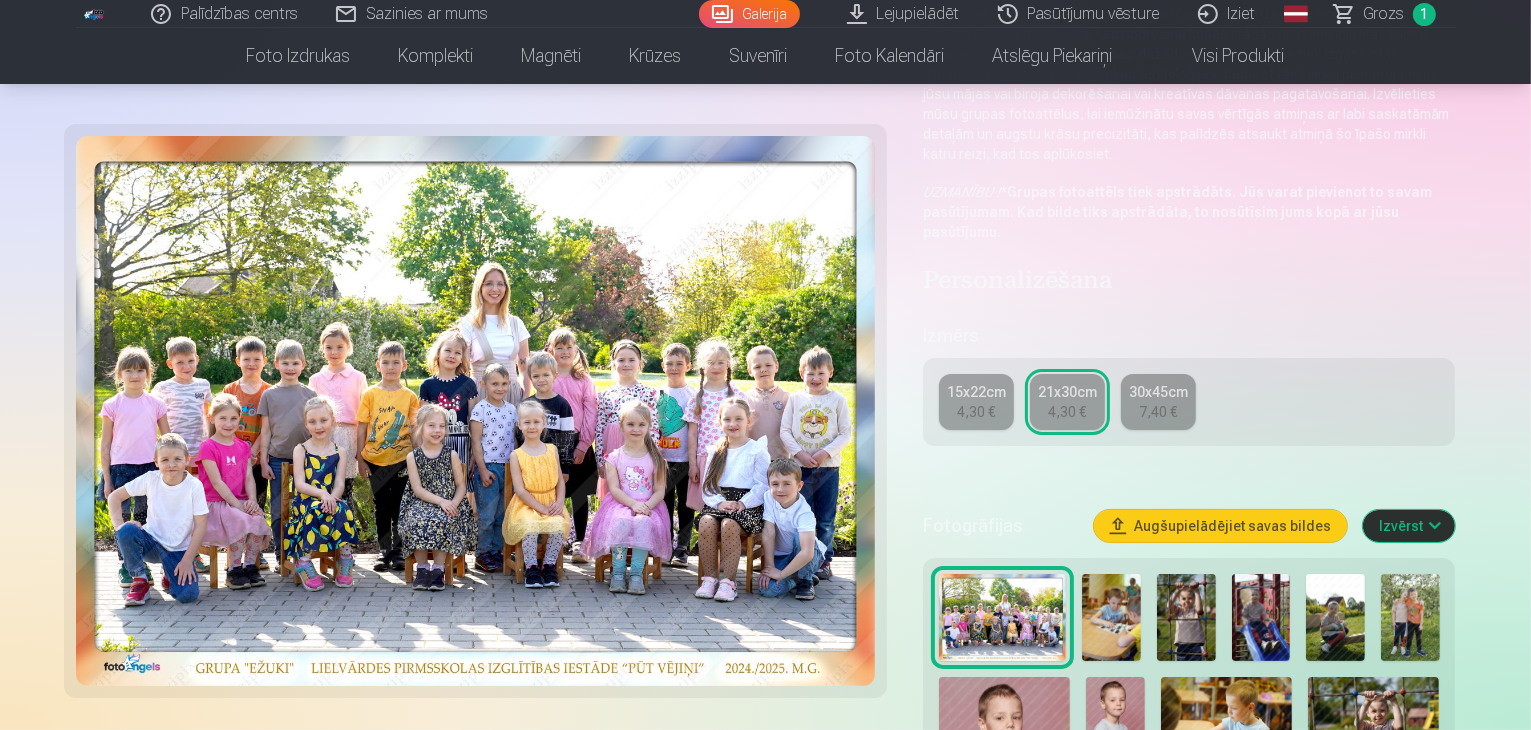 scroll, scrollTop: 270, scrollLeft: 0, axis: vertical 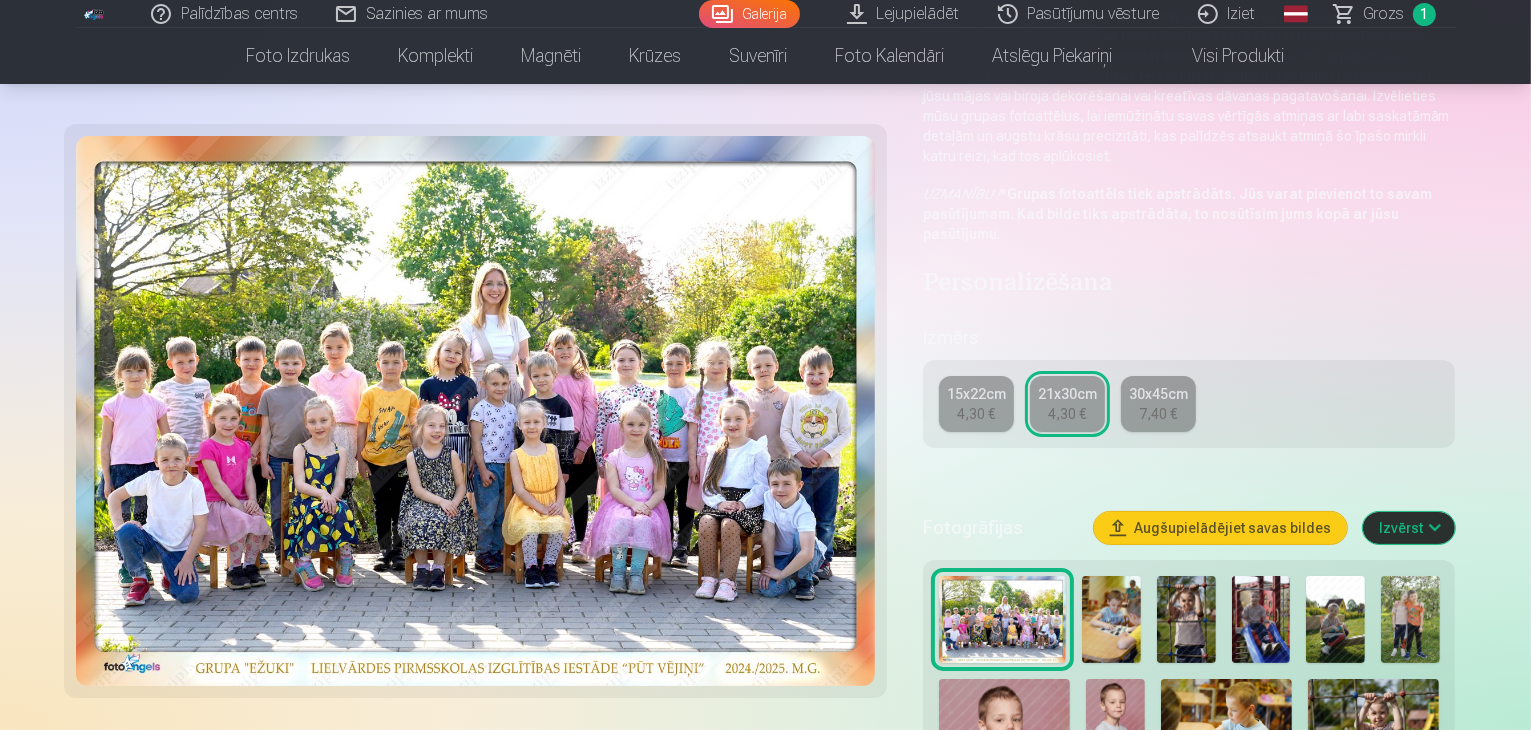 click at bounding box center (1111, 620) 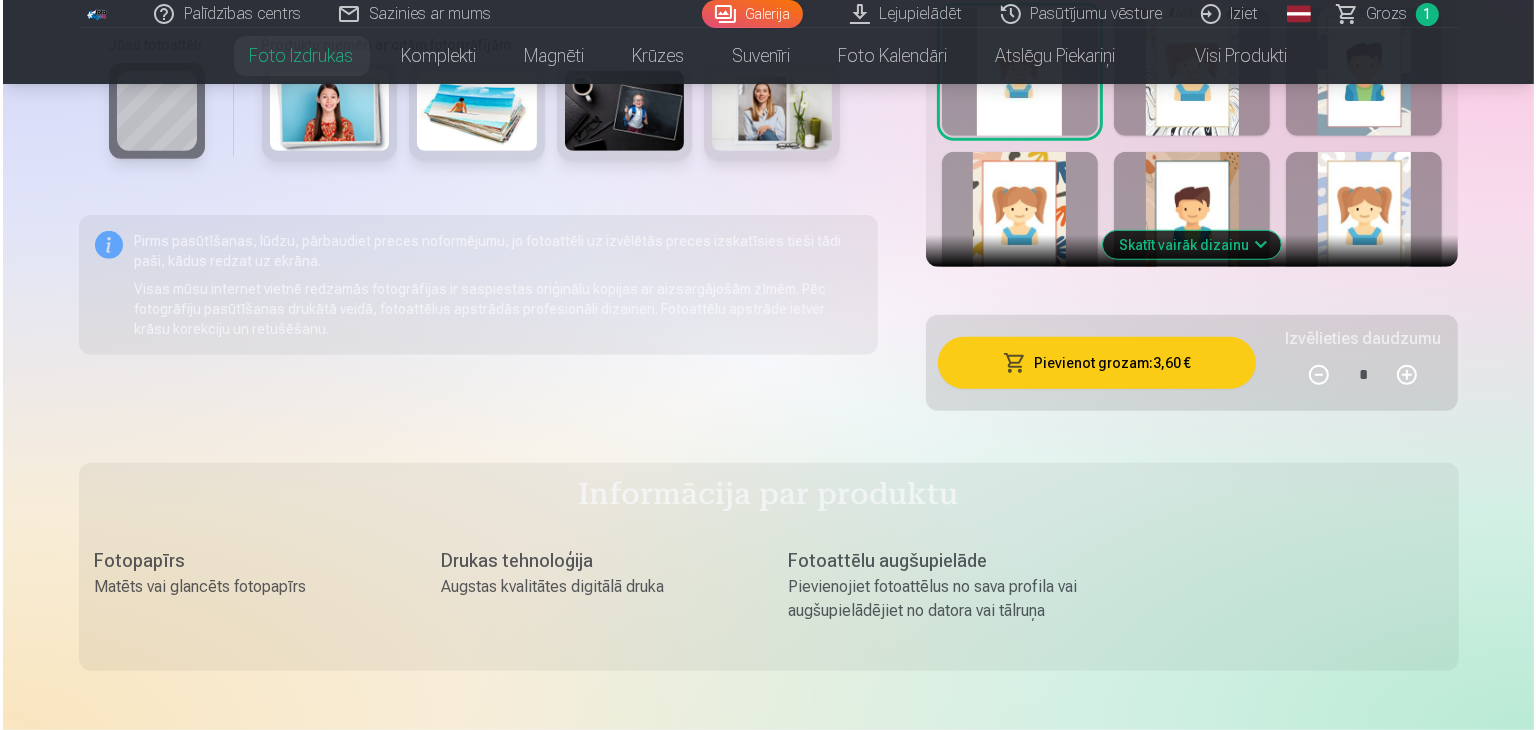 scroll, scrollTop: 1362, scrollLeft: 0, axis: vertical 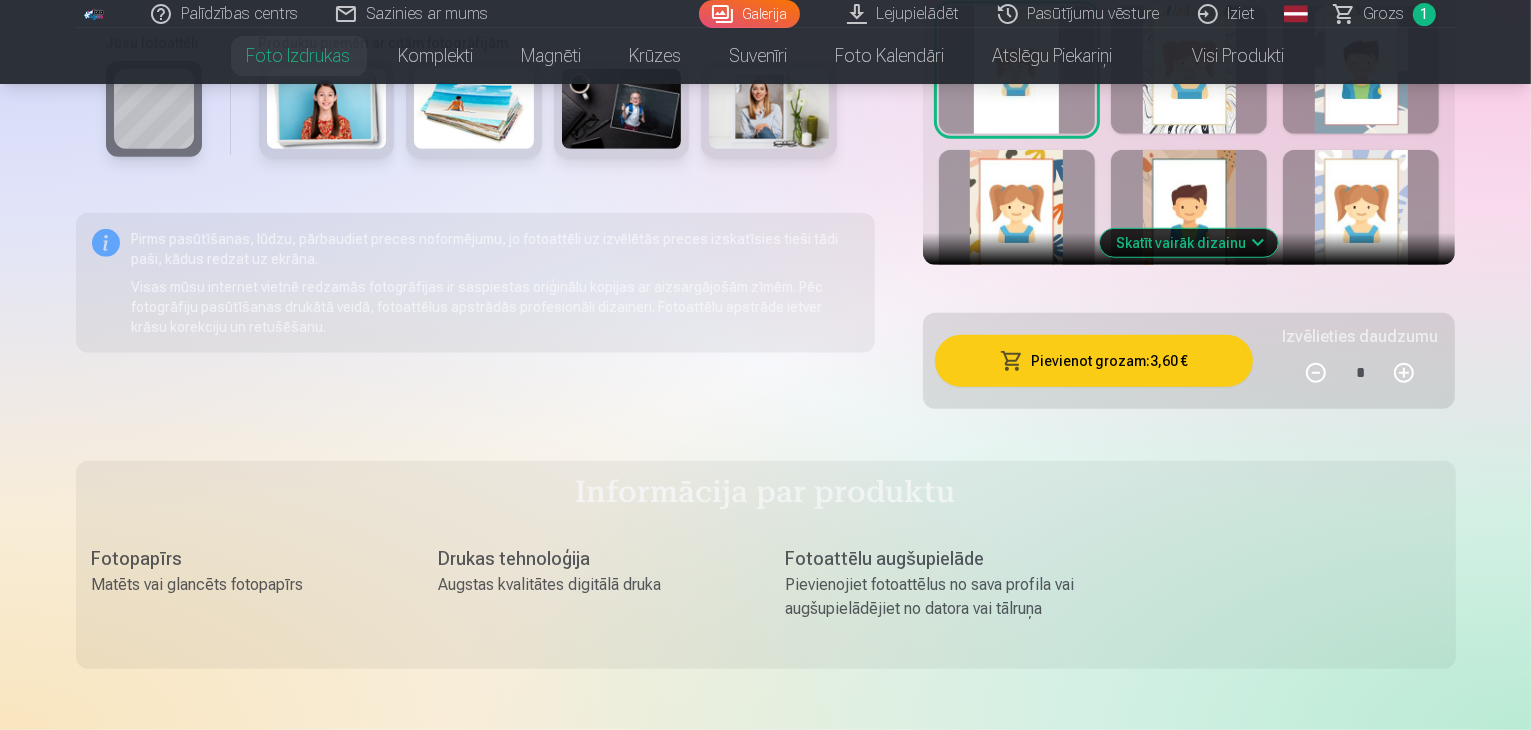 click on "Pievienot grozam :  3,60 €" at bounding box center (1094, 361) 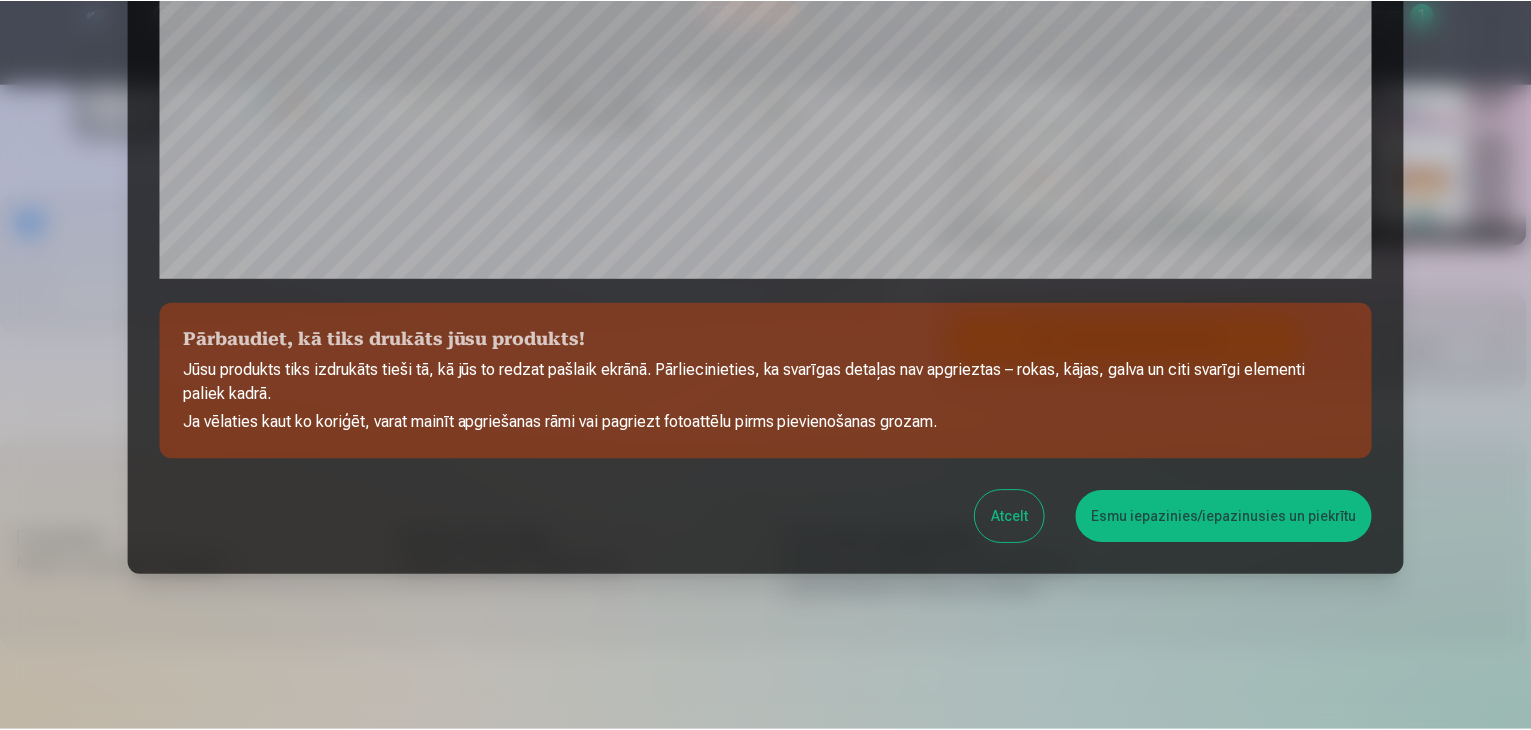 scroll, scrollTop: 710, scrollLeft: 0, axis: vertical 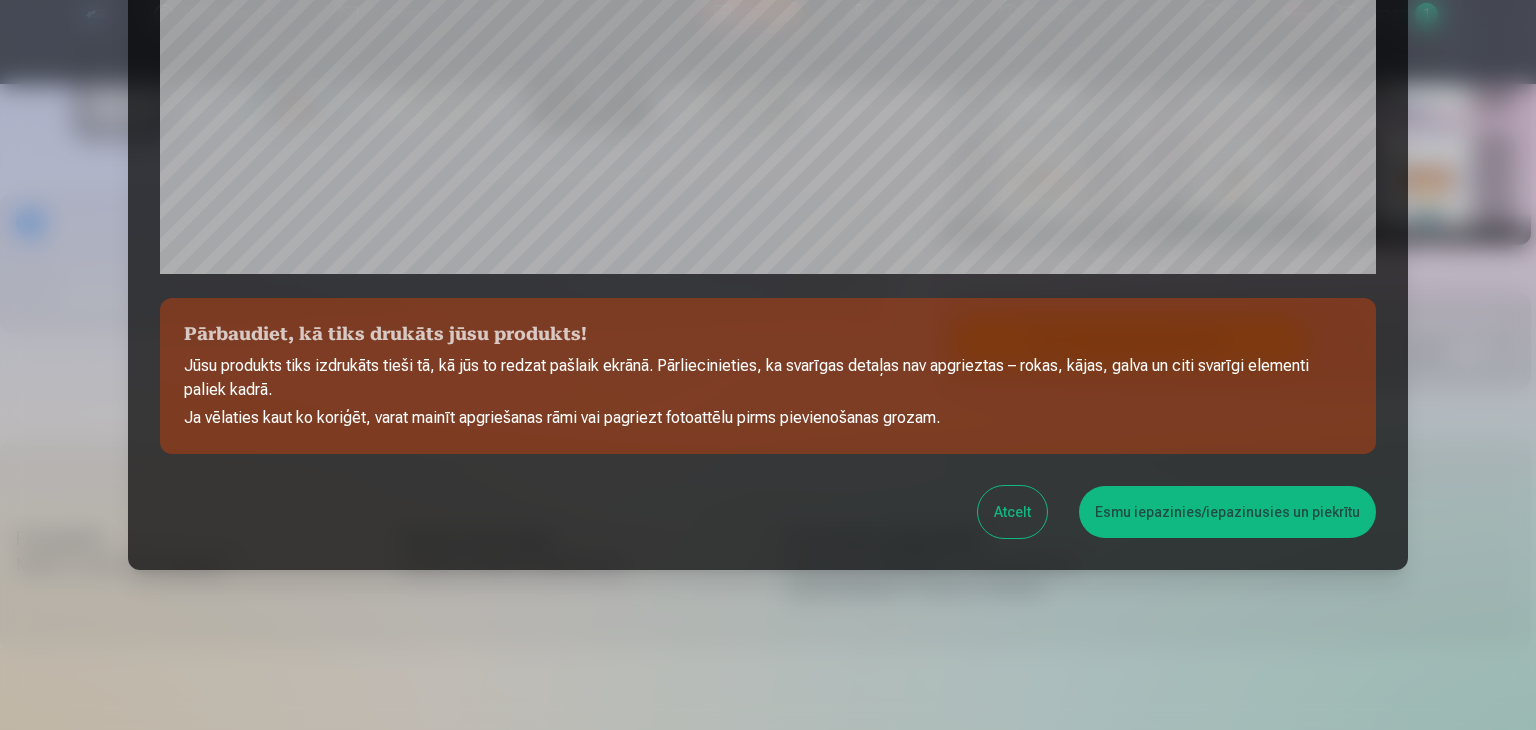 click on "Esmu iepazinies/iepazinusies un piekrītu" at bounding box center [1227, 512] 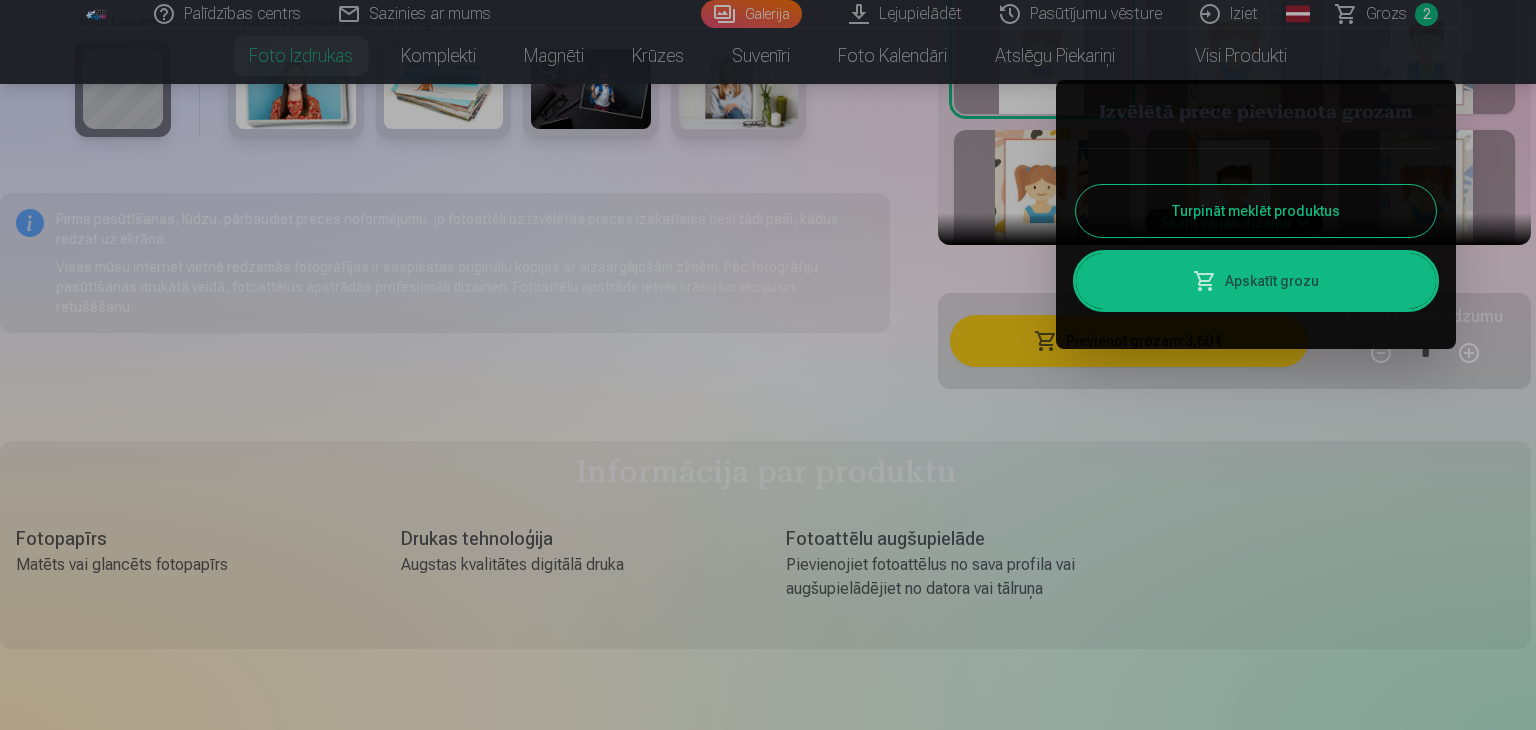 click at bounding box center [768, 365] 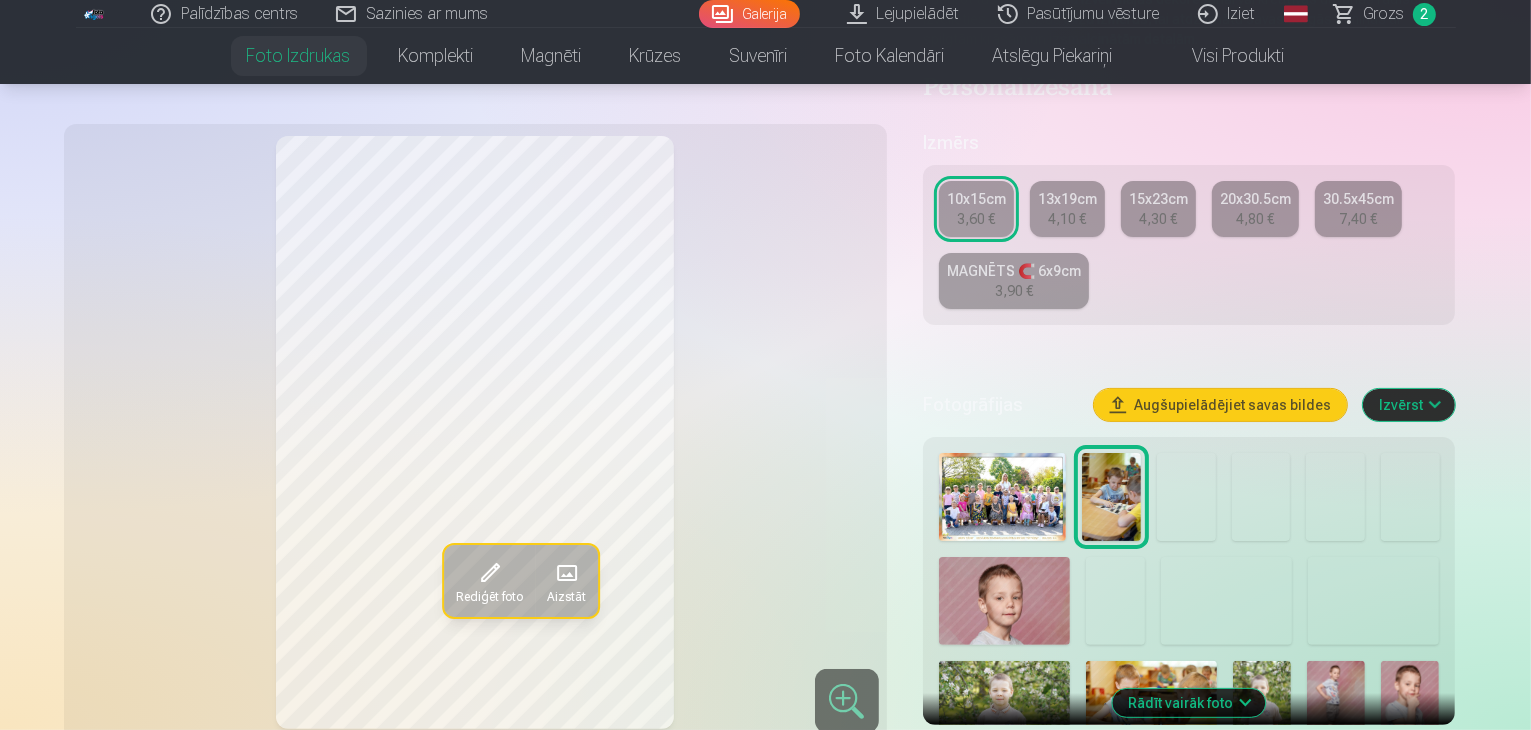scroll, scrollTop: 379, scrollLeft: 0, axis: vertical 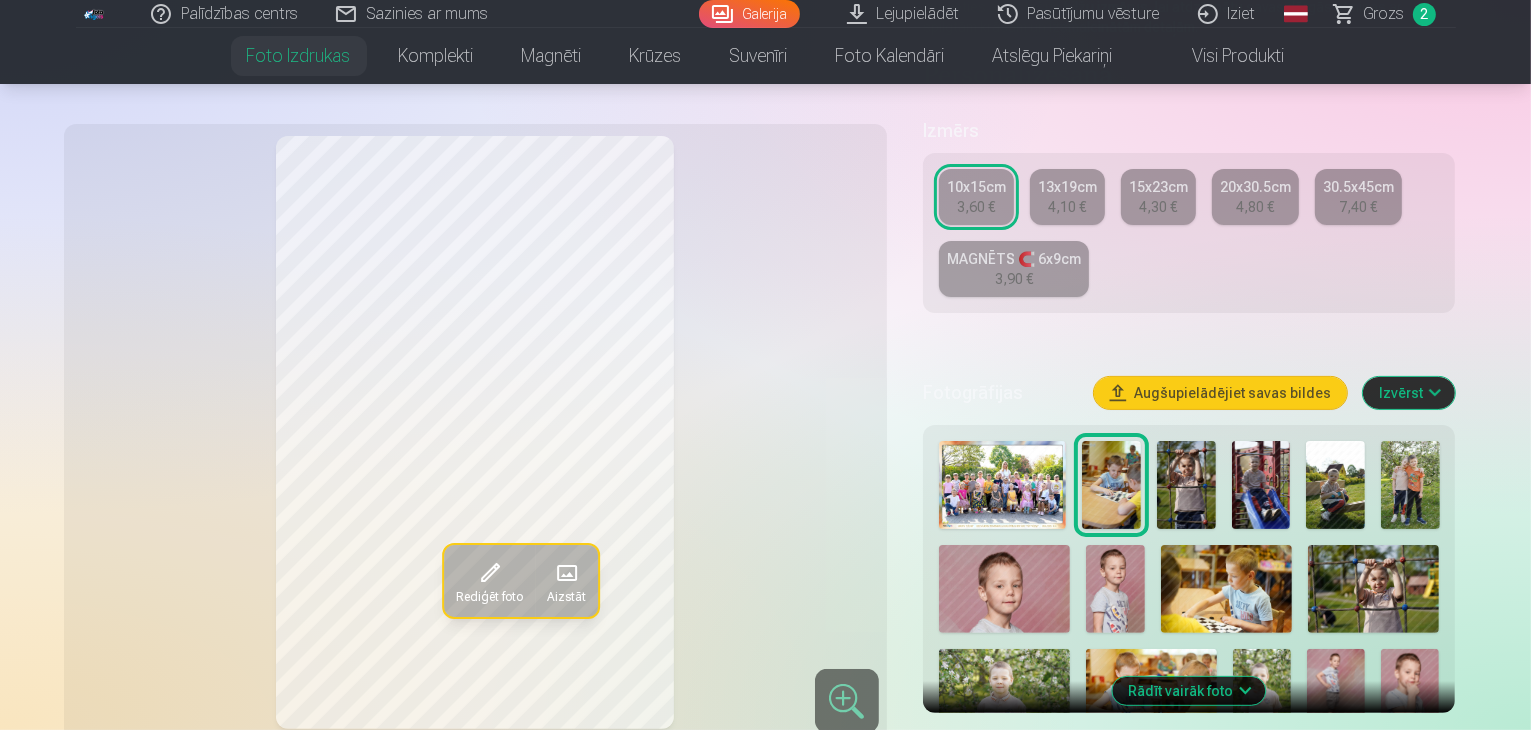 click at bounding box center [1186, 485] 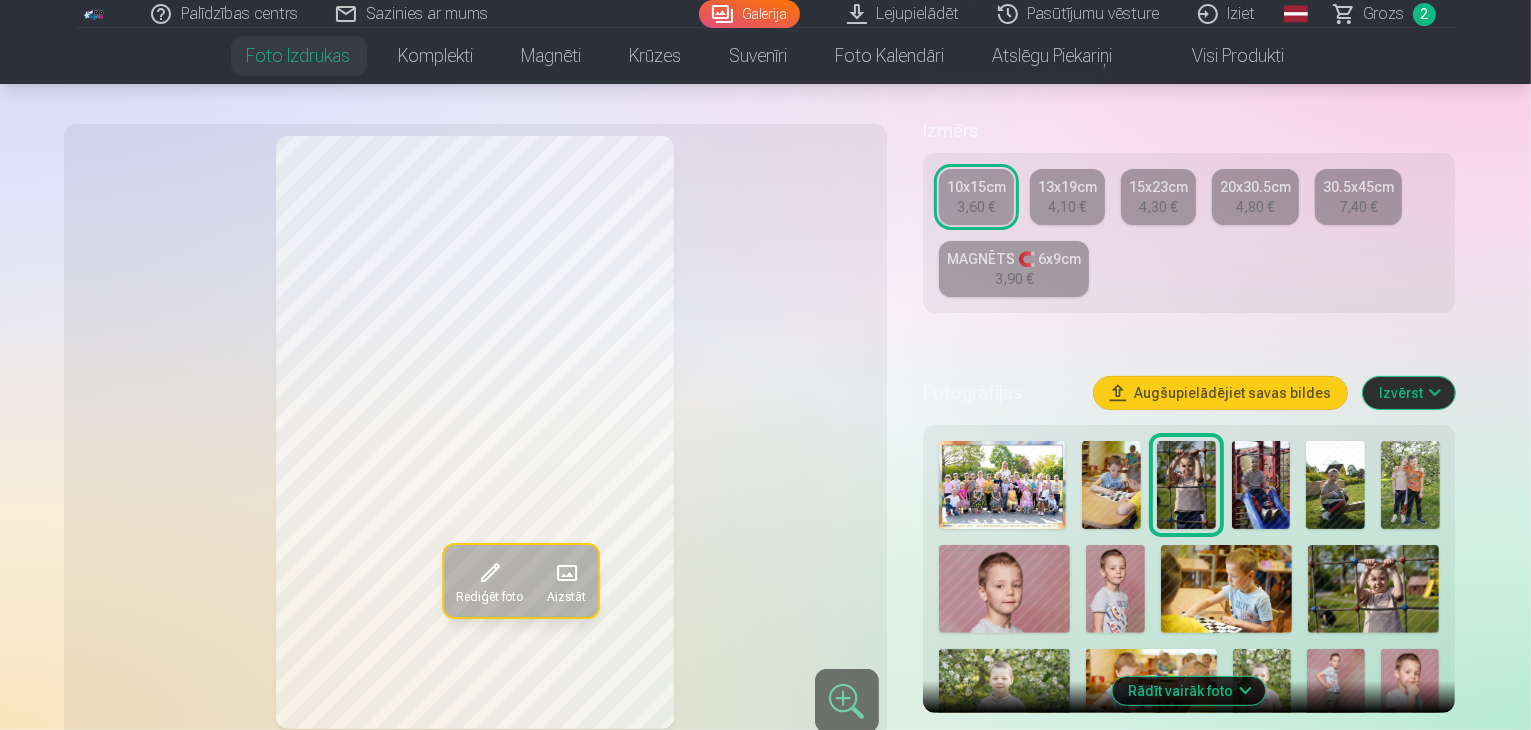 click at bounding box center [1261, 485] 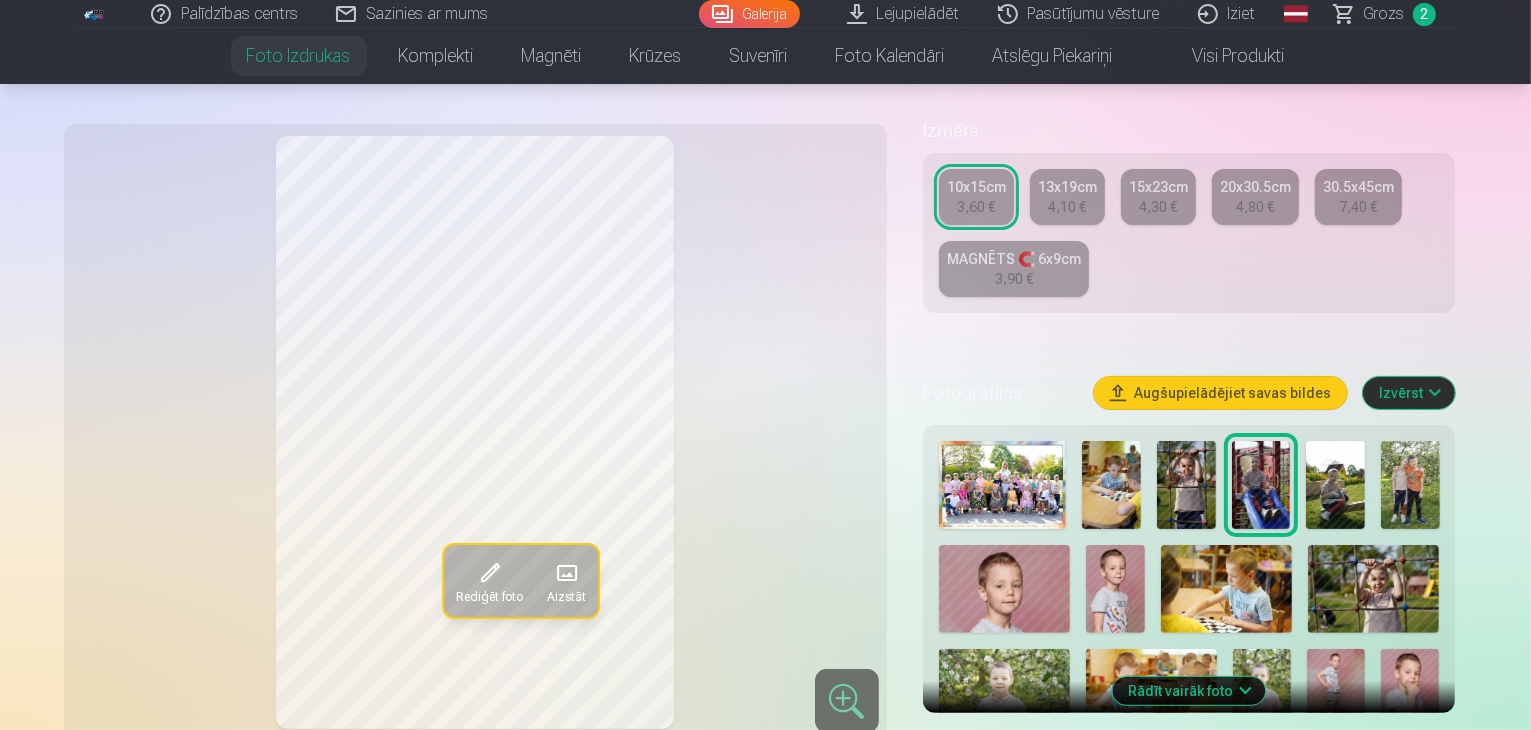 click at bounding box center [1335, 485] 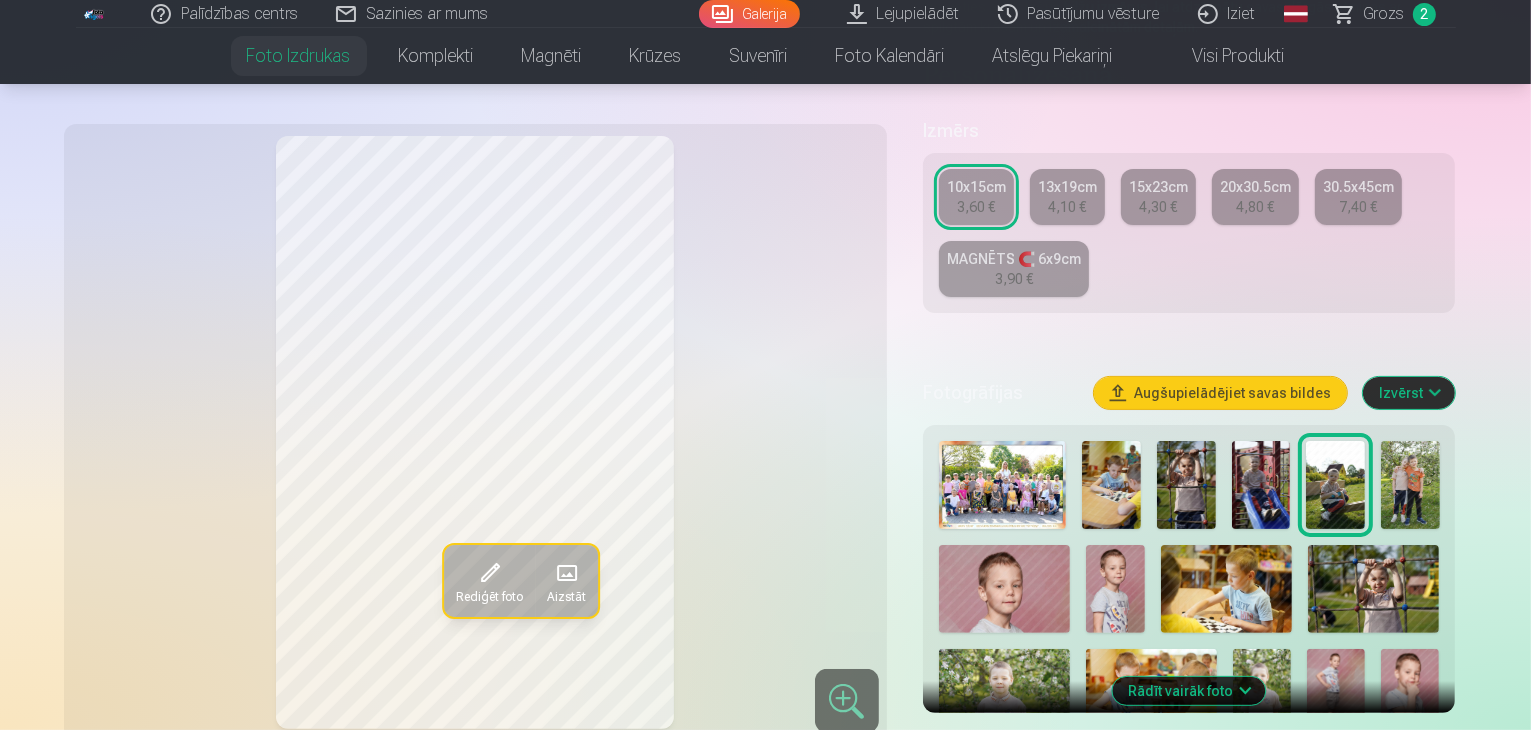 click at bounding box center [1410, 485] 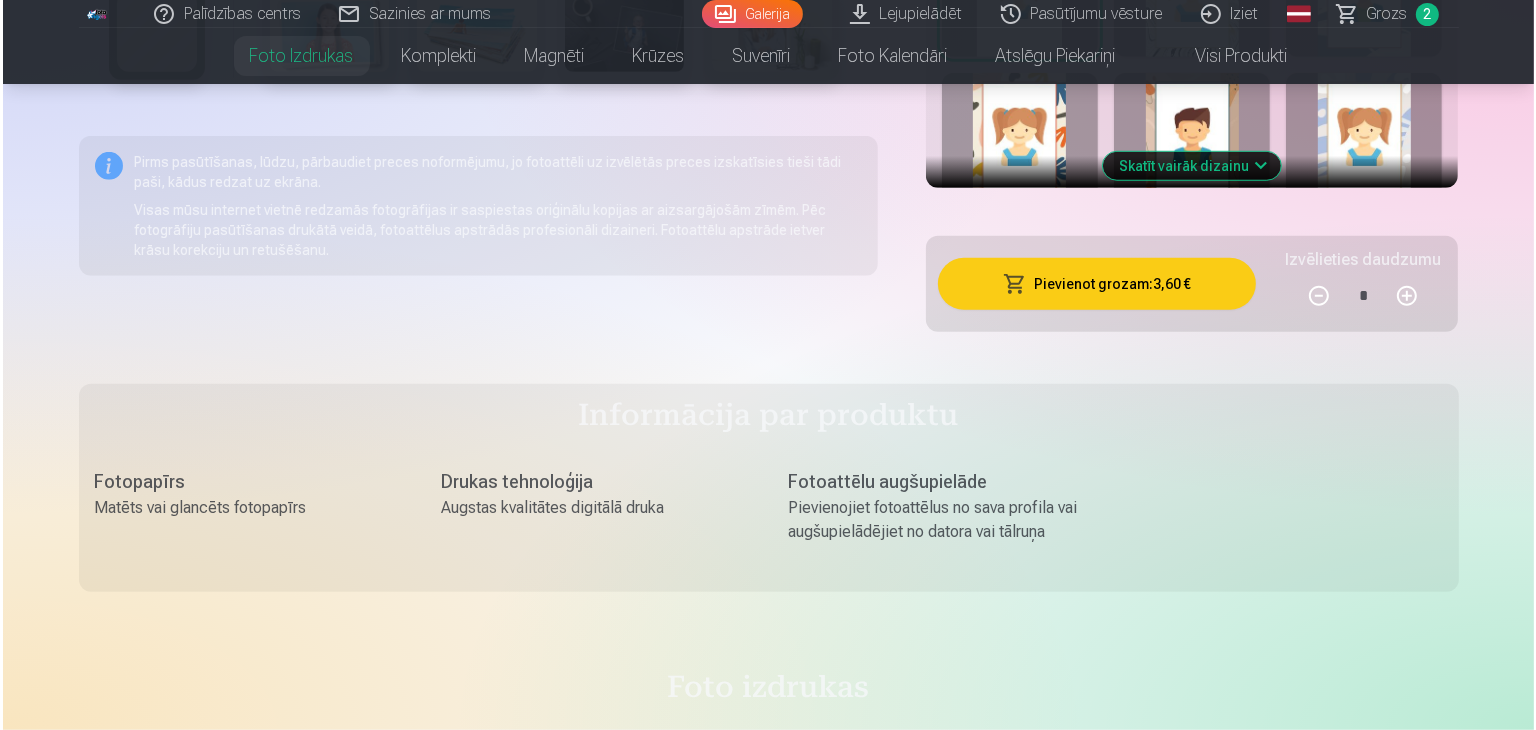 scroll, scrollTop: 1438, scrollLeft: 0, axis: vertical 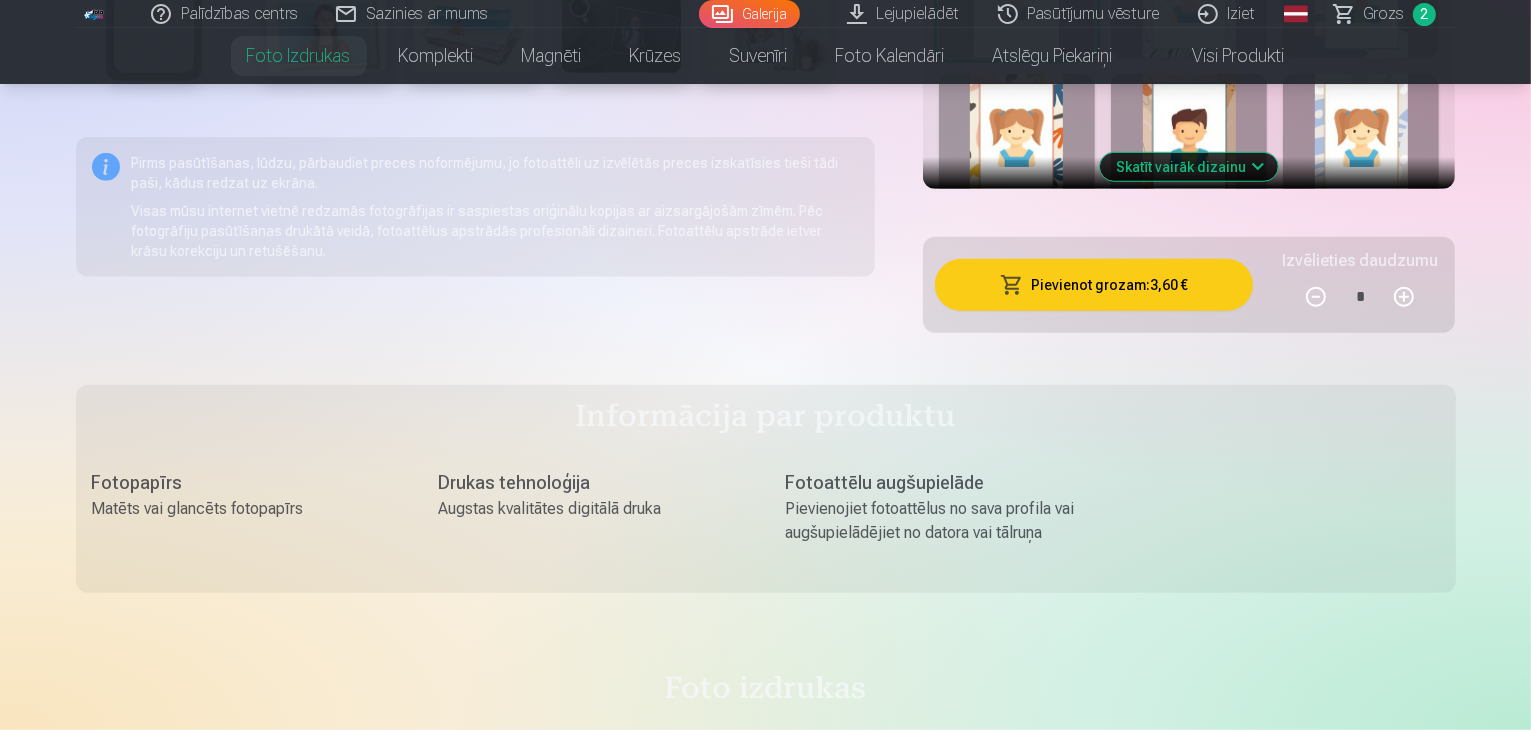 click on "Pievienot grozam :  3,60 €" at bounding box center (1094, 285) 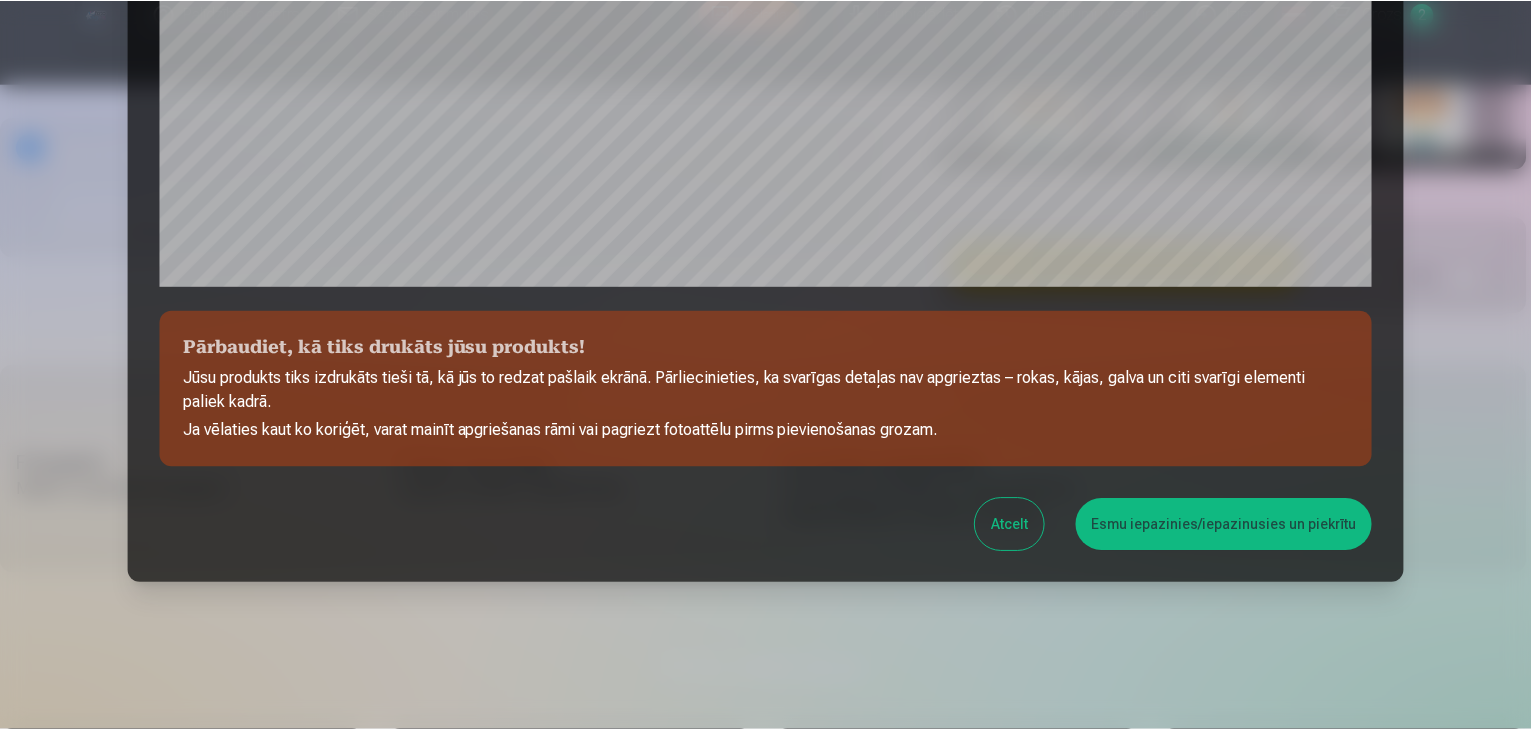 scroll, scrollTop: 710, scrollLeft: 0, axis: vertical 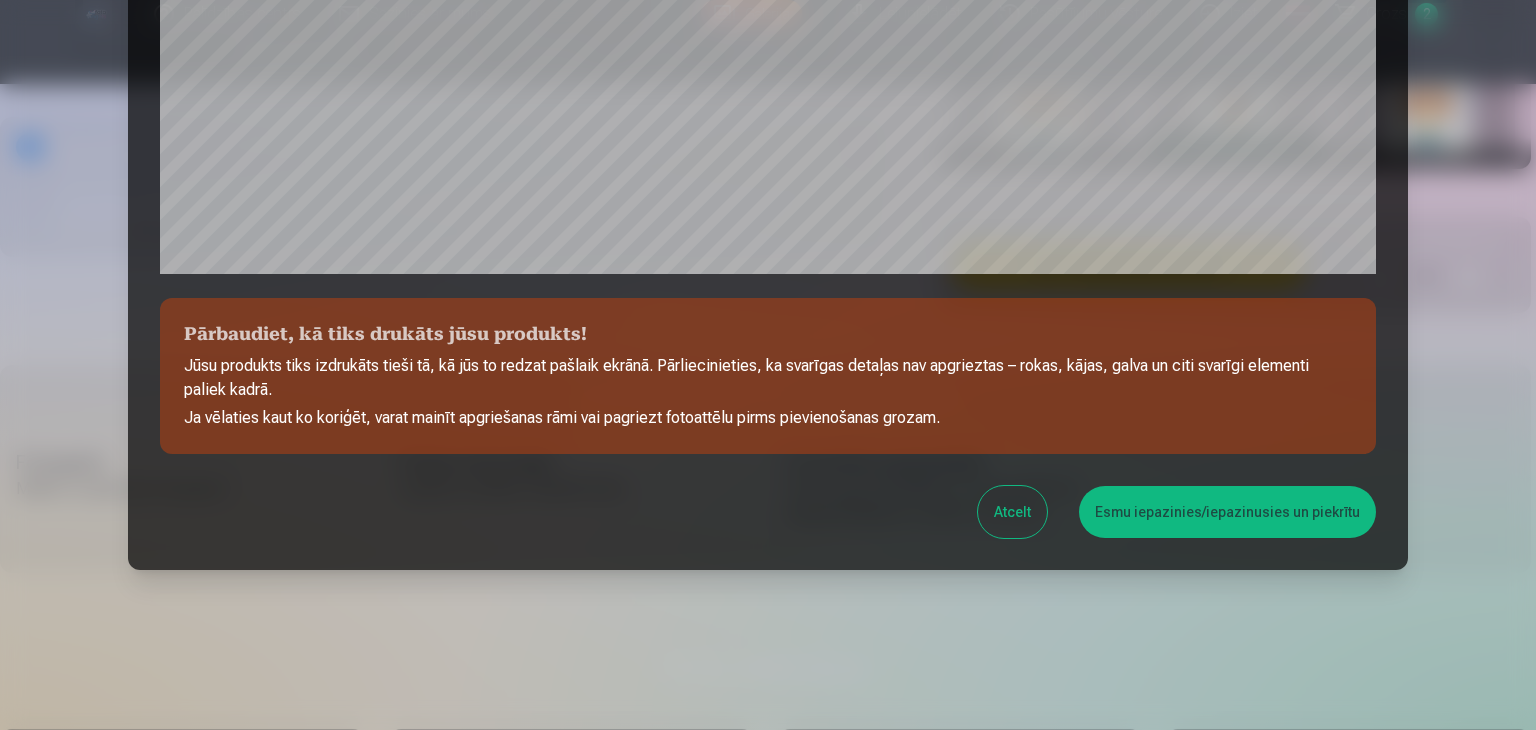 click on "Esmu iepazinies/iepazinusies un piekrītu" at bounding box center [1227, 512] 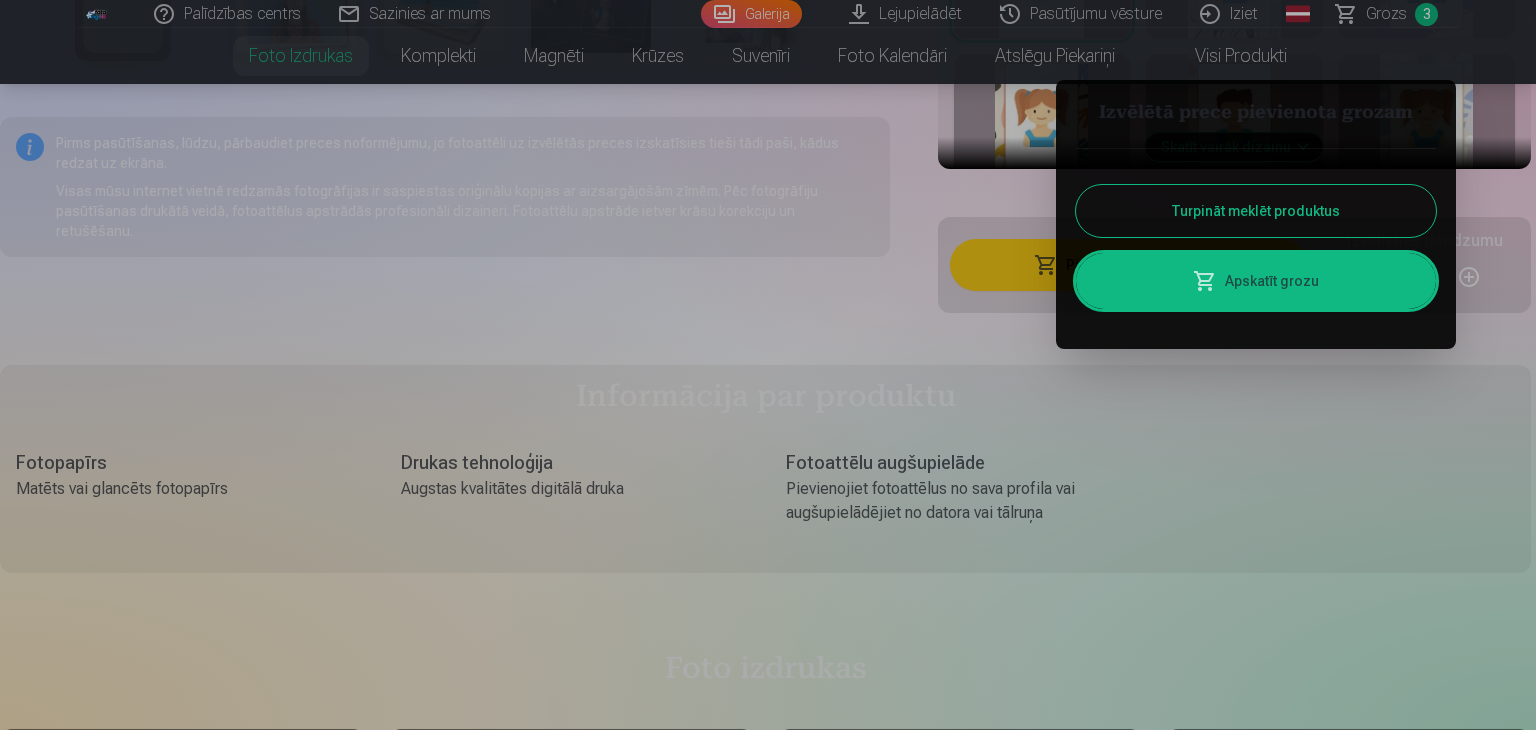 click at bounding box center (768, 365) 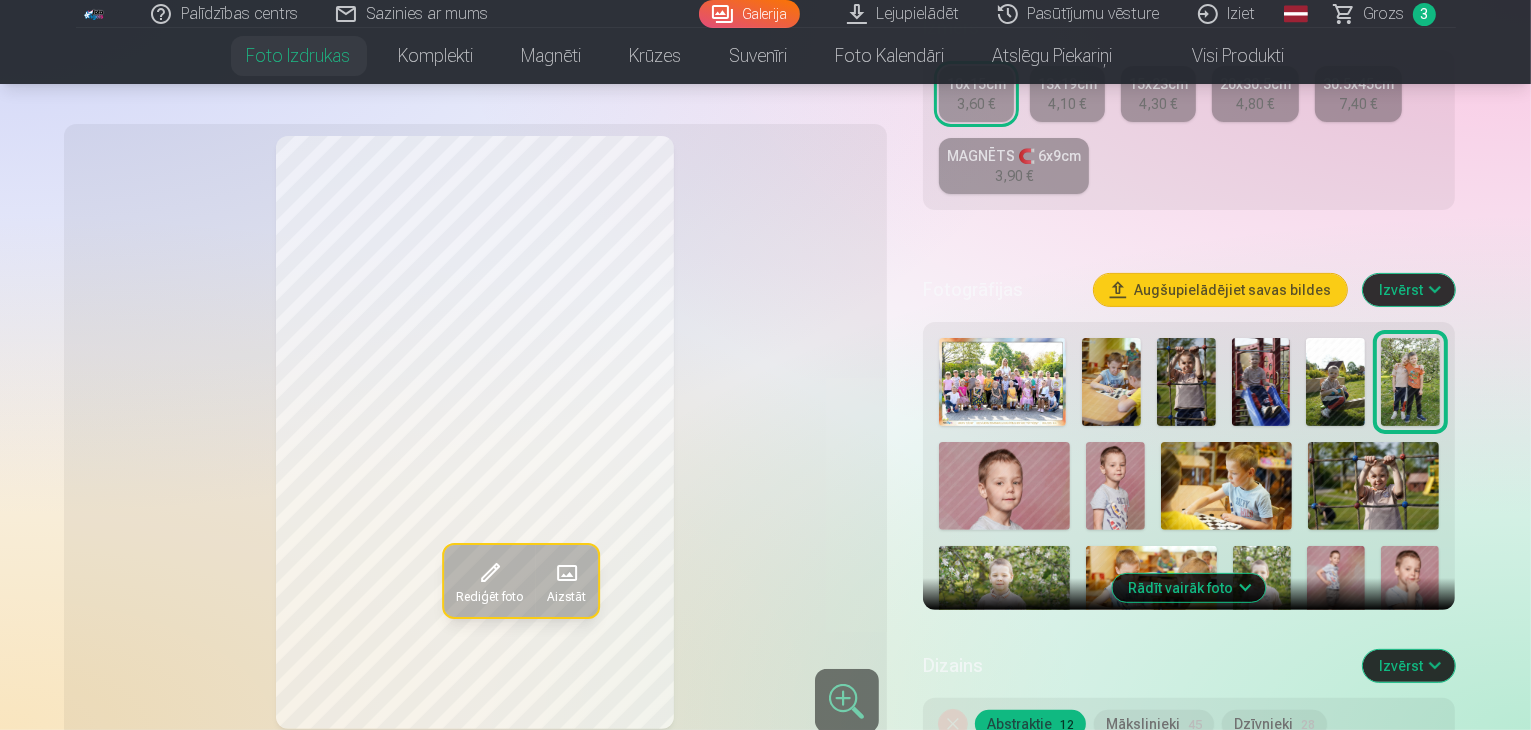 scroll, scrollTop: 474, scrollLeft: 0, axis: vertical 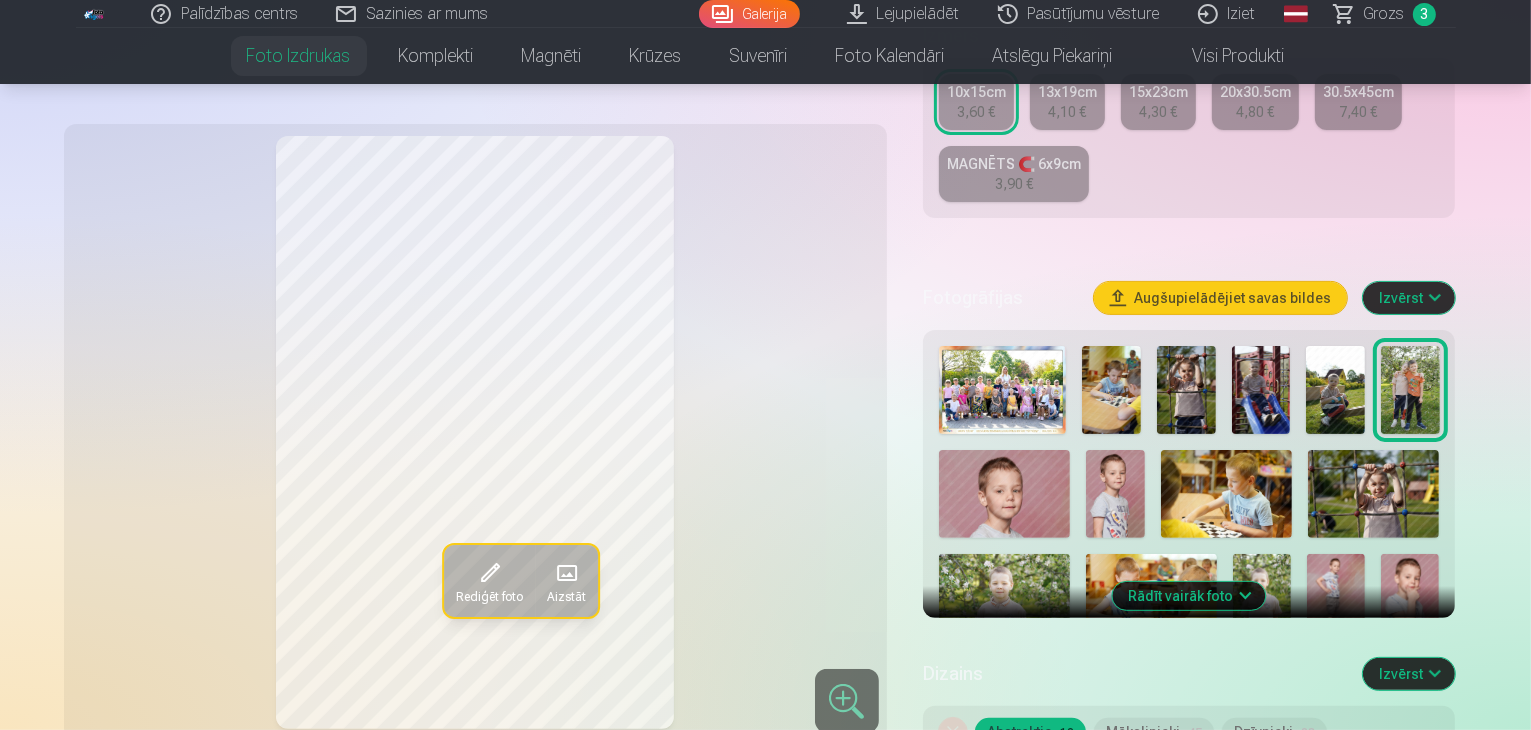 click at bounding box center [1186, 390] 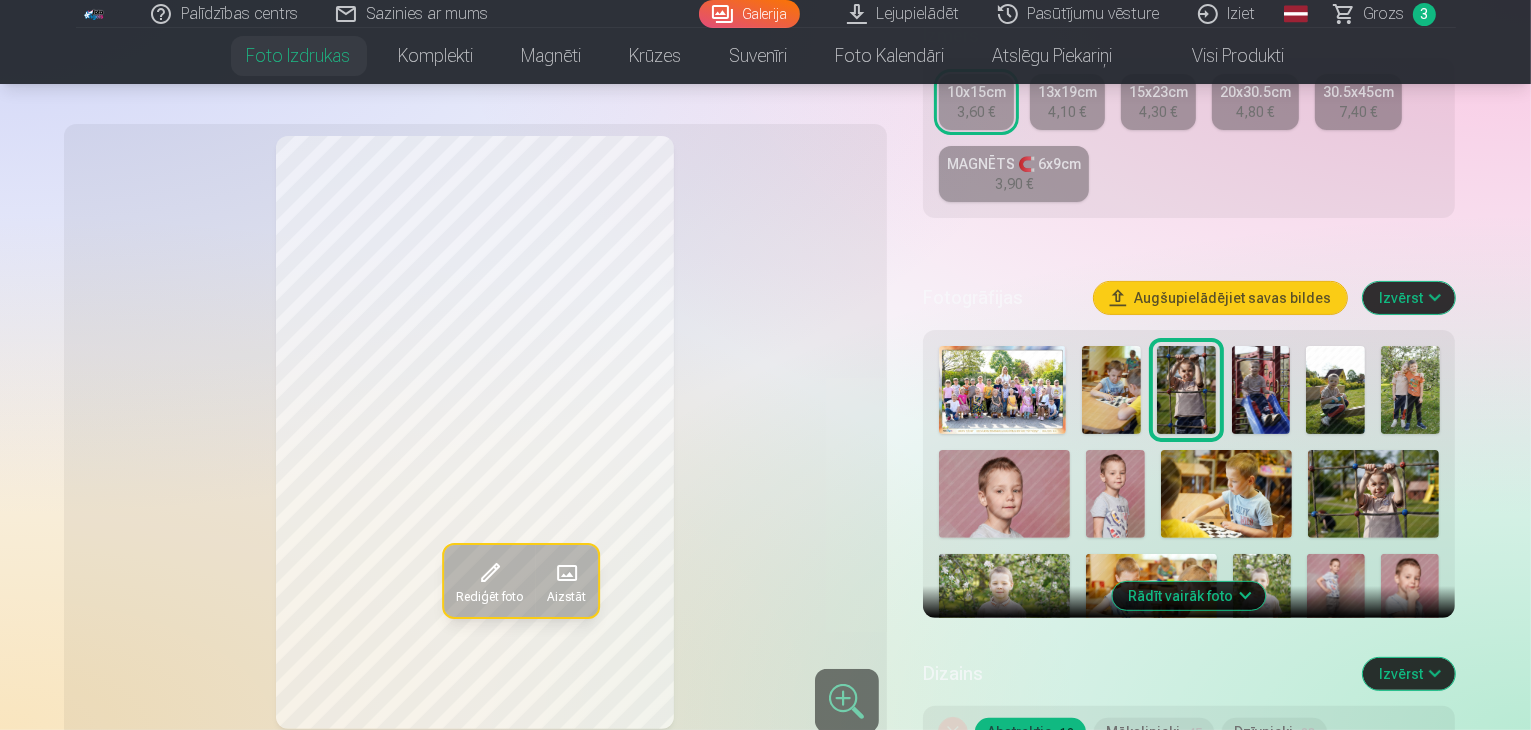 click at bounding box center [1261, 390] 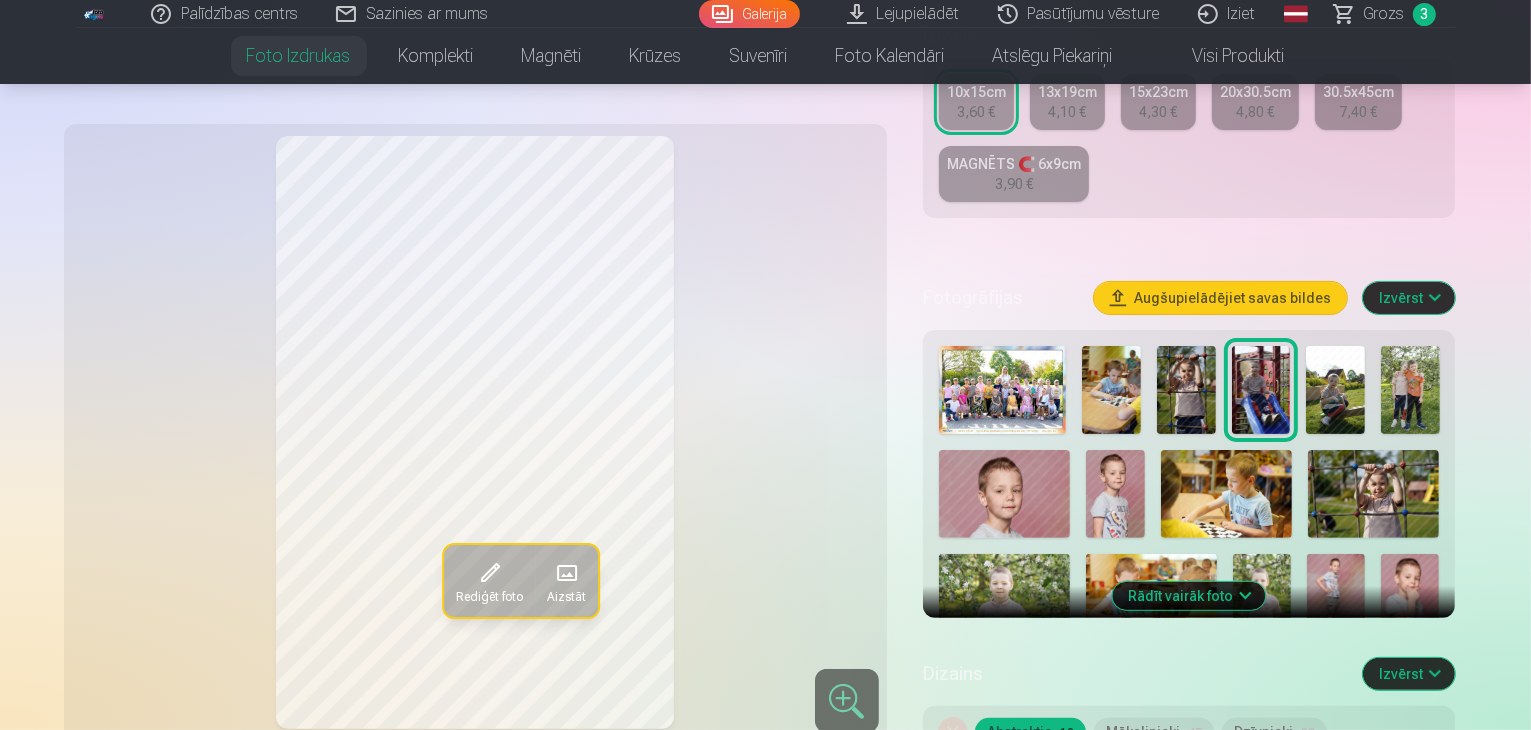 click at bounding box center (1186, 390) 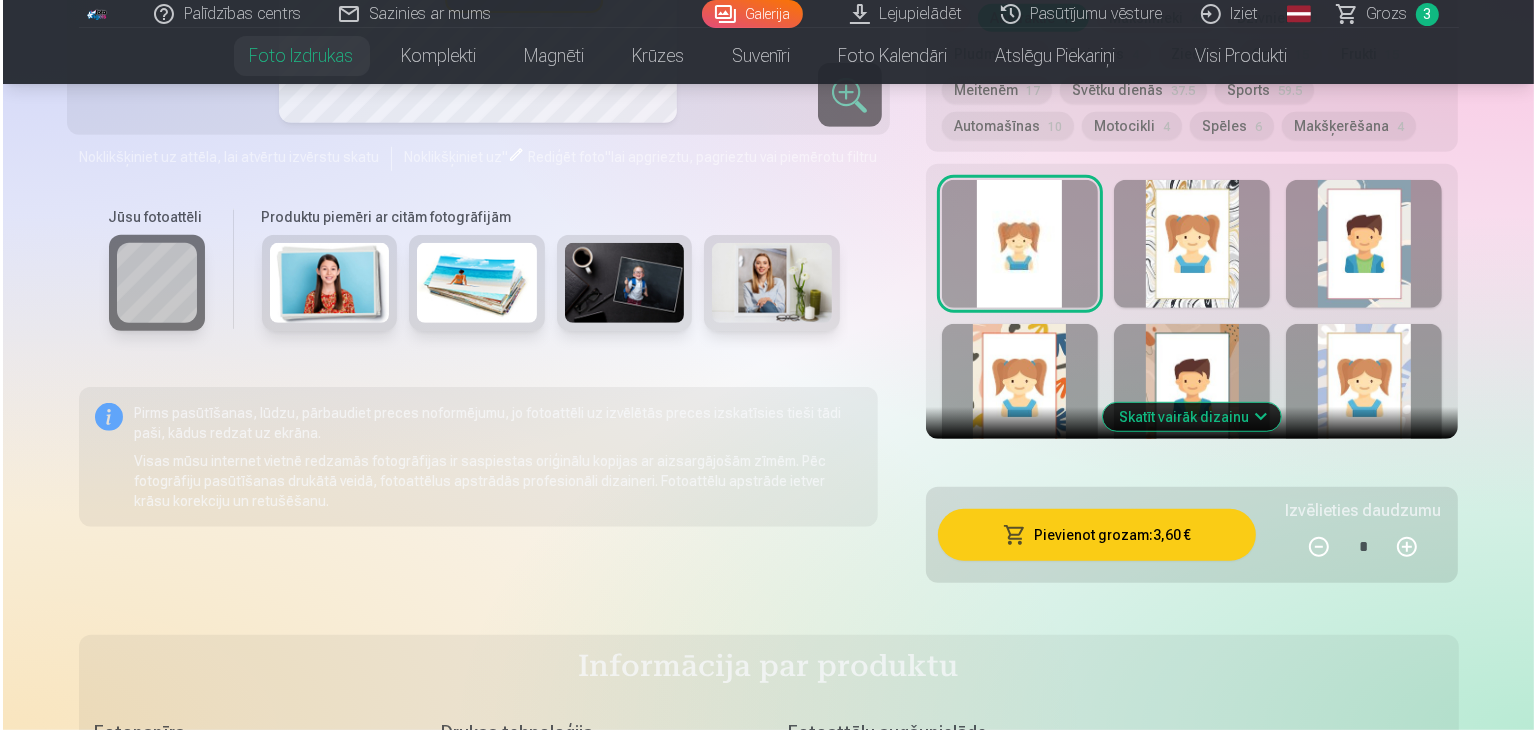 scroll, scrollTop: 1188, scrollLeft: 0, axis: vertical 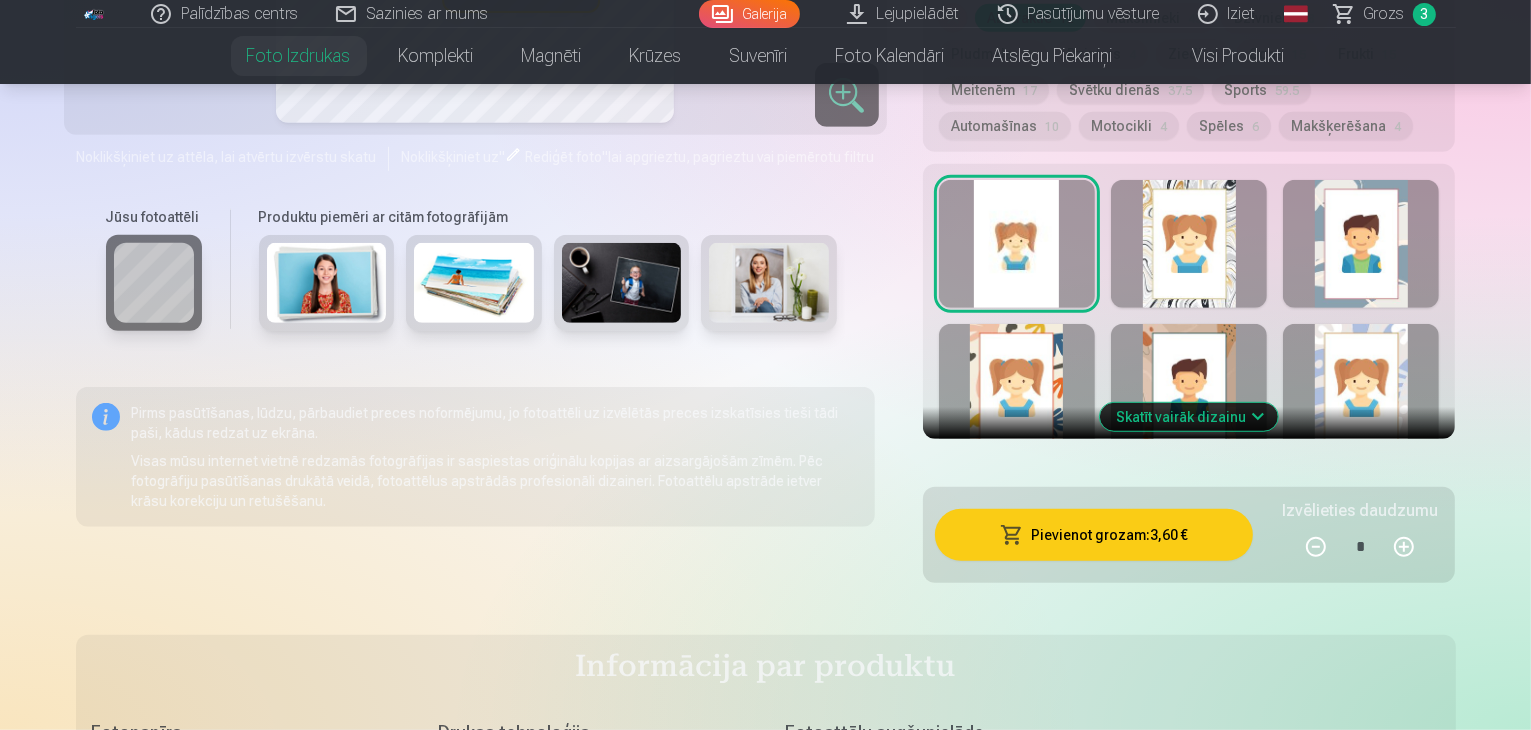 click on "Pievienot grozam :  3,60 €" at bounding box center (1094, 535) 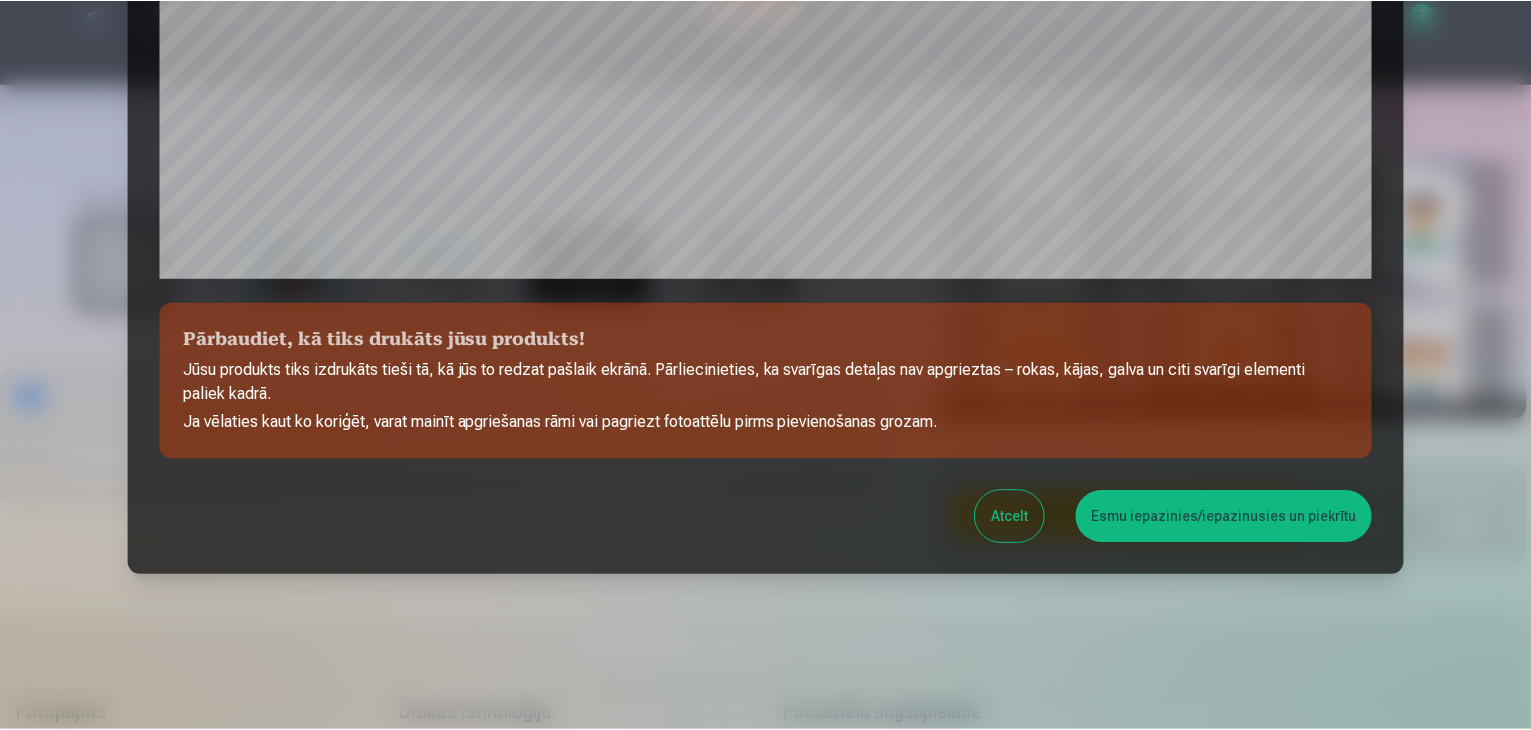 scroll, scrollTop: 710, scrollLeft: 0, axis: vertical 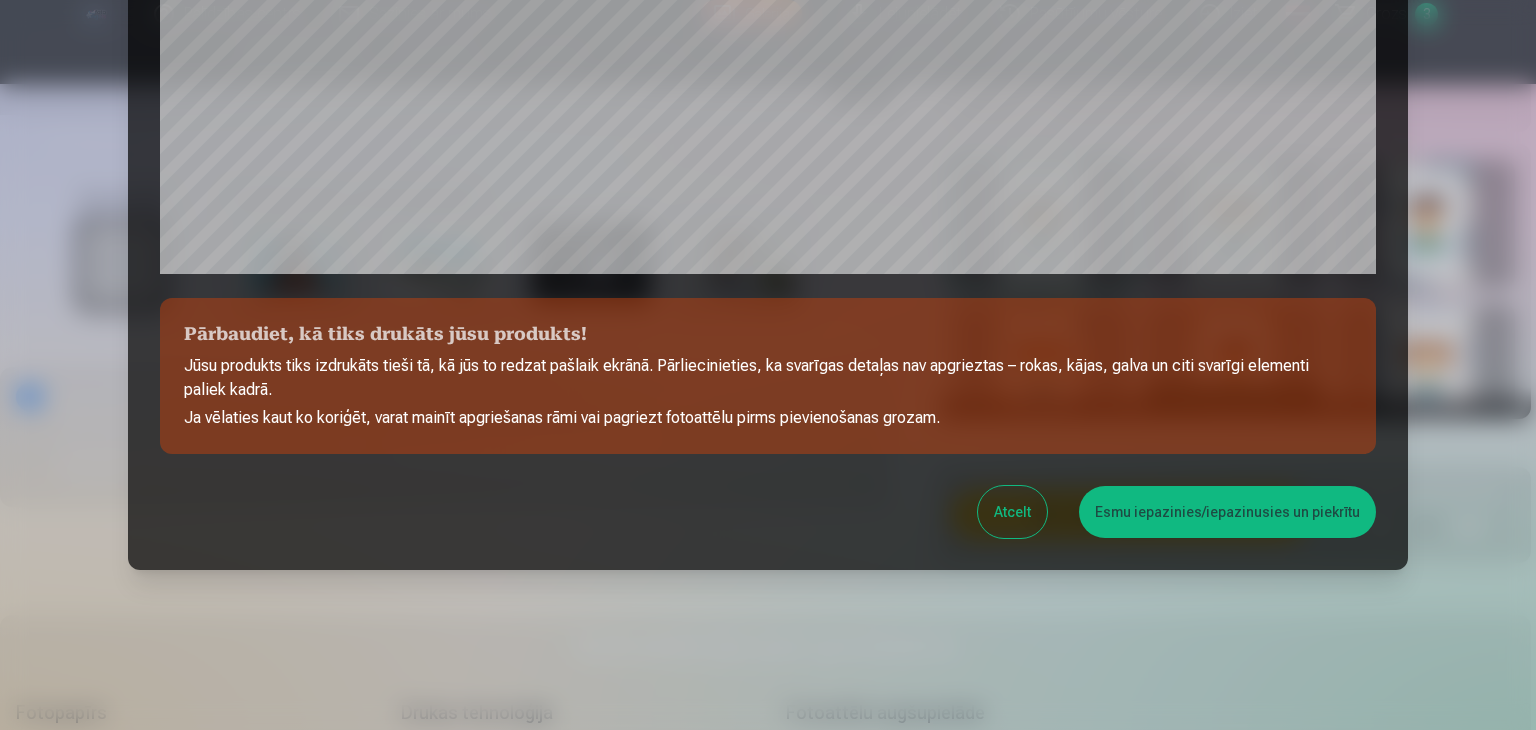 click on "Esmu iepazinies/iepazinusies un piekrītu" at bounding box center (1227, 512) 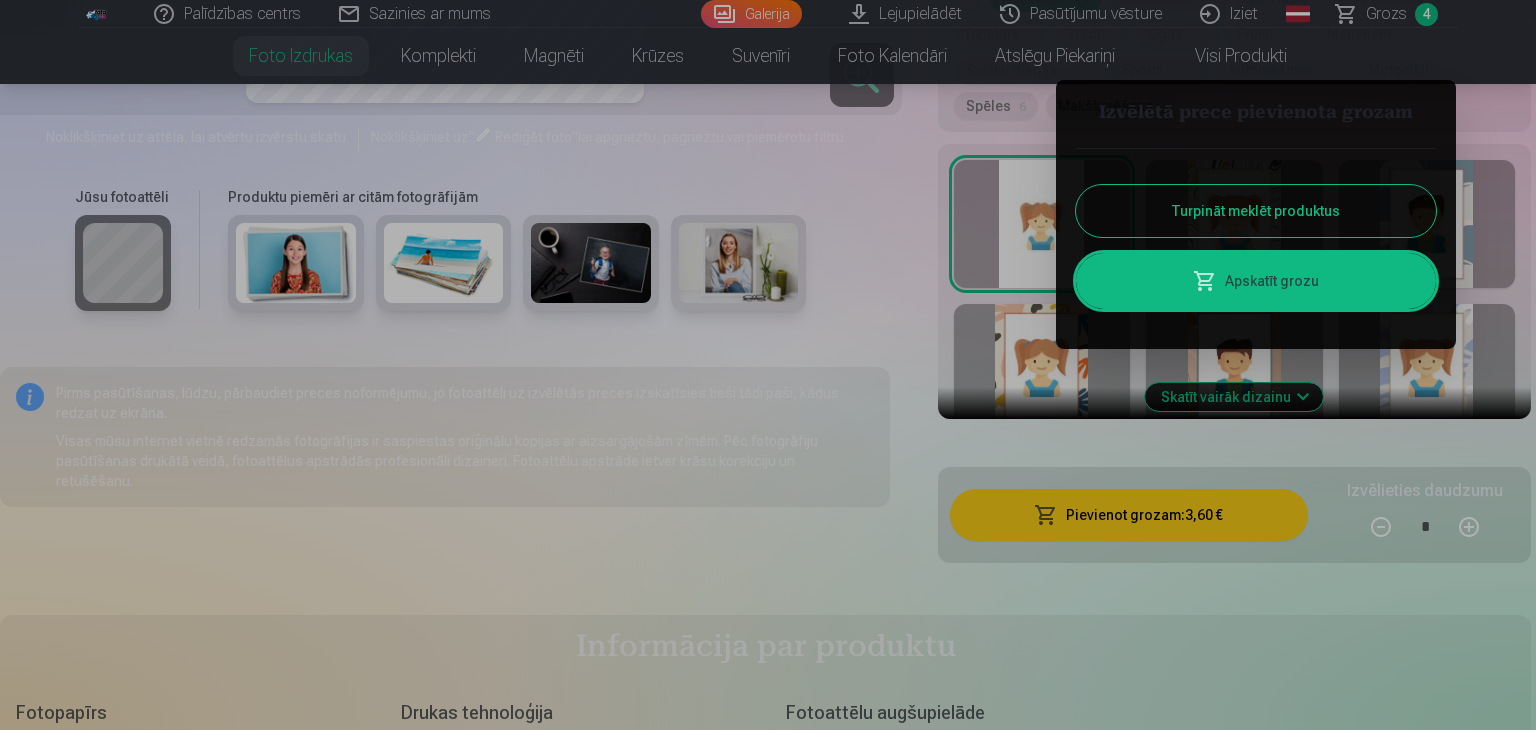 click at bounding box center [768, 365] 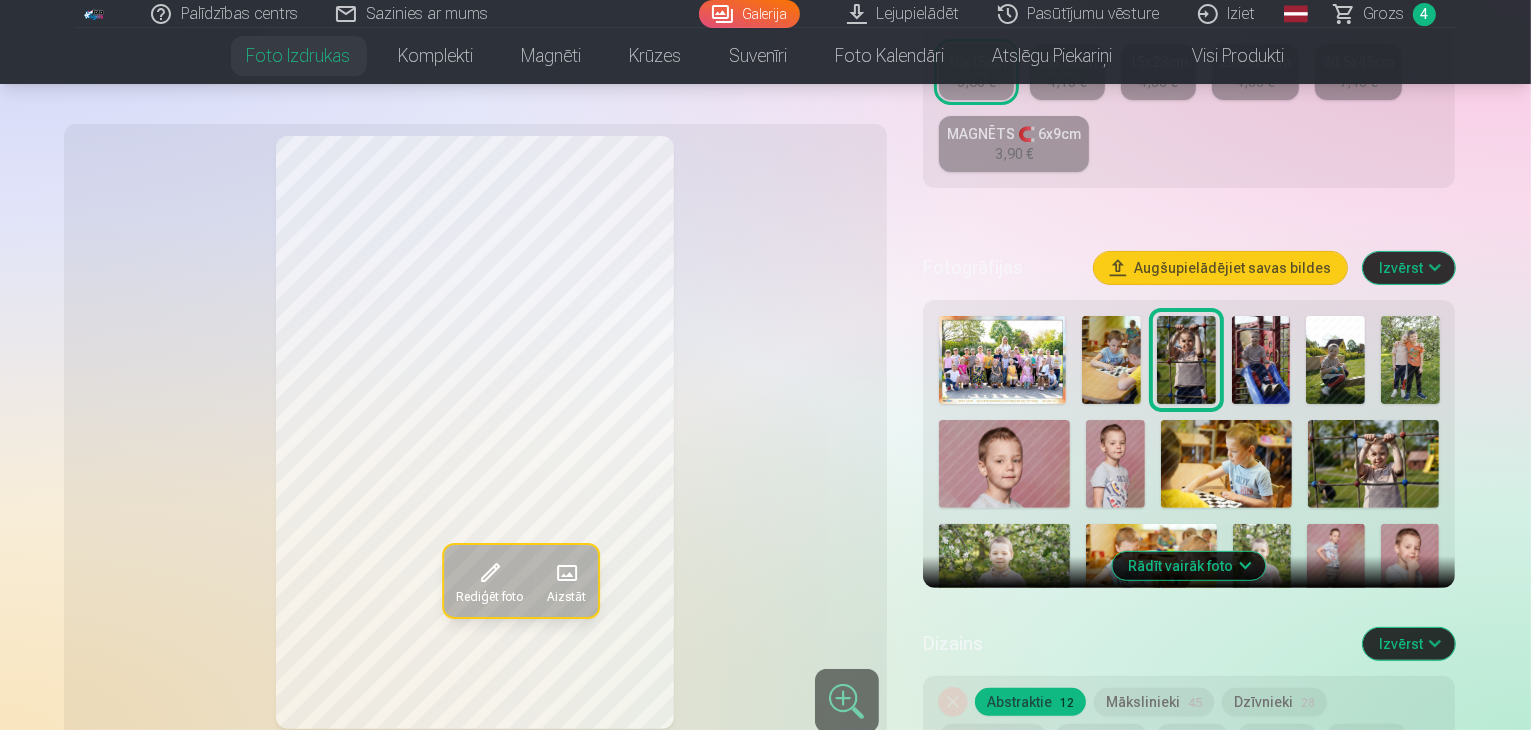 scroll, scrollTop: 502, scrollLeft: 0, axis: vertical 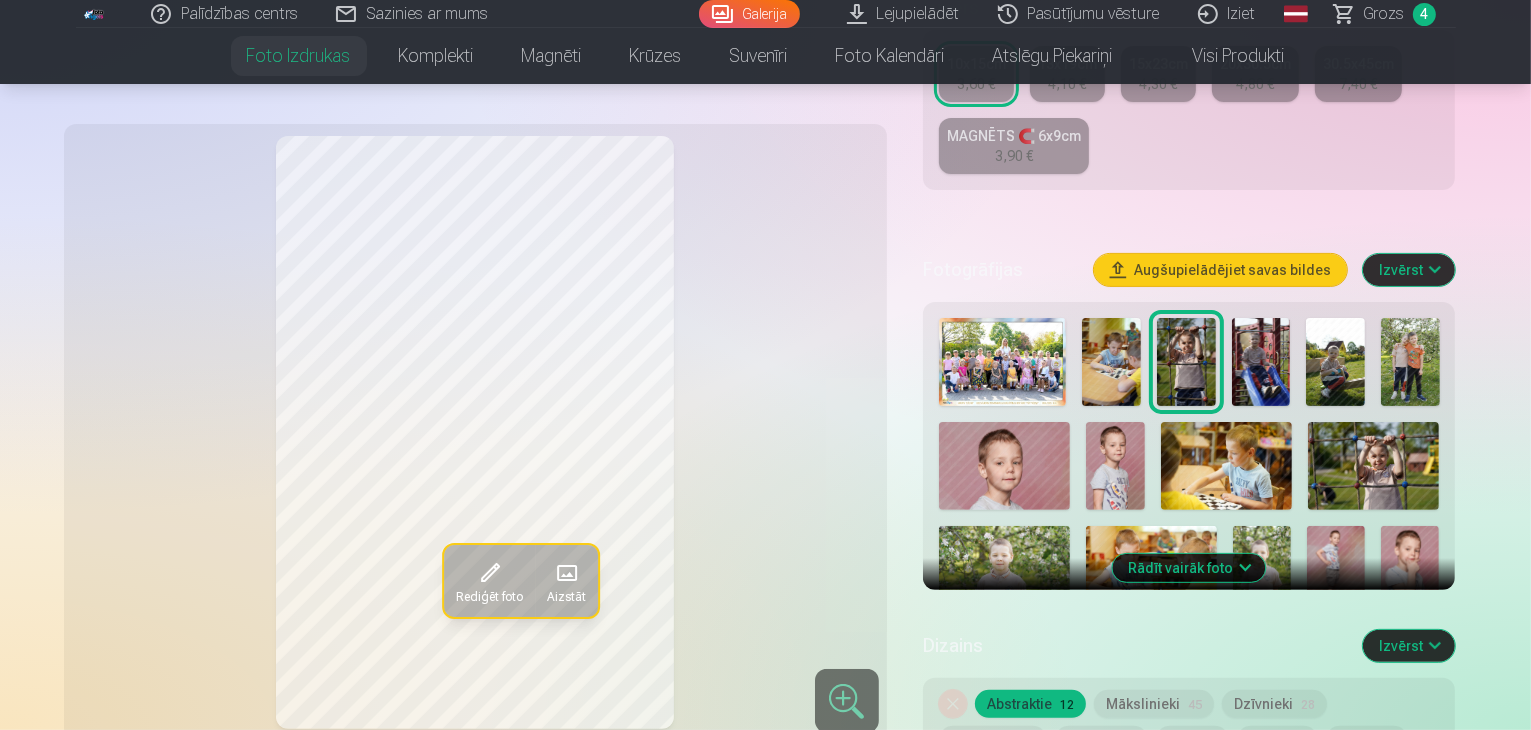 click at bounding box center [1004, 466] 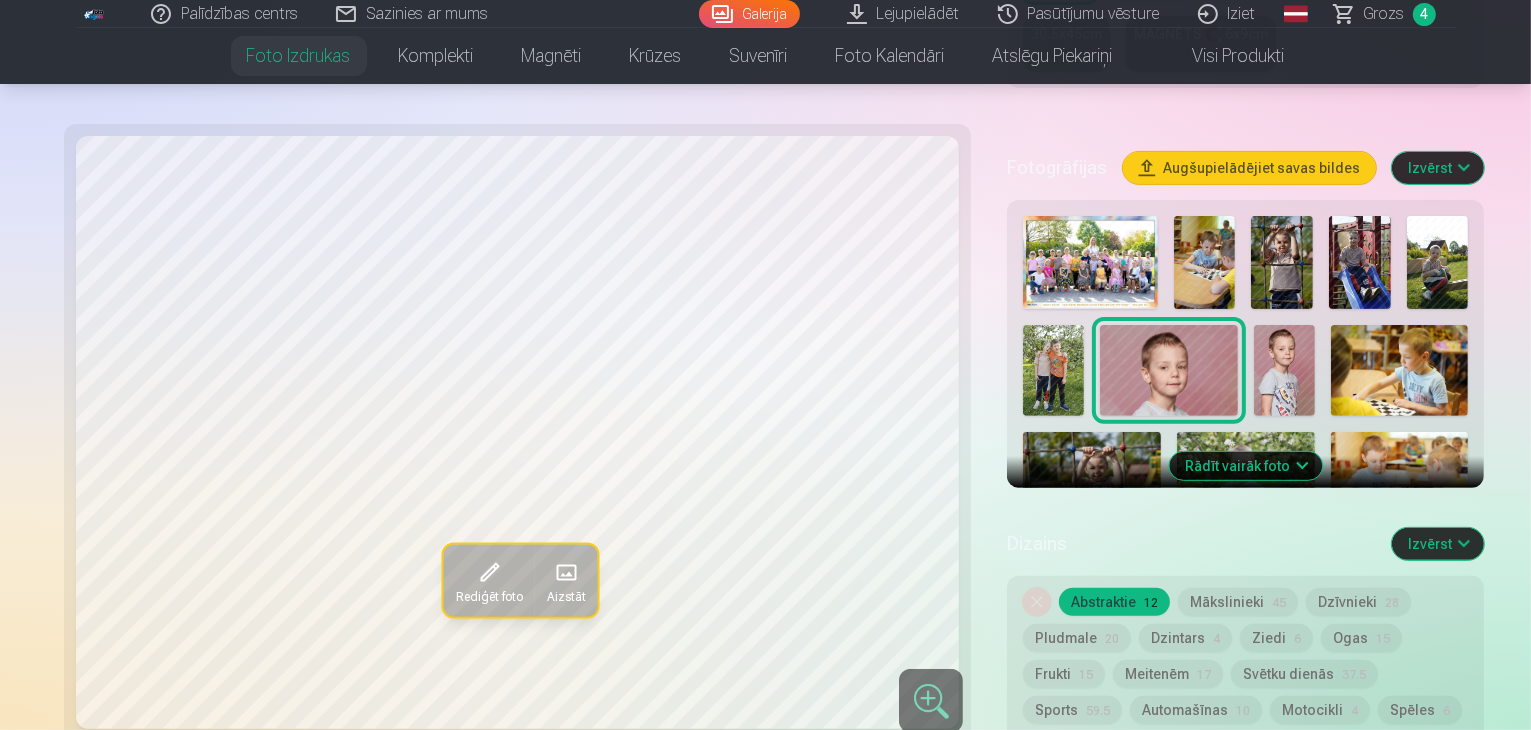 scroll, scrollTop: 623, scrollLeft: 0, axis: vertical 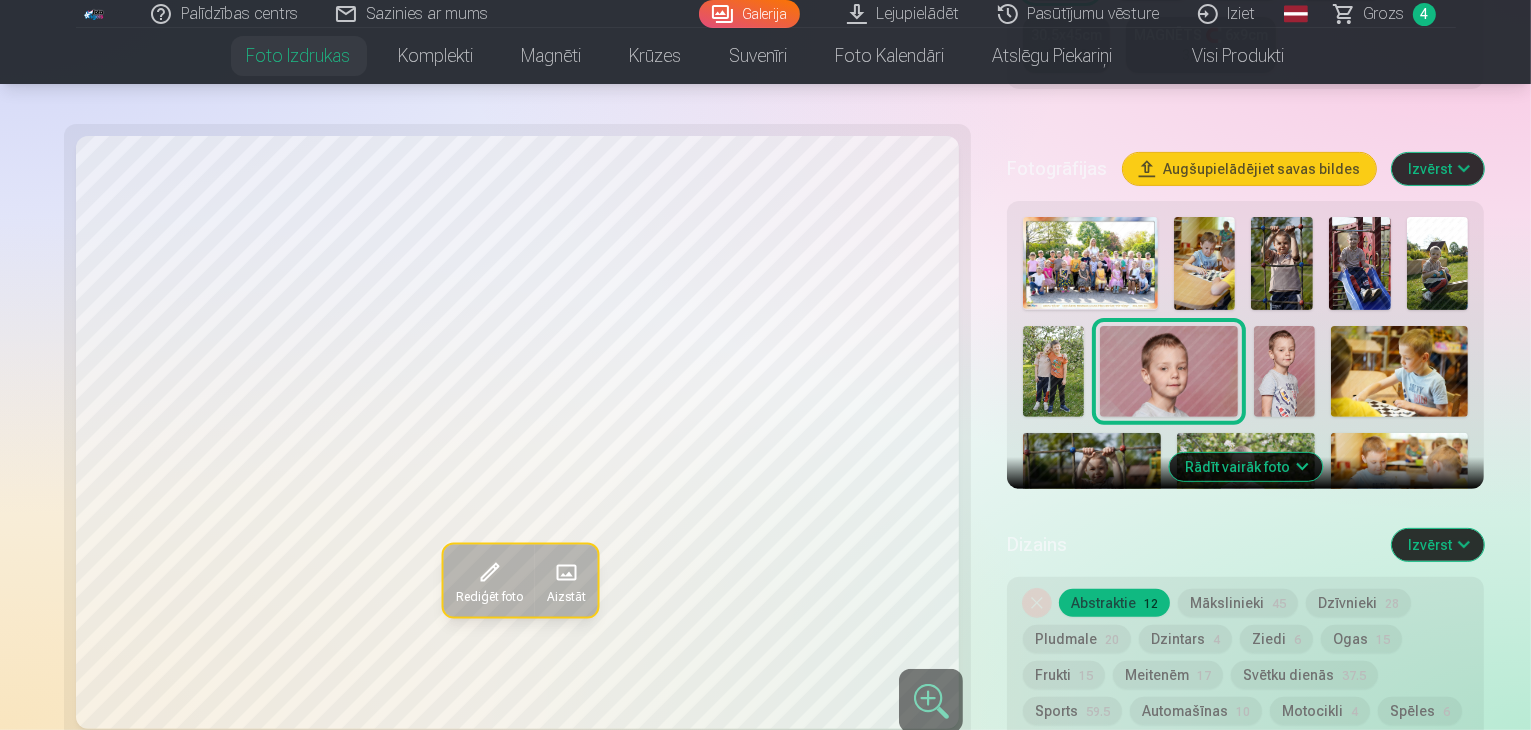 click at bounding box center [1284, 372] 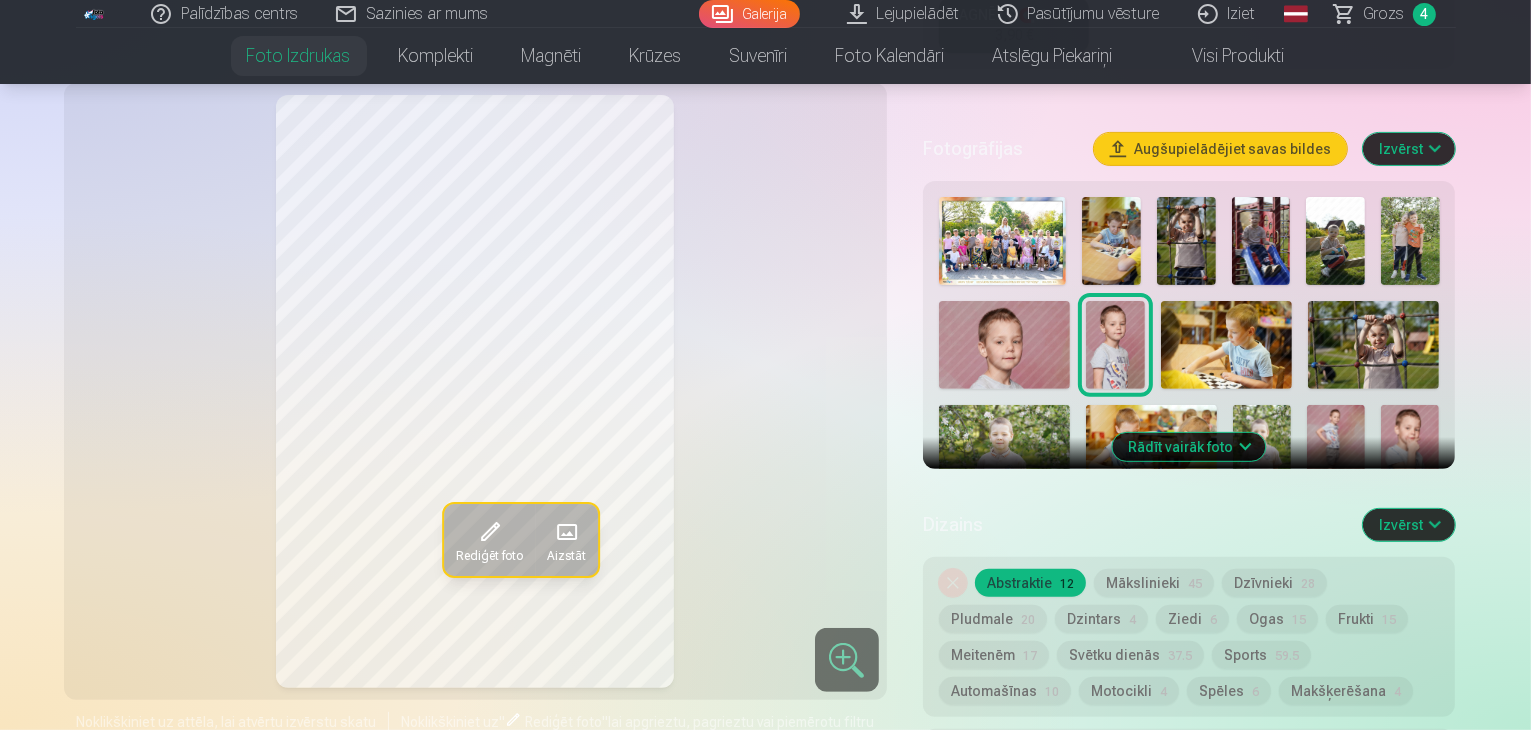 click at bounding box center [1226, 345] 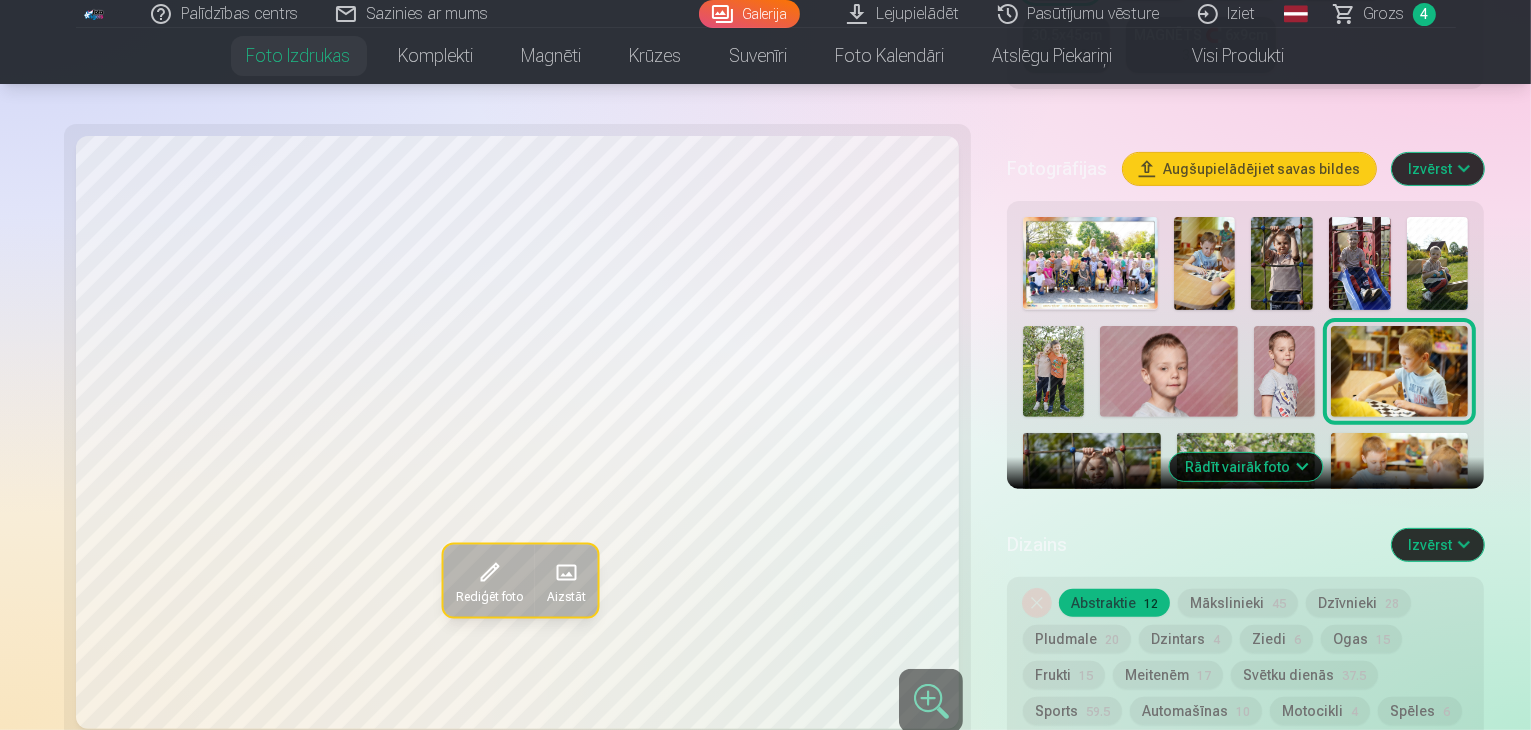 click at bounding box center [1092, 479] 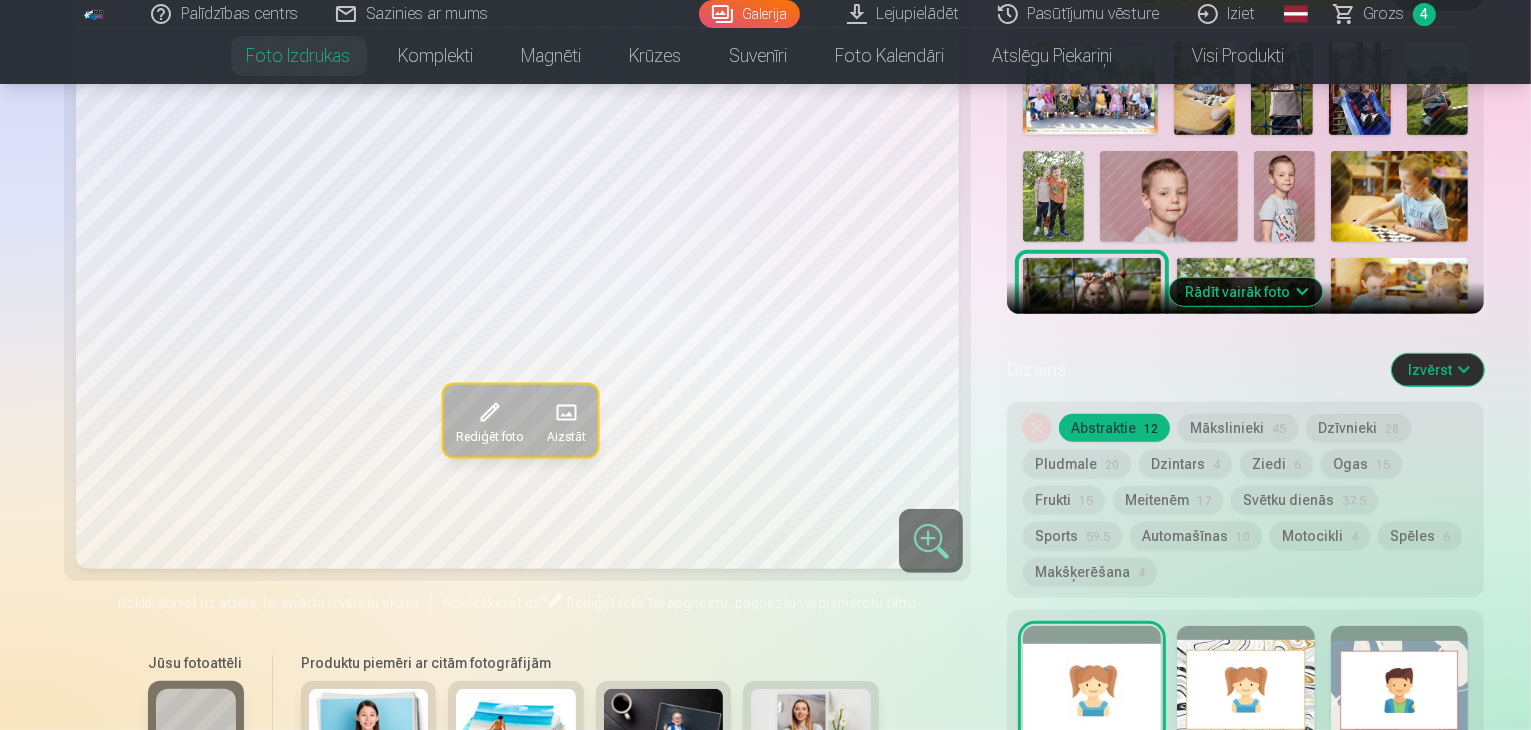 scroll, scrollTop: 667, scrollLeft: 0, axis: vertical 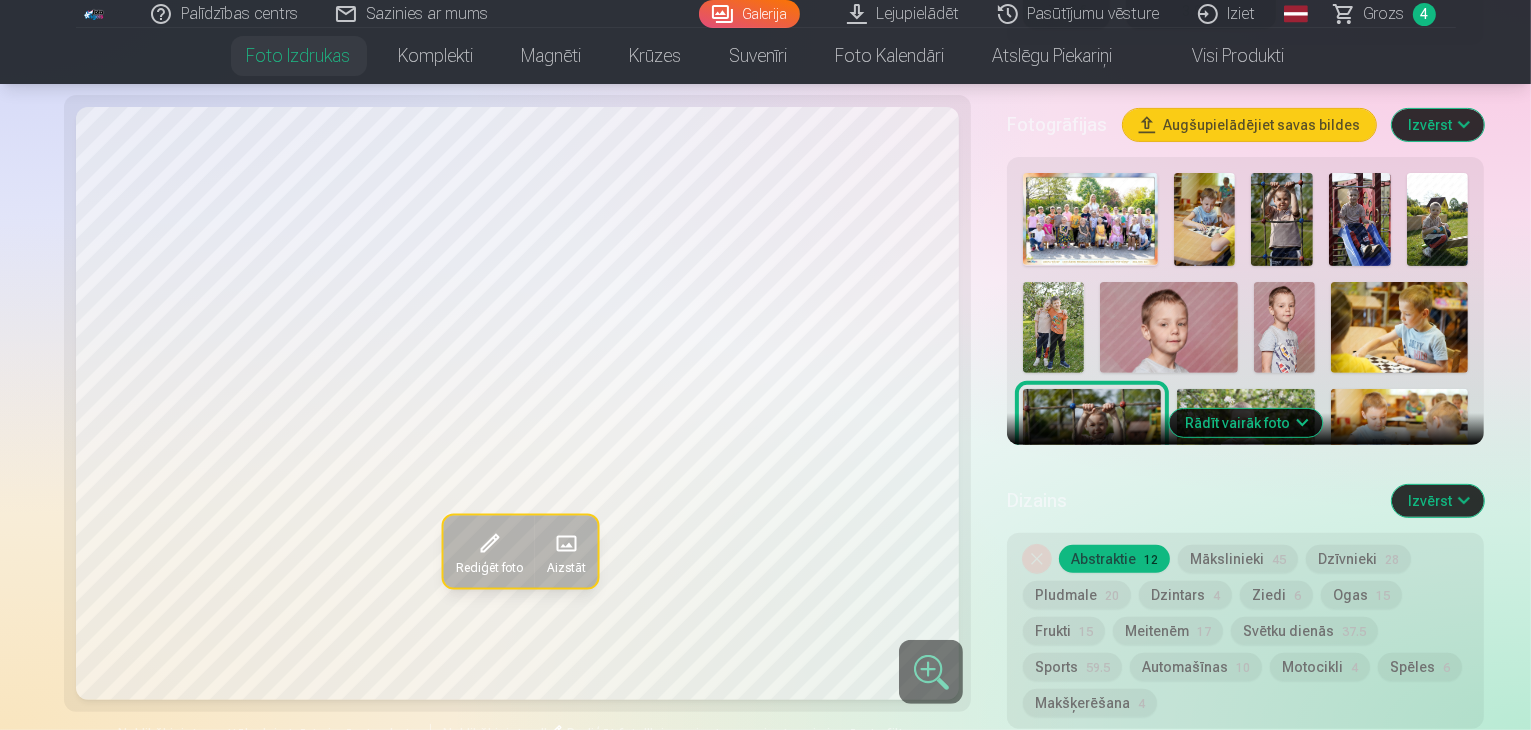 click on "Rādīt vairāk foto" at bounding box center (1245, 423) 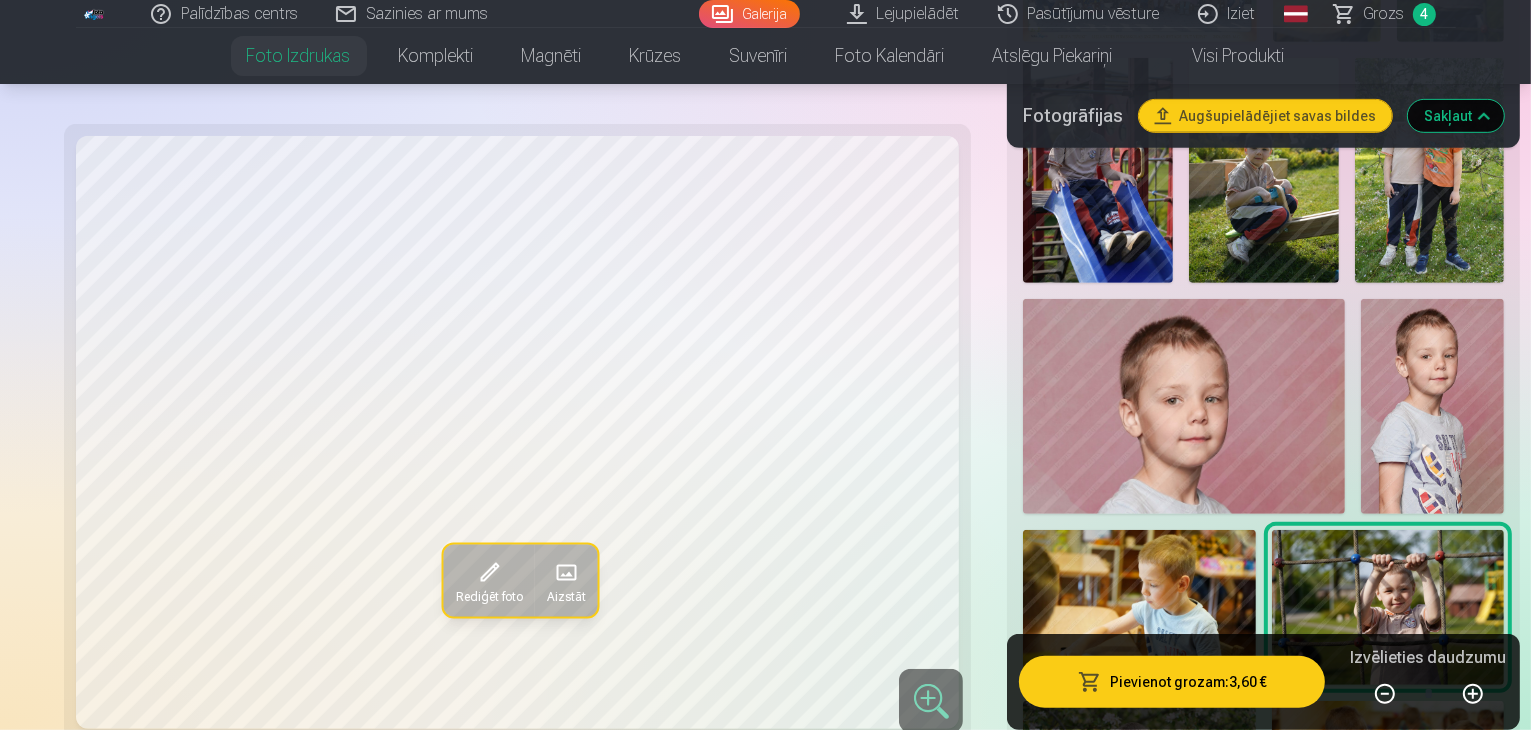 scroll, scrollTop: 952, scrollLeft: 0, axis: vertical 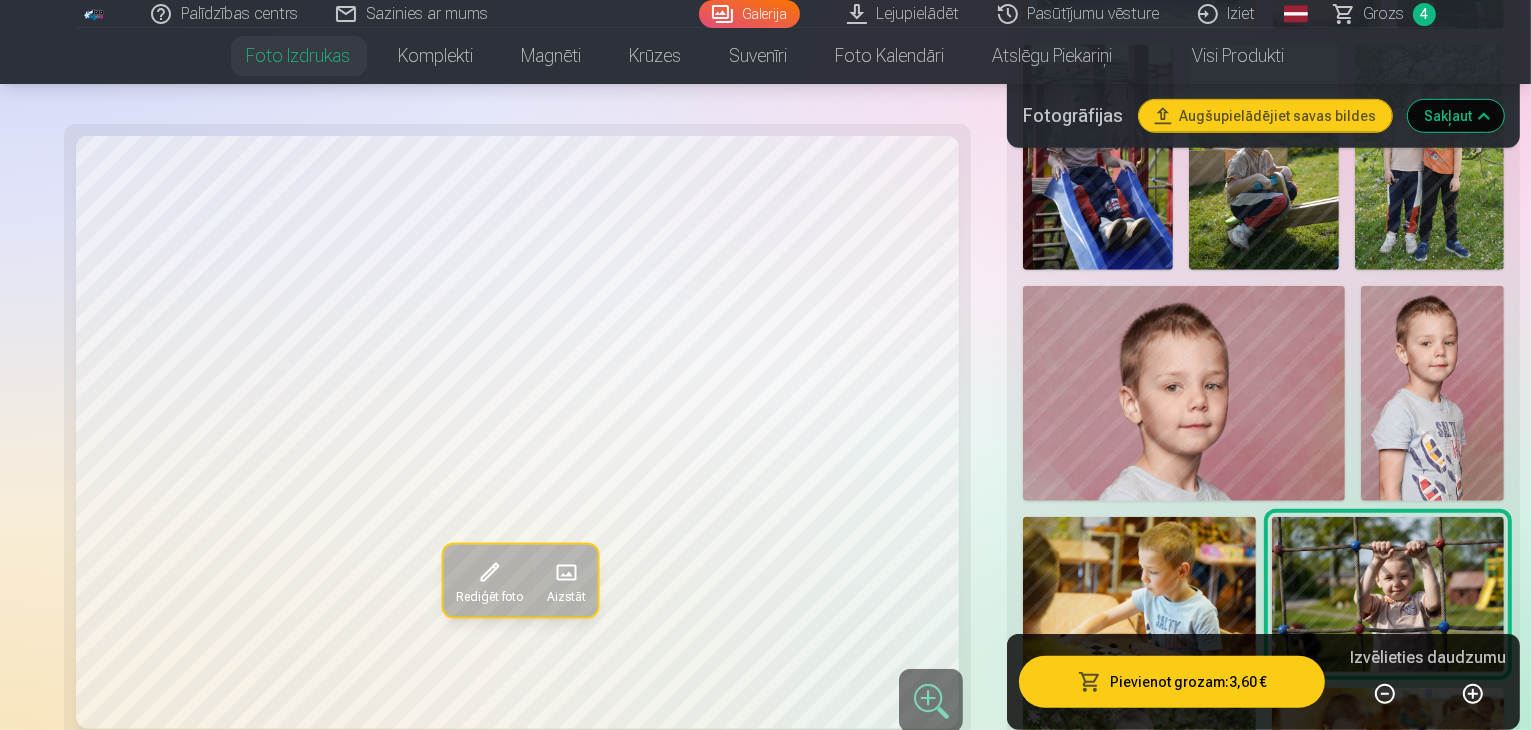 click at bounding box center (1139, 765) 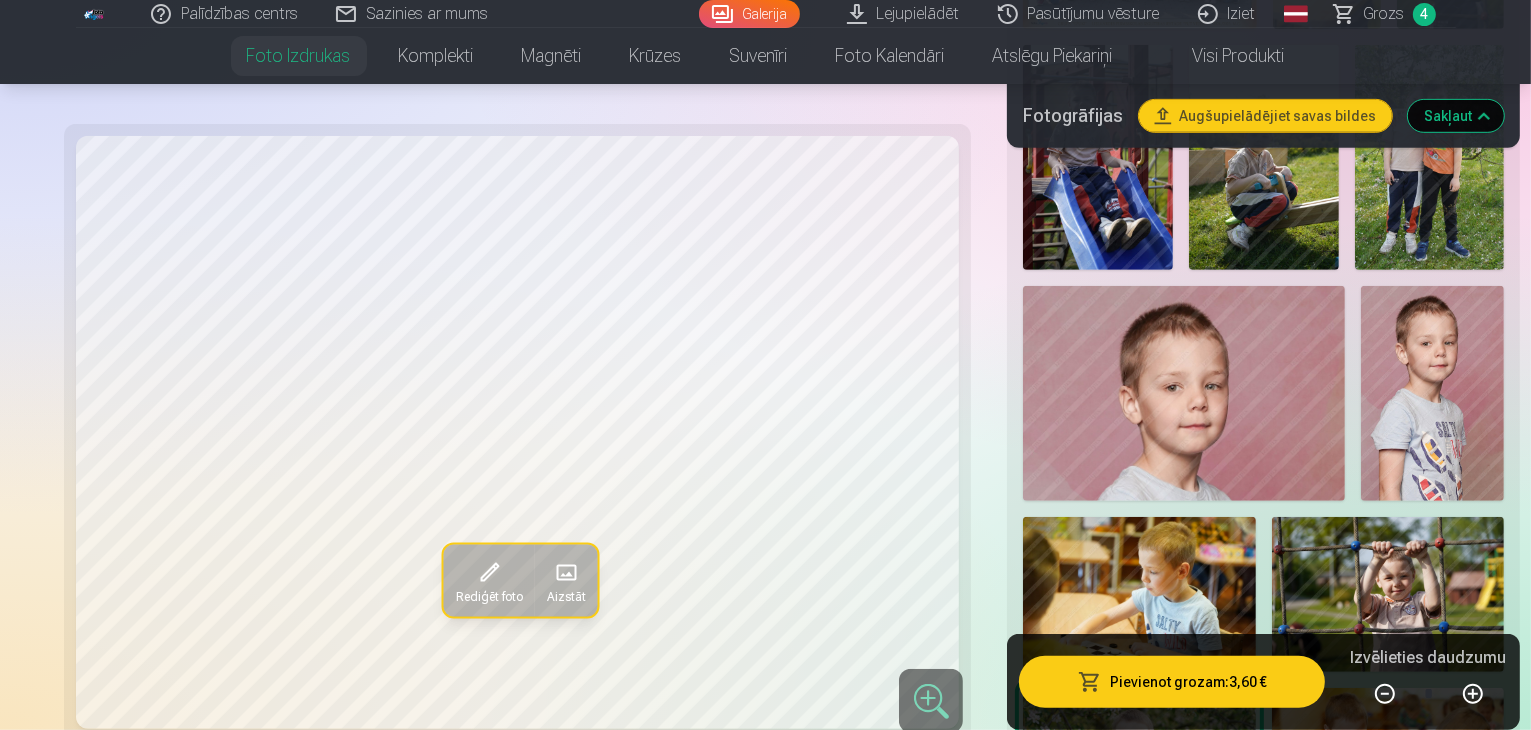 click at bounding box center (1388, 765) 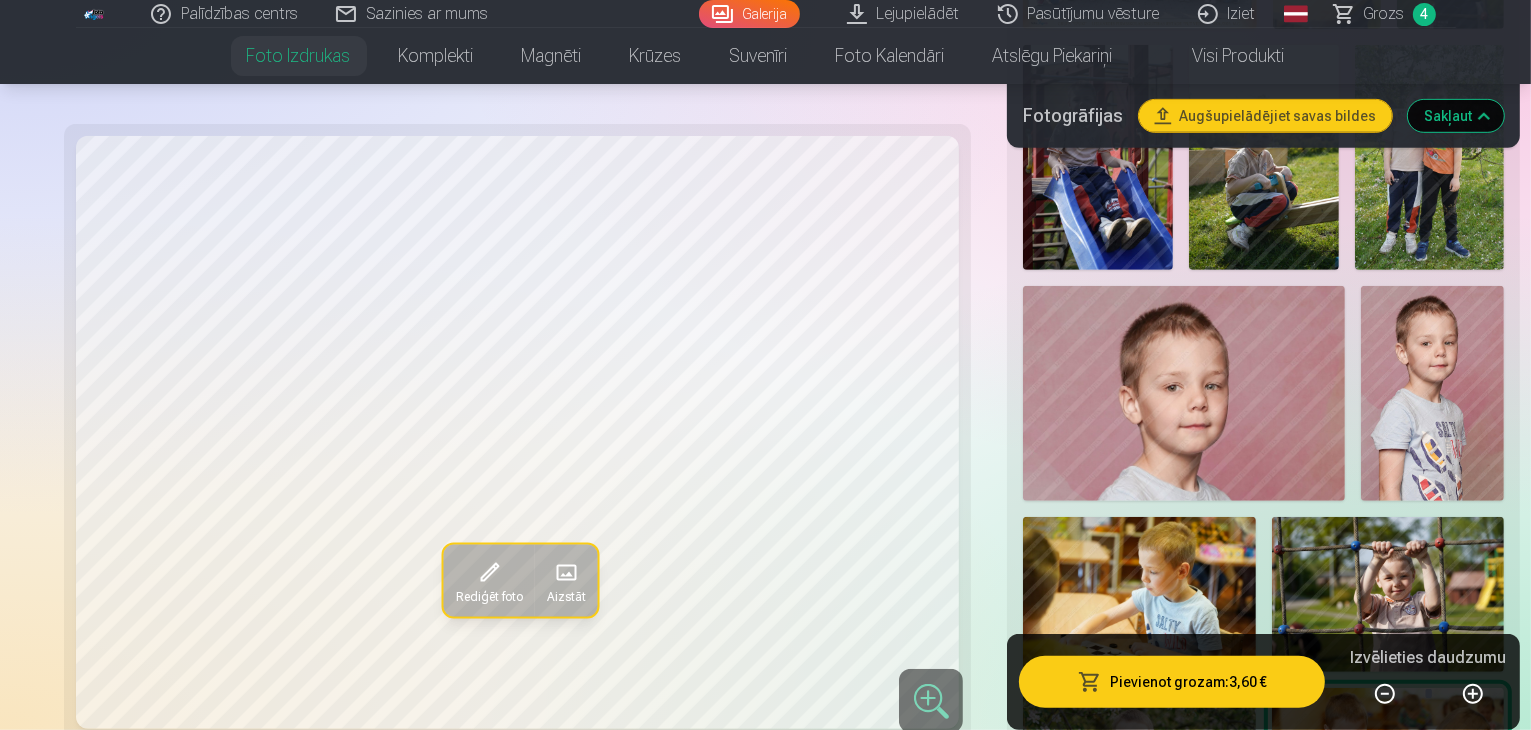 click at bounding box center (1077, 939) 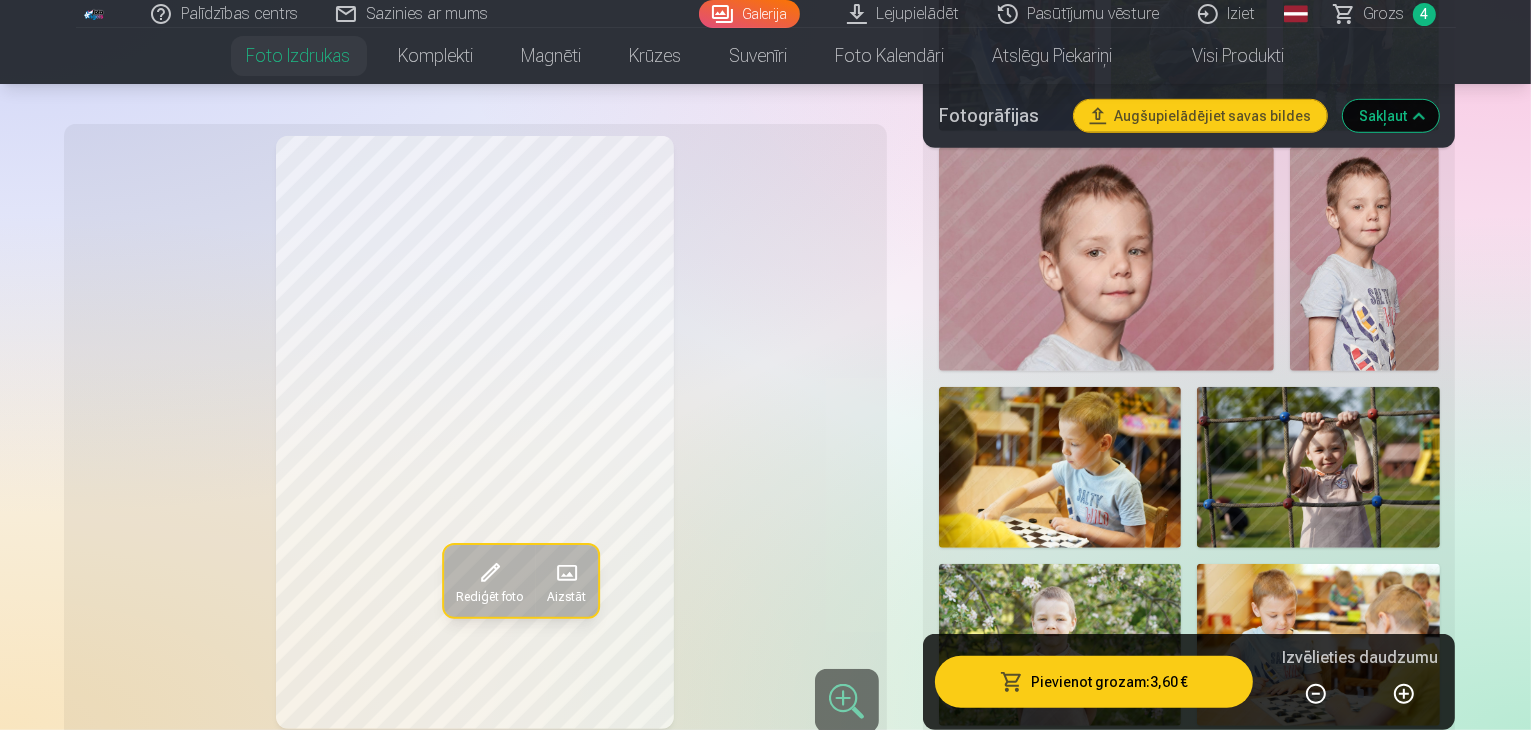 scroll, scrollTop: 1120, scrollLeft: 0, axis: vertical 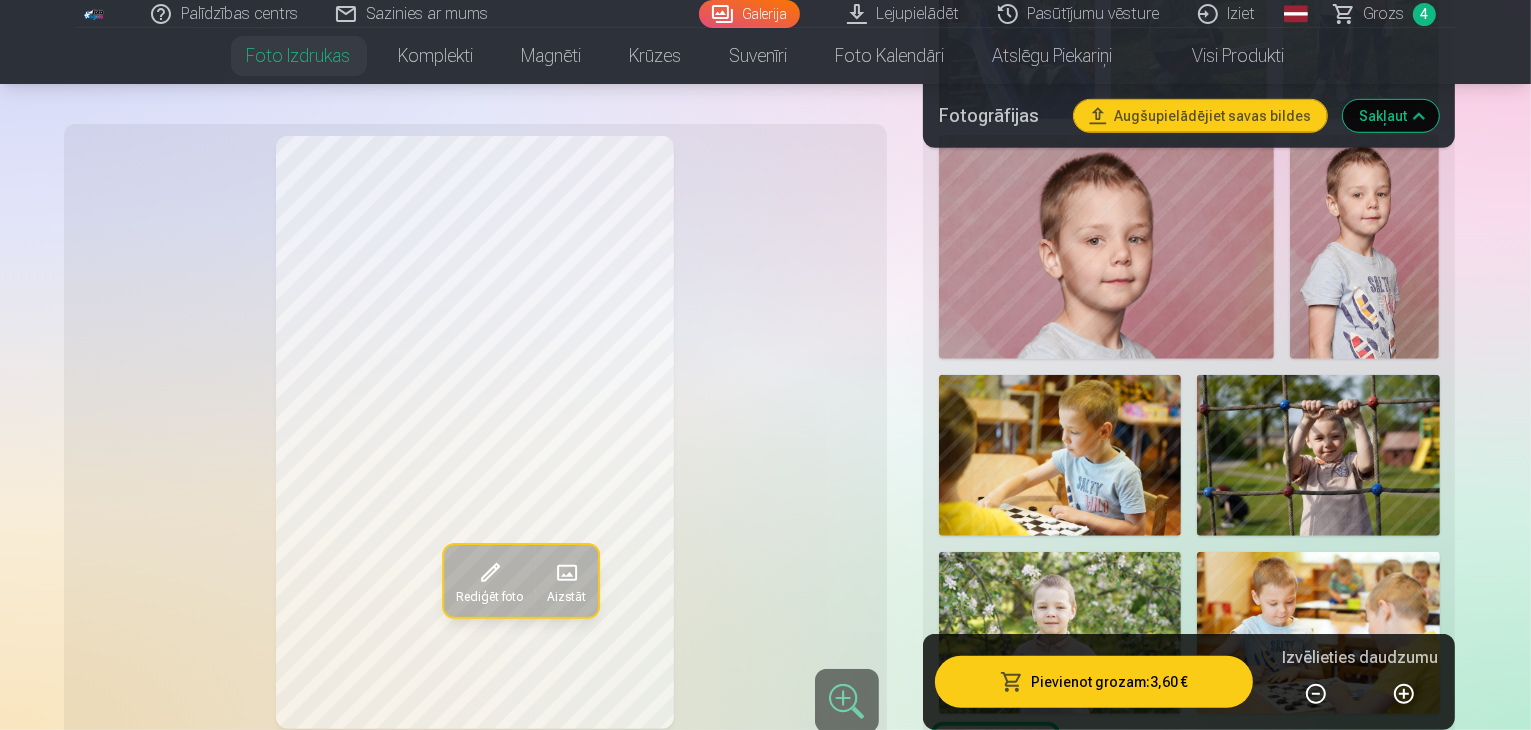 click at bounding box center (1124, 815) 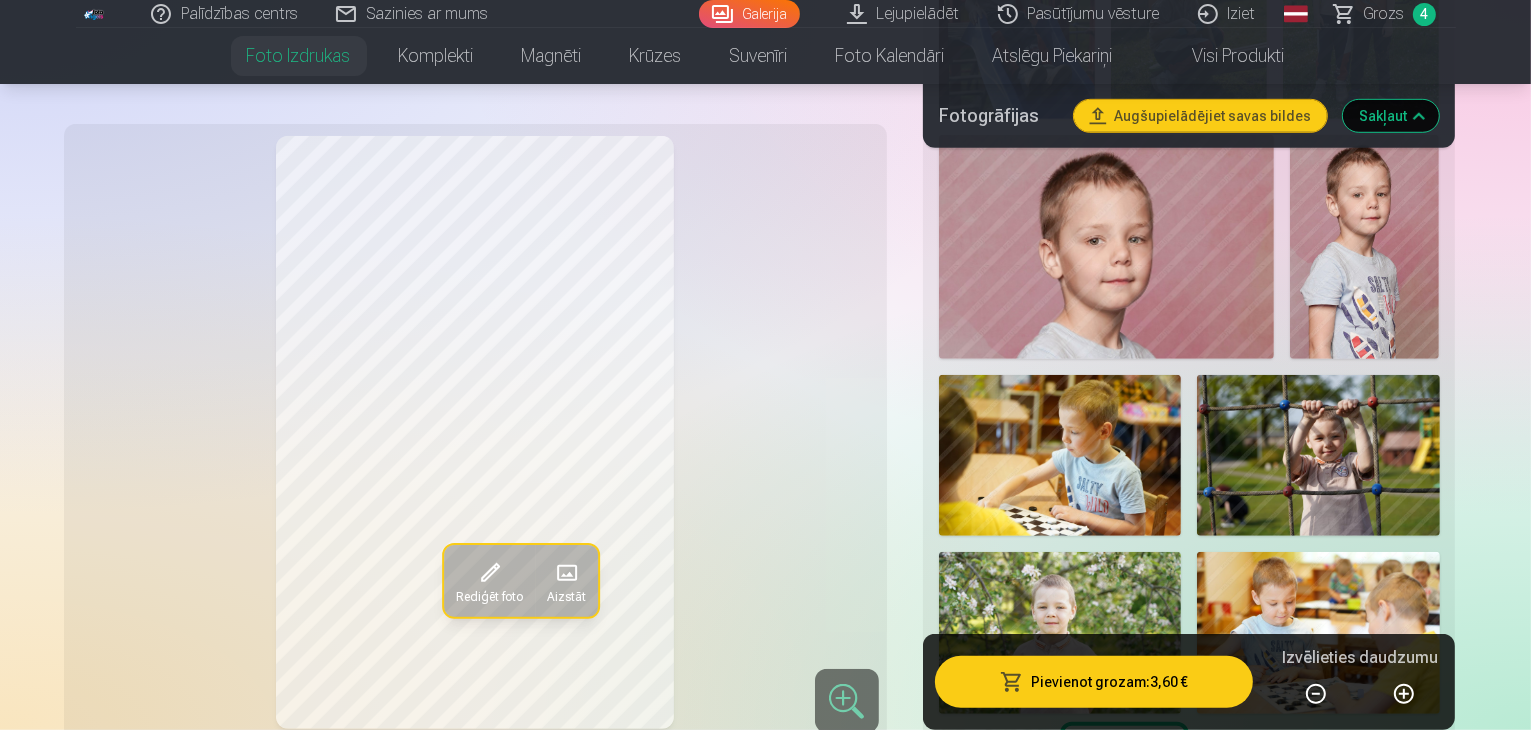 click at bounding box center (1253, 815) 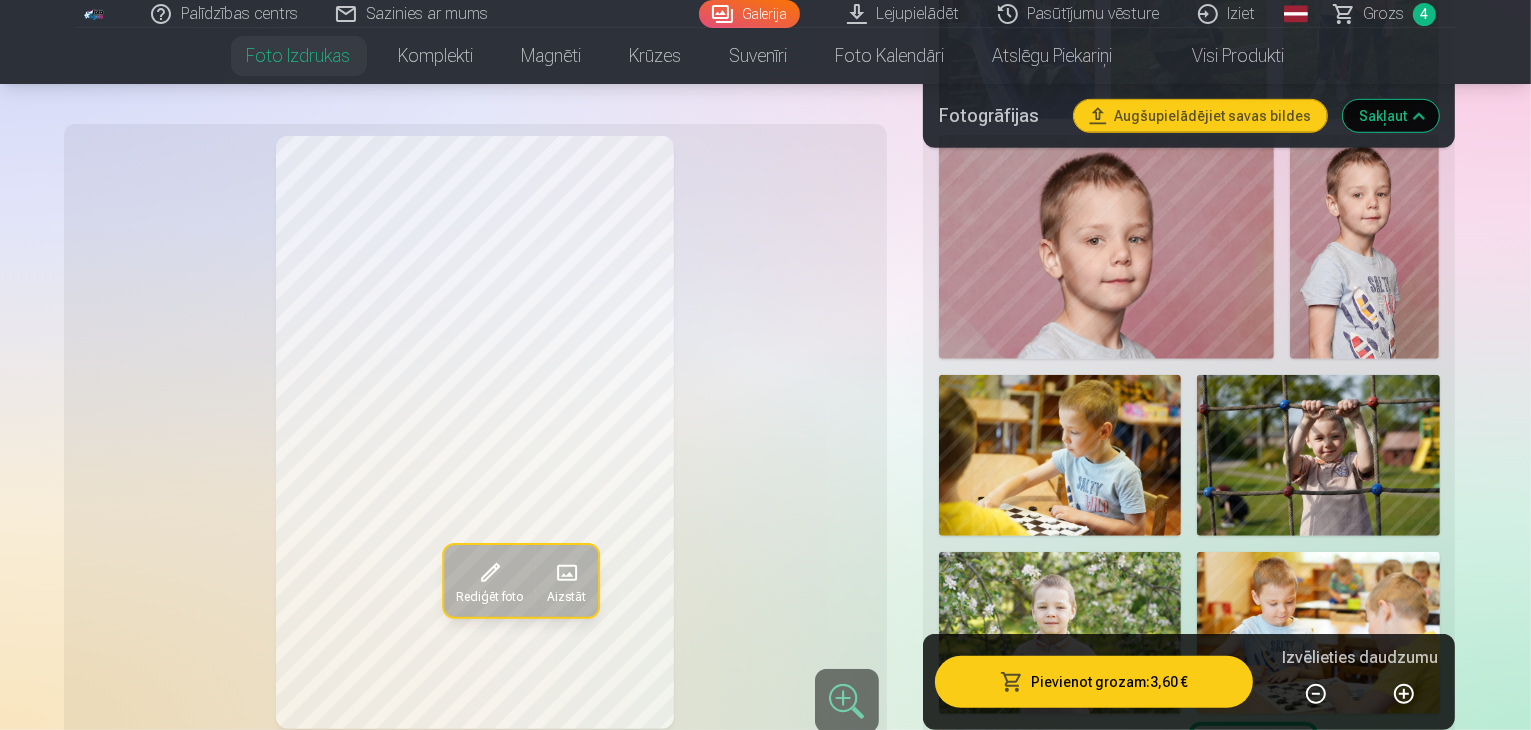 click at bounding box center (1382, 815) 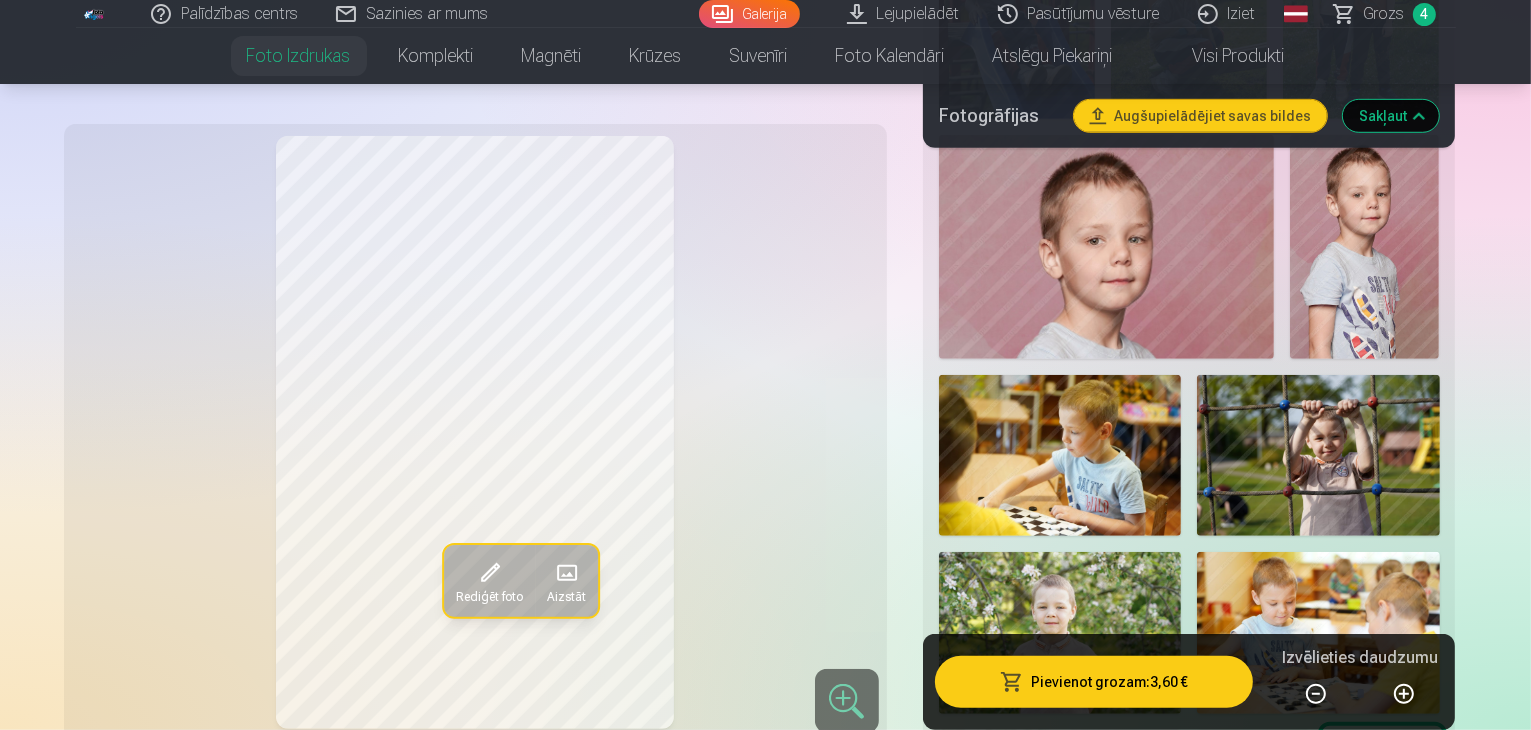 click at bounding box center (1060, 997) 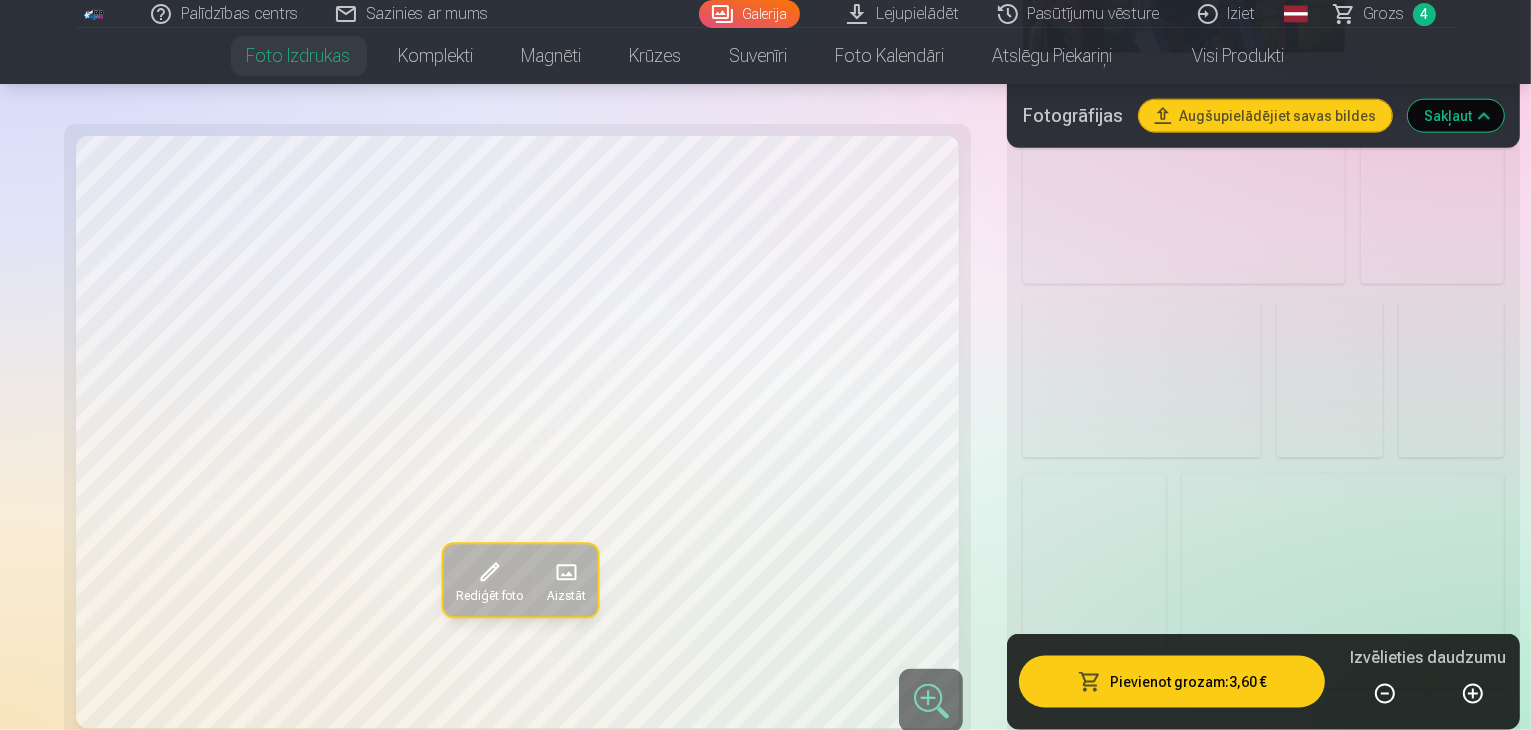 scroll, scrollTop: 2504, scrollLeft: 0, axis: vertical 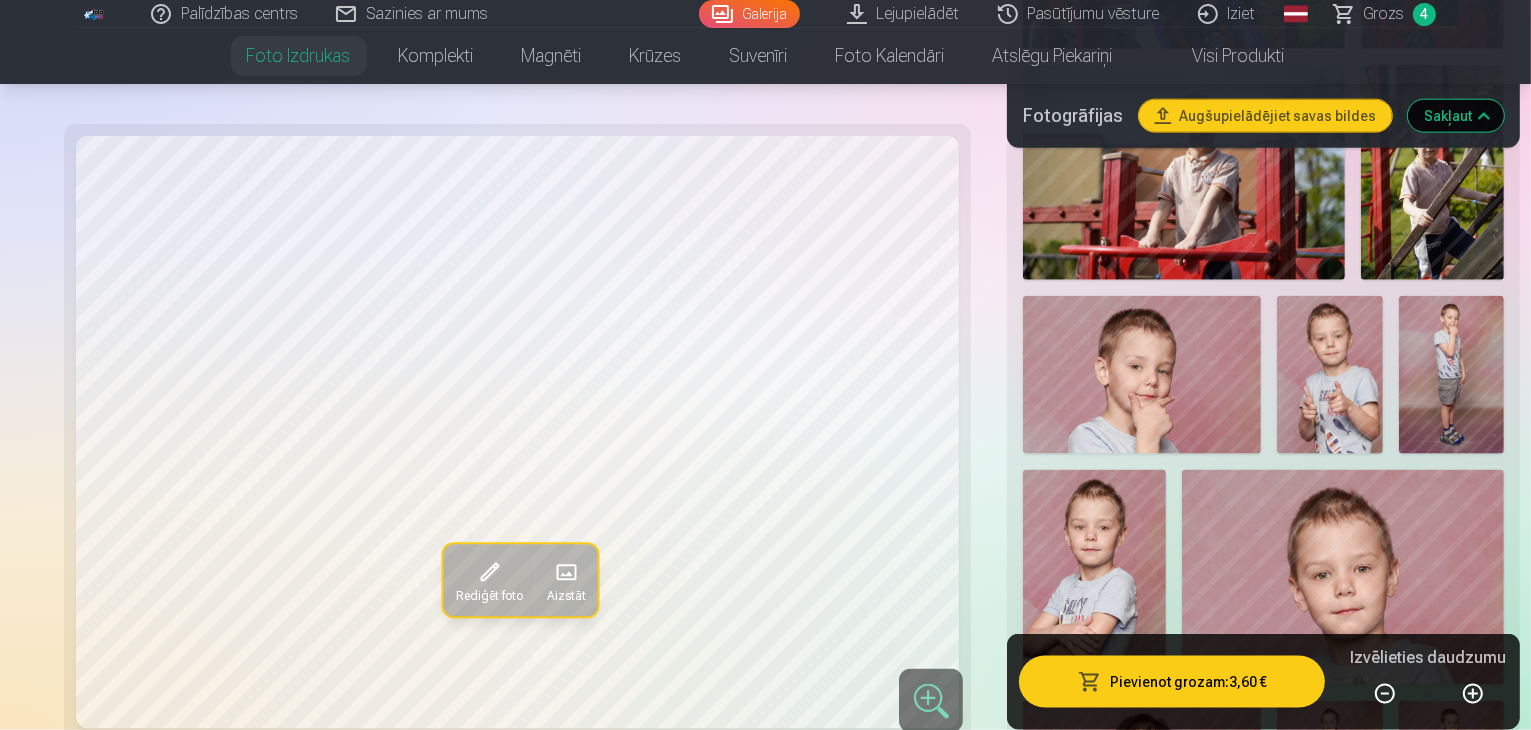 click at bounding box center [1363, 1350] 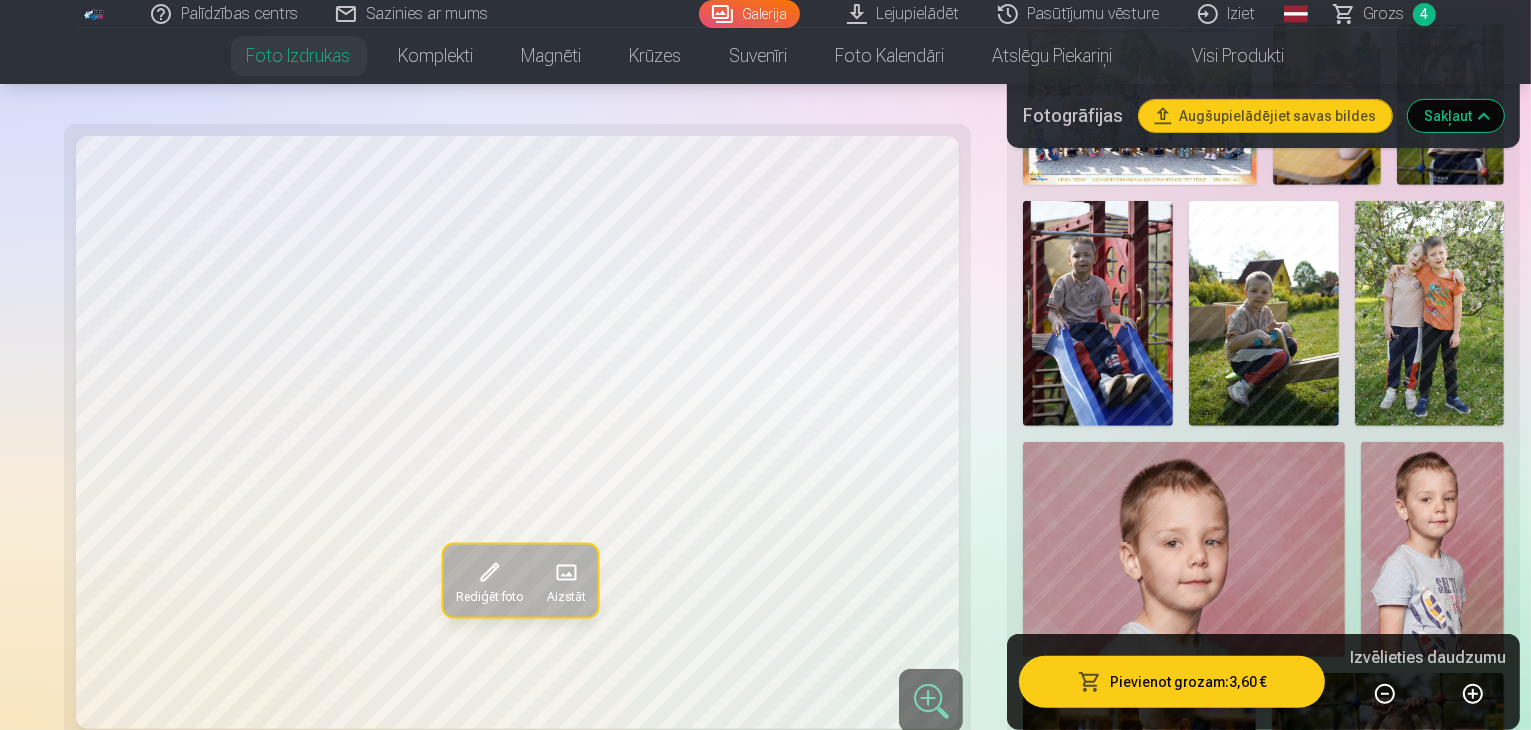 scroll, scrollTop: 836, scrollLeft: 0, axis: vertical 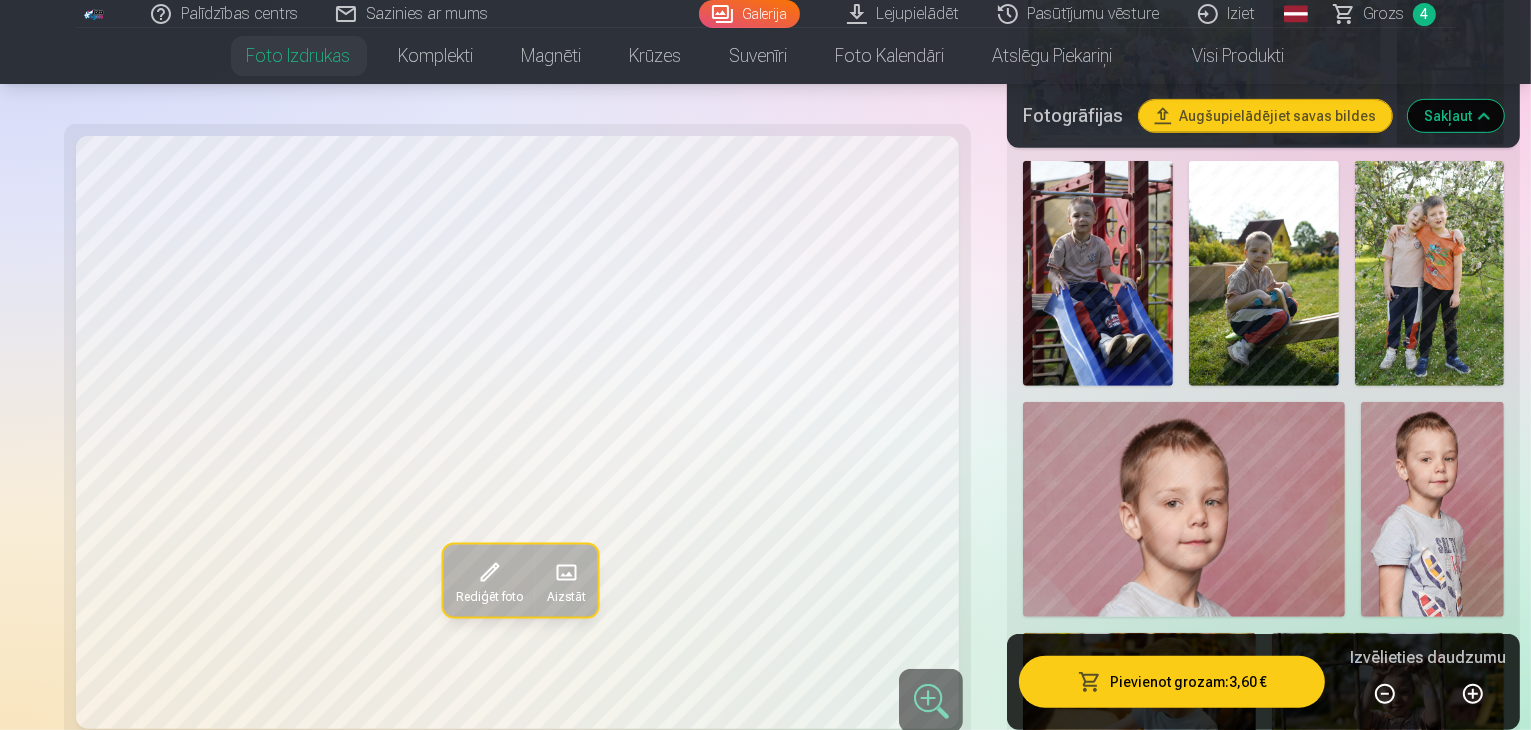 click at bounding box center [1430, 273] 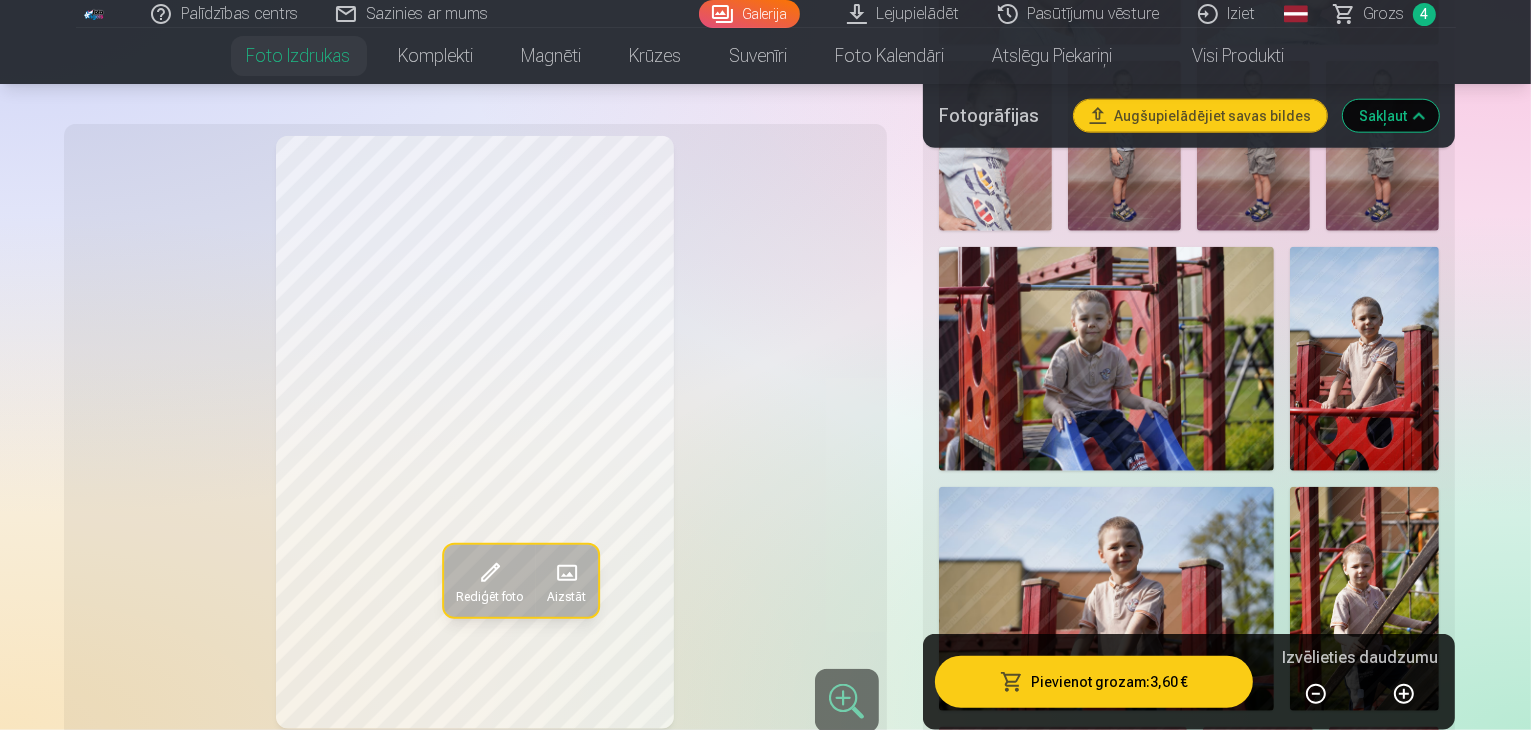 scroll, scrollTop: 2152, scrollLeft: 0, axis: vertical 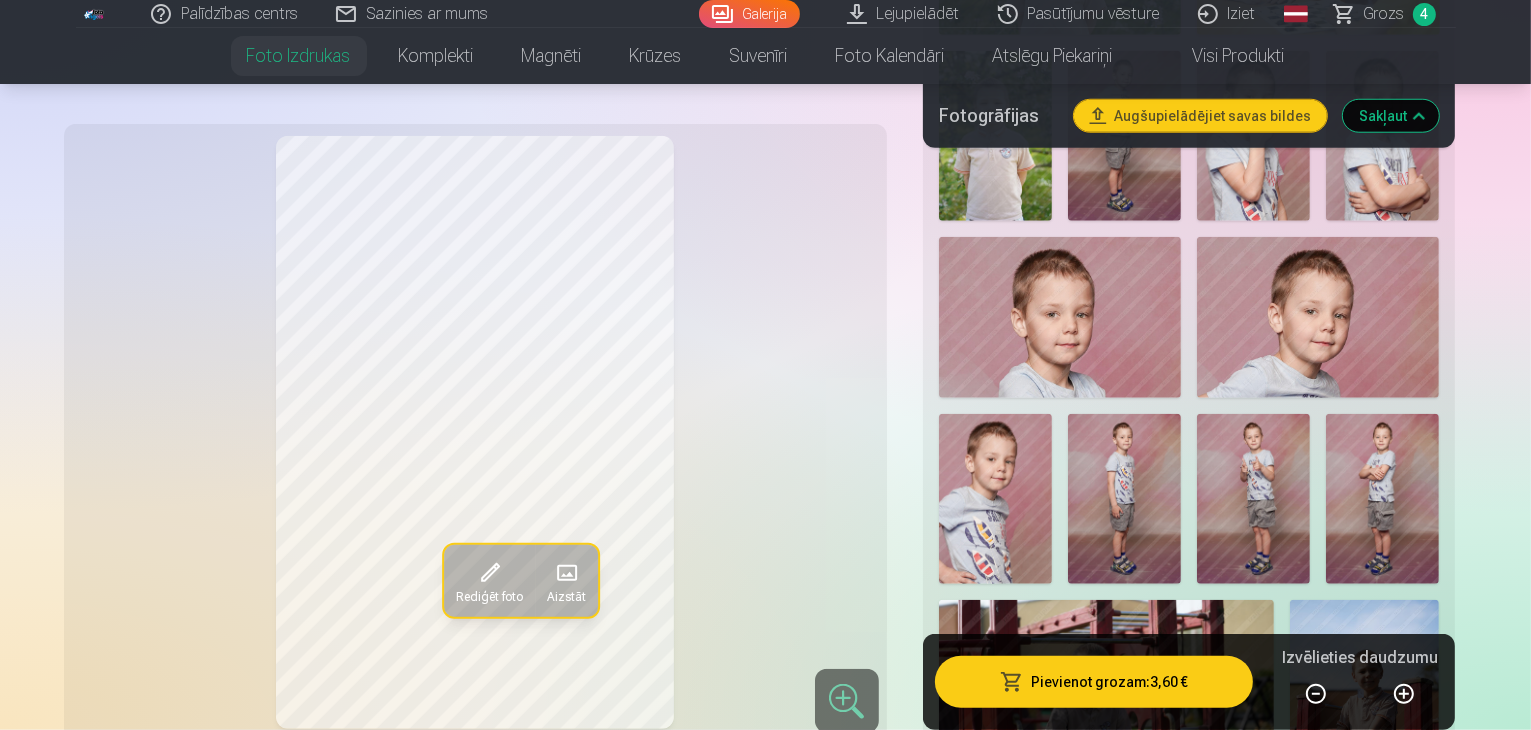 click at bounding box center (1258, 1162) 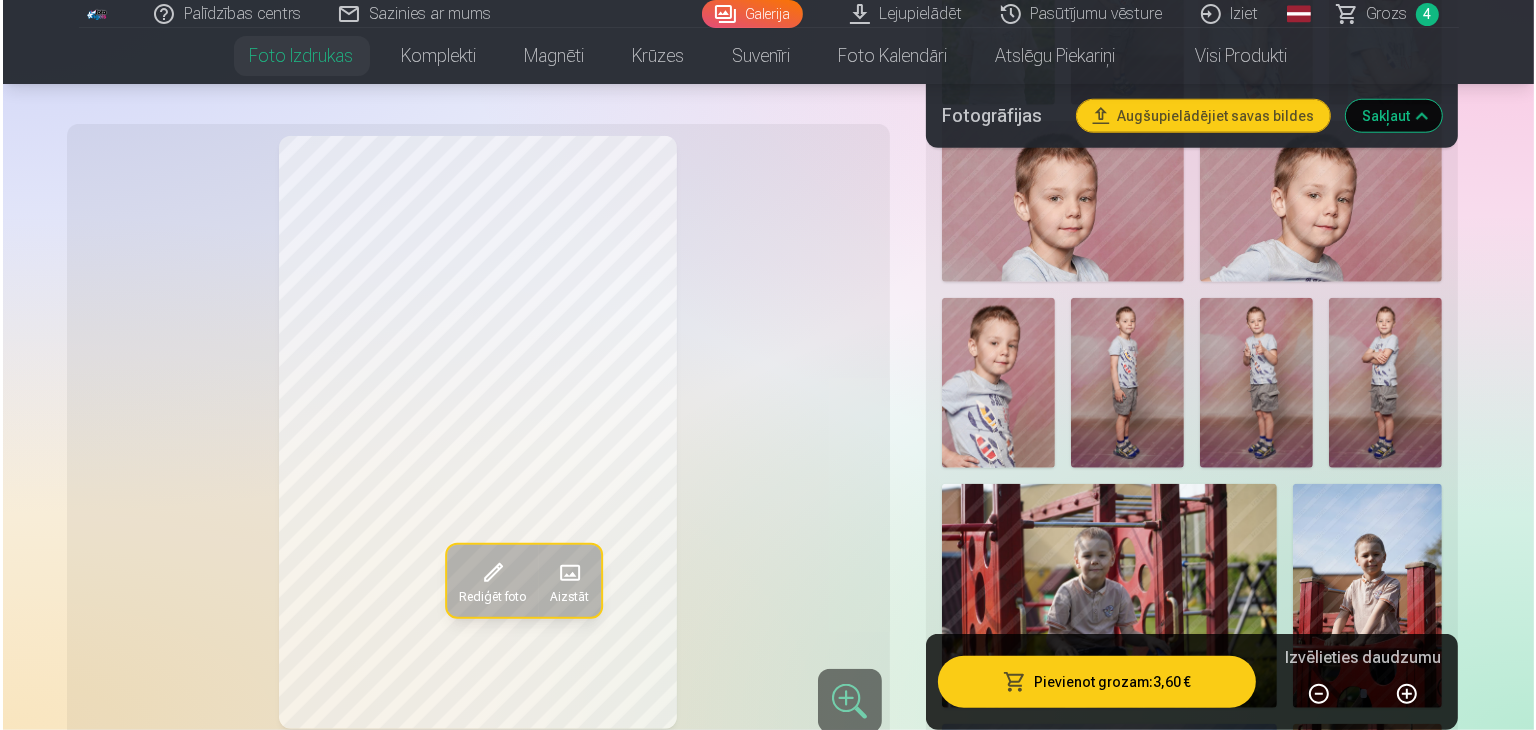 scroll, scrollTop: 1914, scrollLeft: 0, axis: vertical 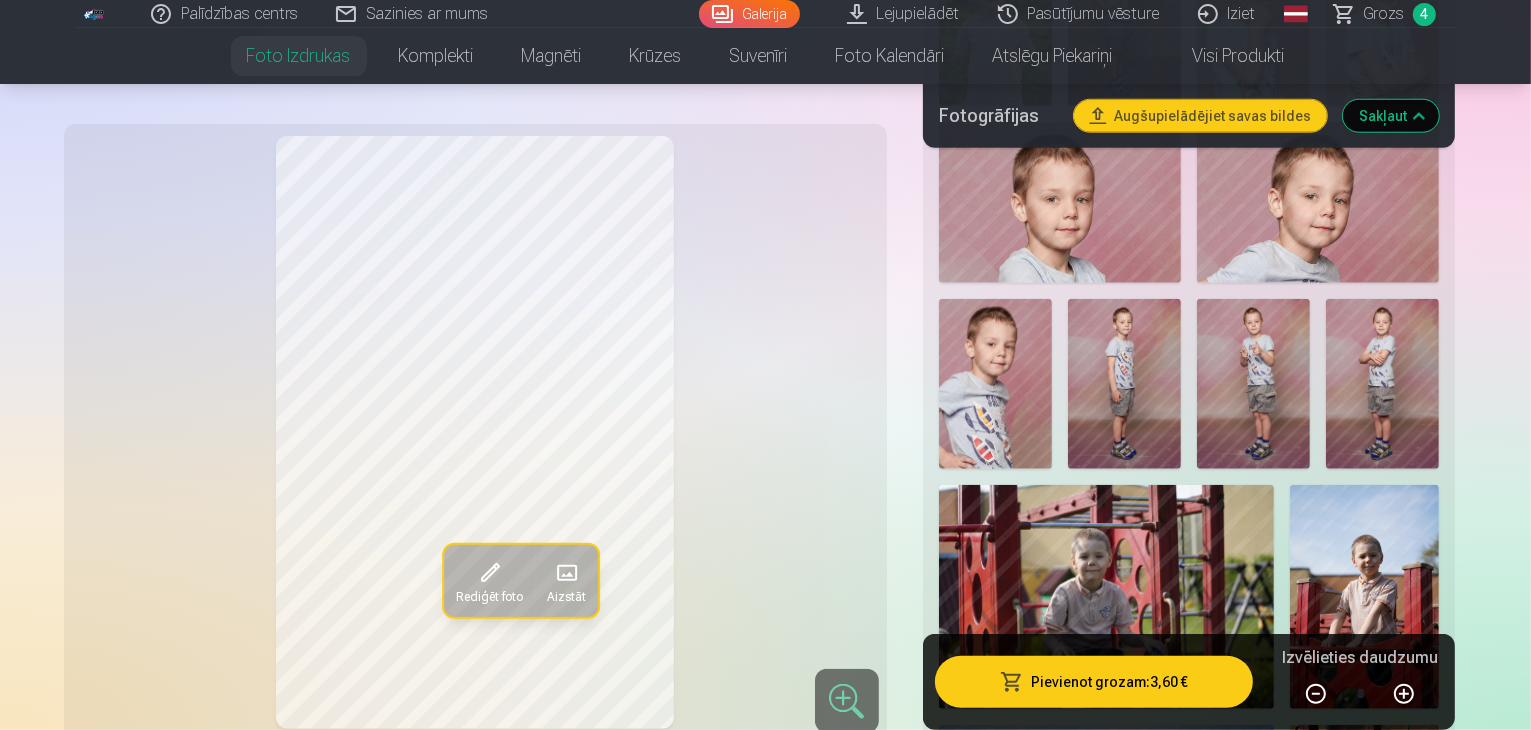 click at bounding box center (1013, 1259) 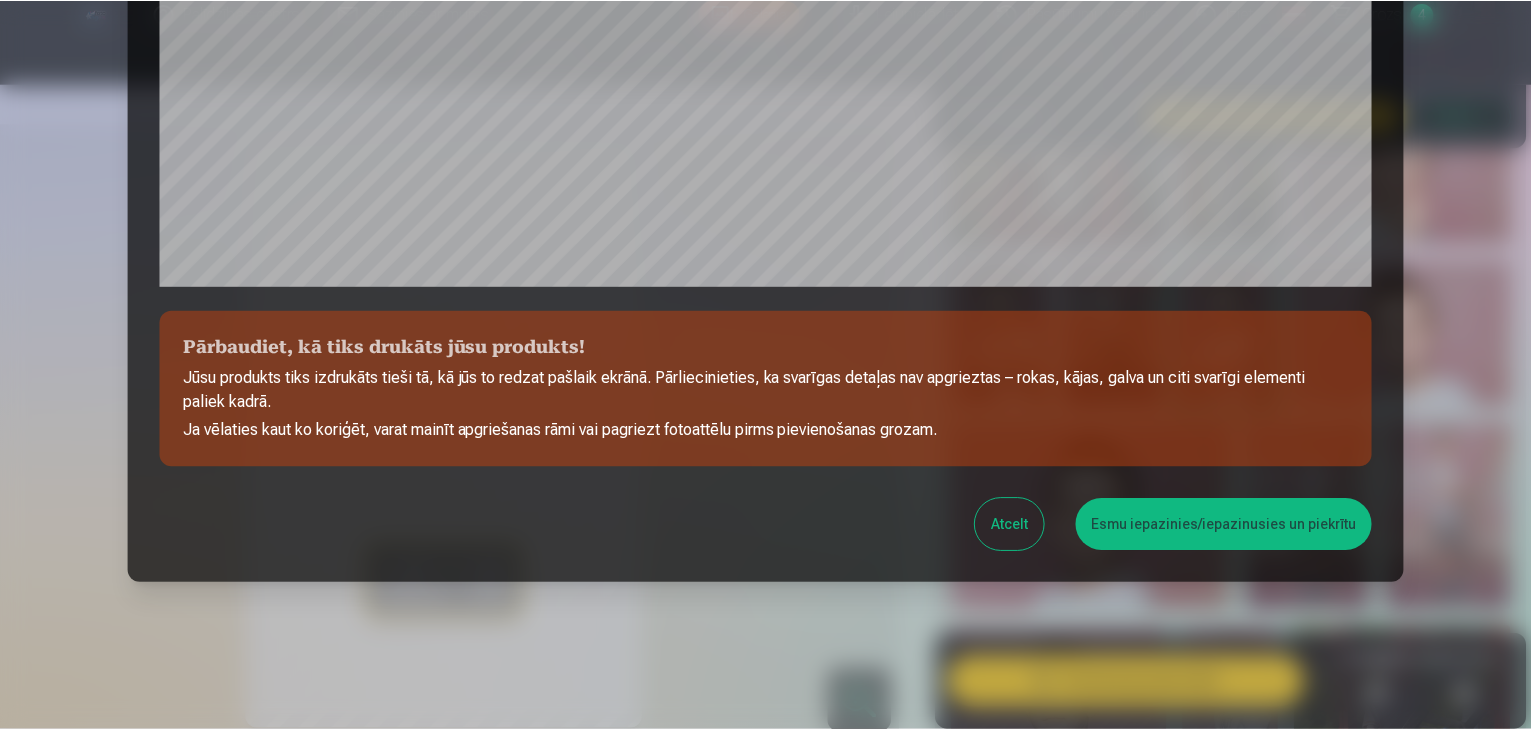 scroll, scrollTop: 710, scrollLeft: 0, axis: vertical 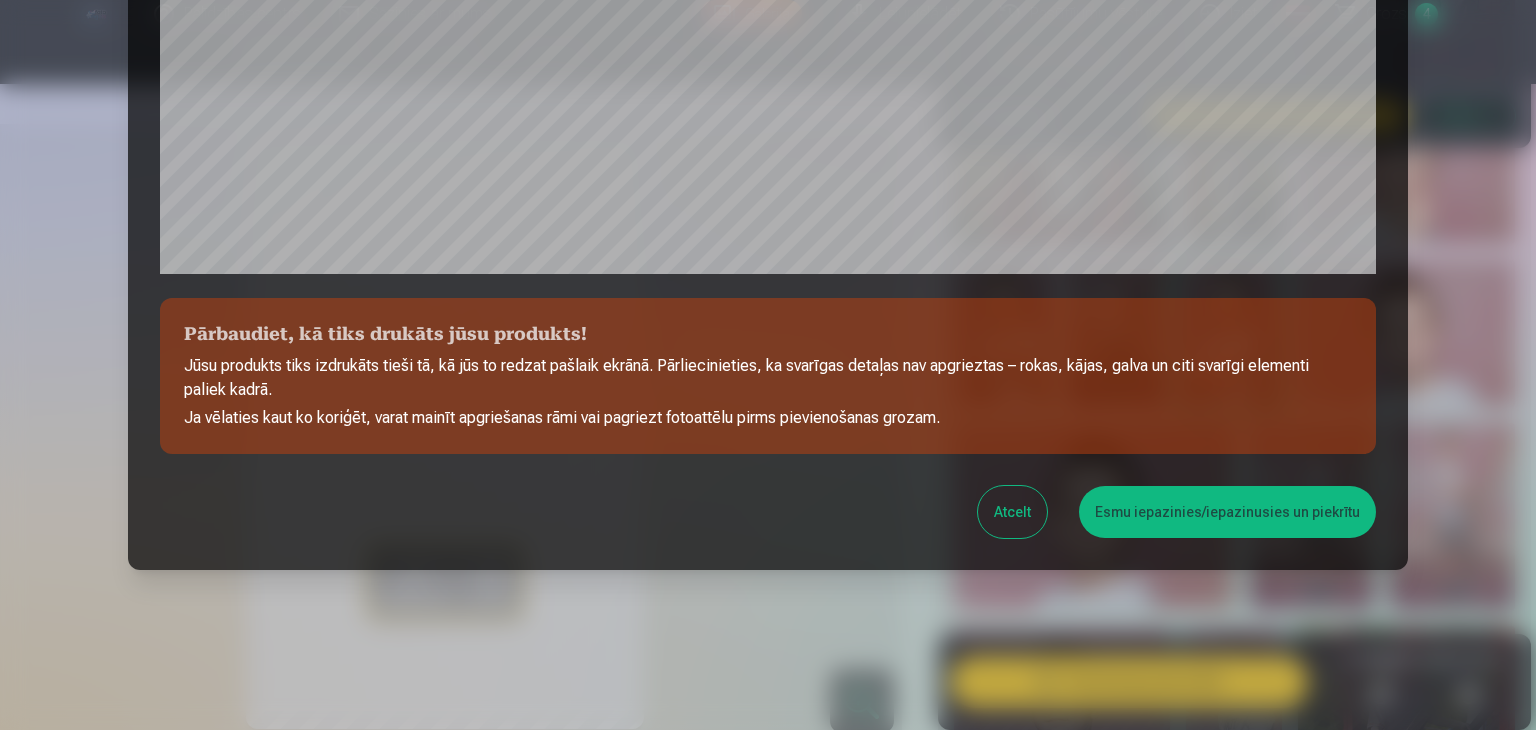 click on "Esmu iepazinies/iepazinusies un piekrītu" at bounding box center (1227, 512) 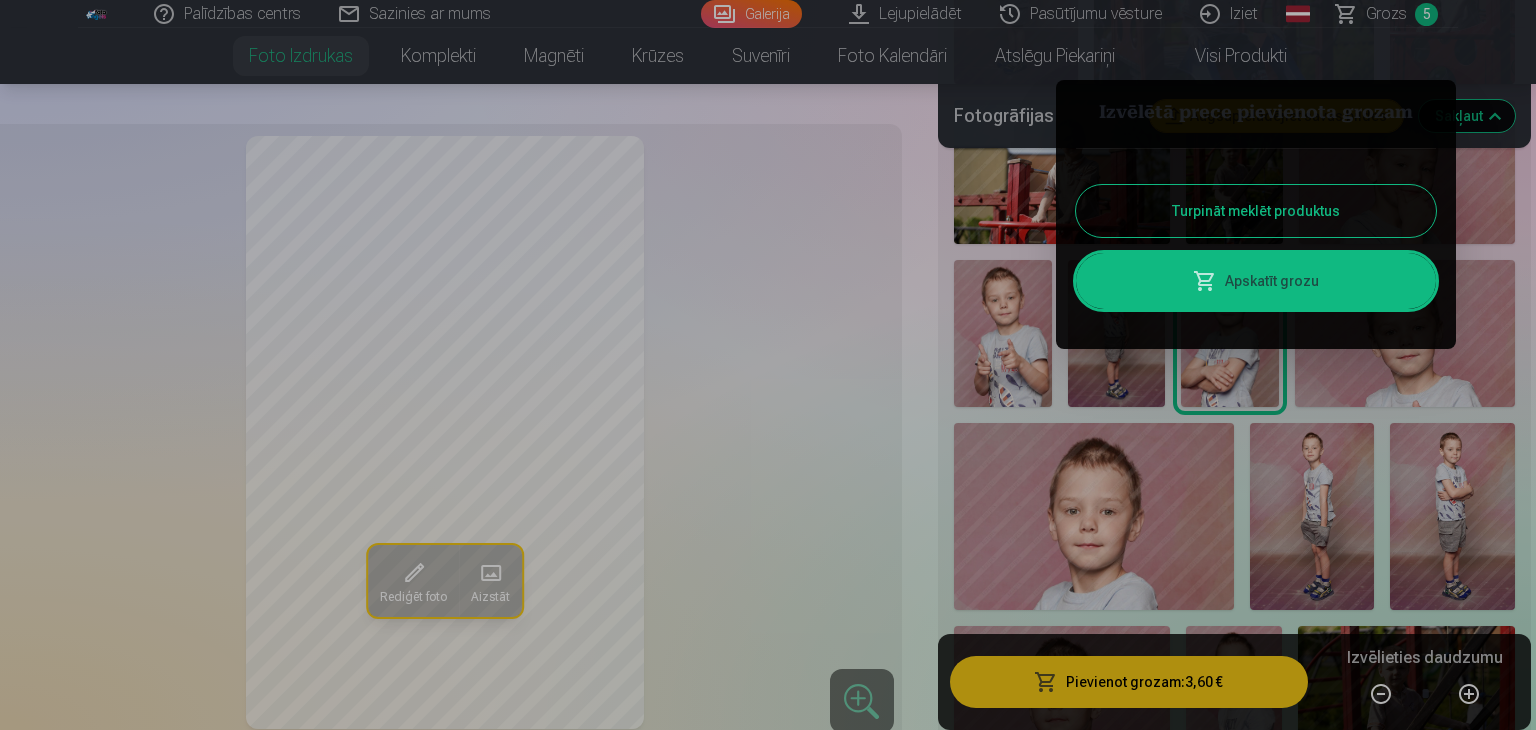 click at bounding box center [768, 365] 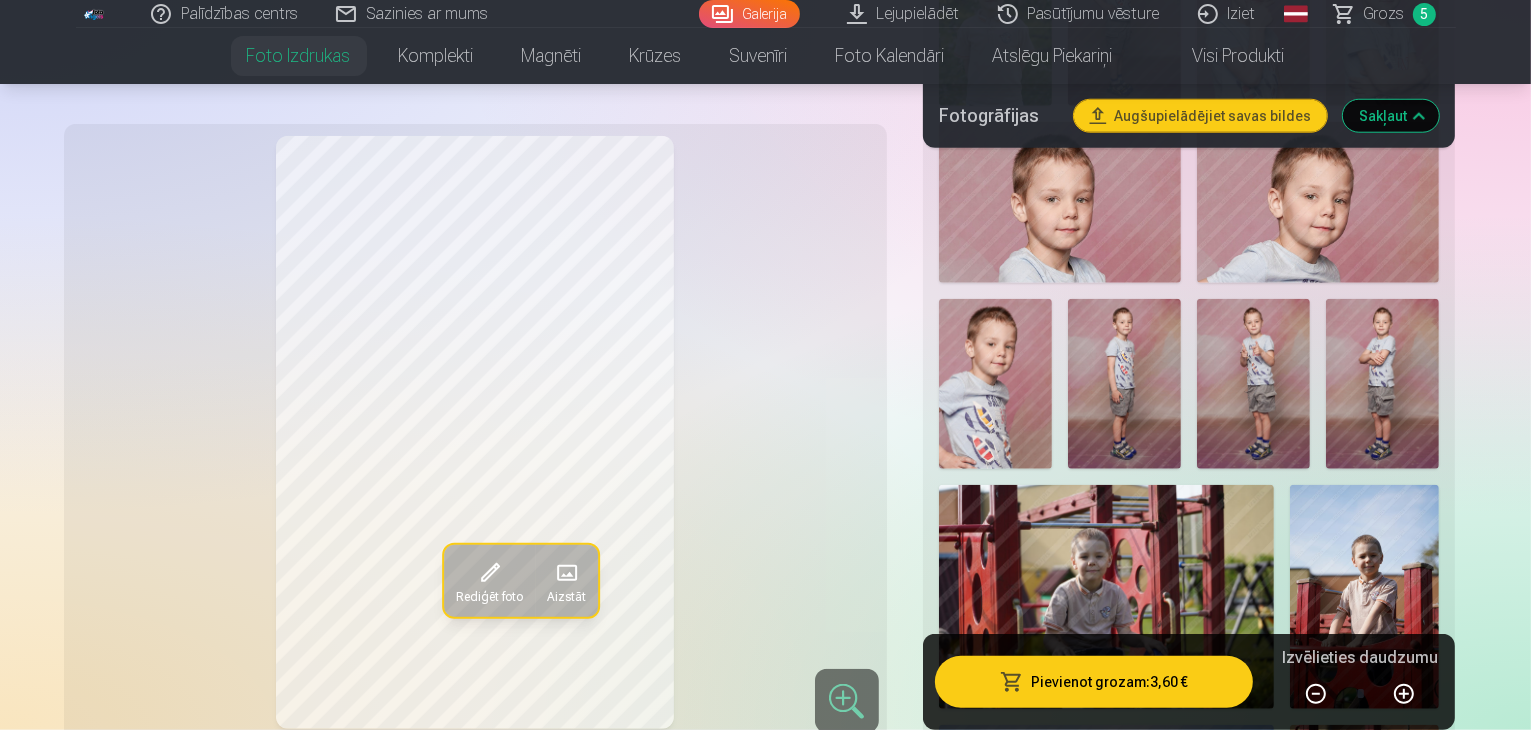 click on "Grozs" at bounding box center [1384, 14] 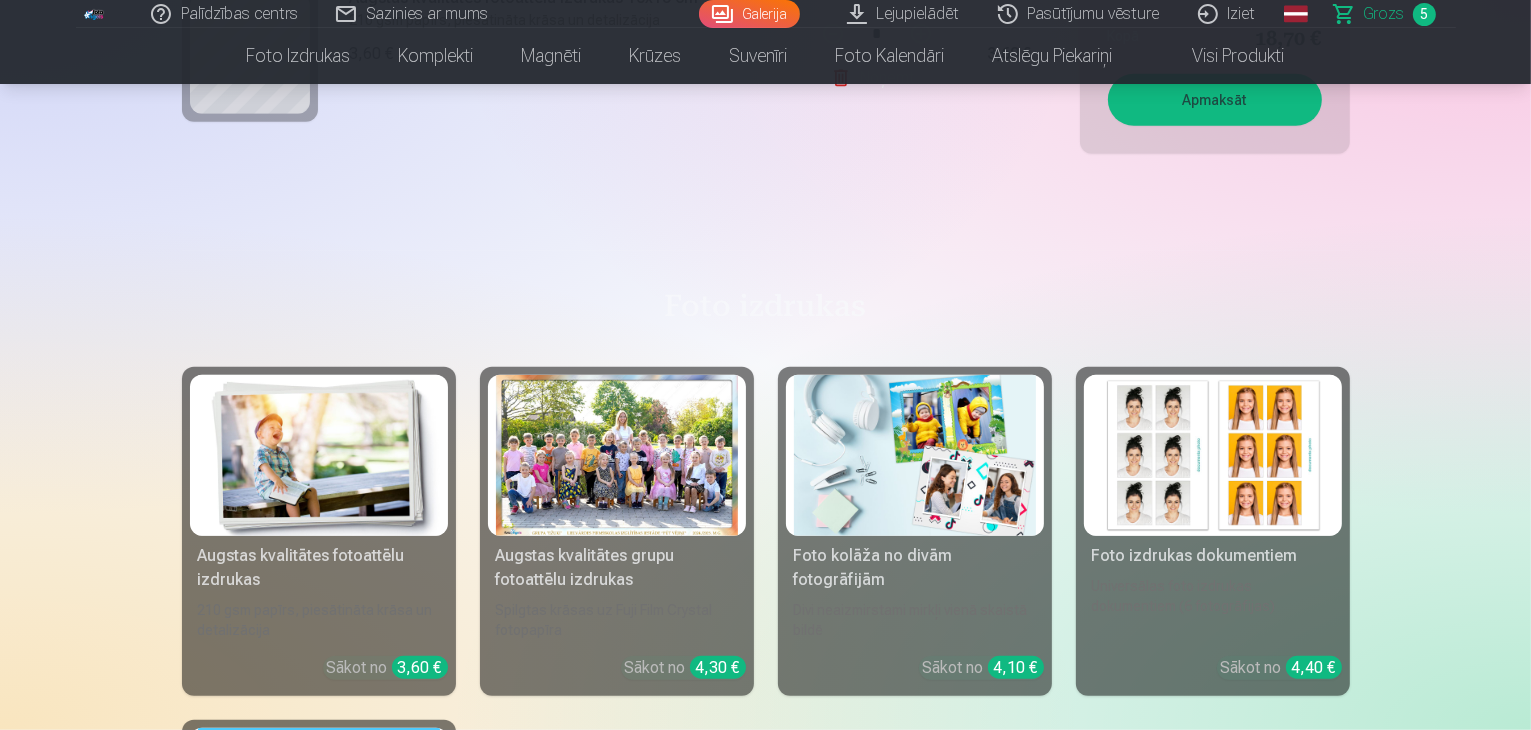 scroll, scrollTop: 1324, scrollLeft: 0, axis: vertical 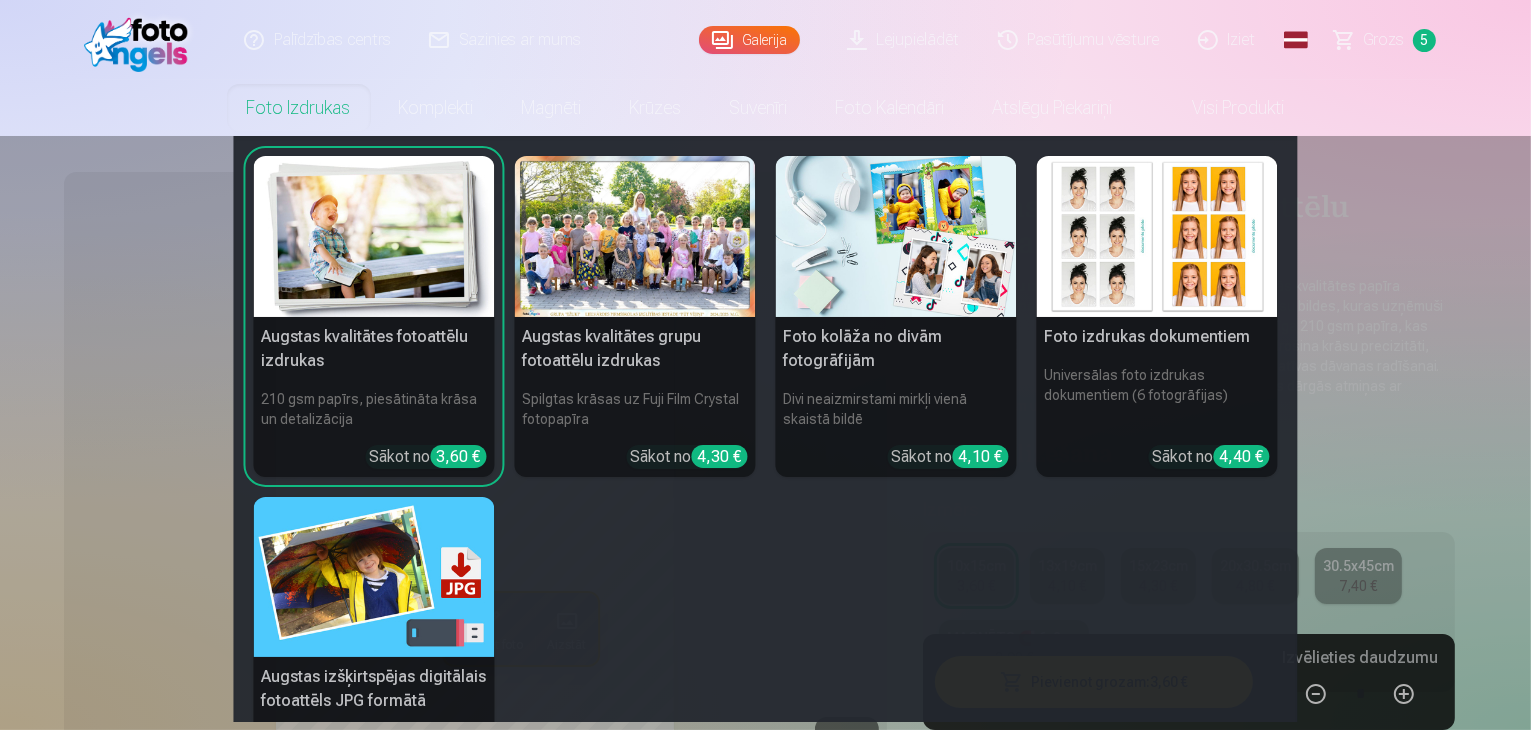 click on "Augstas kvalitātes fotoattēlu izdrukas 210 gsm papīrs, piesātināta krāsa un detalizācija Sākot no  3,60 € Augstas kvalitātes grupu fotoattēlu izdrukas Spilgtas krāsas uz Fuji Film Crystal fotopapīra Sākot no  4,30 € Foto kolāža no divām fotogrāfijām Divi neaizmirstami mirkļi vienā skaistā bildē Sākot no  4,10 € Foto izdrukas dokumentiem Universālas foto izdrukas dokumentiem (6 fotogrāfijas) Sākot no  4,40 € Augstas izšķirtspējas digitālais fotoattēls JPG formātā Iemūžiniet savas atmiņas ērtā digitālā veidā Sākot no  6,00 € See all products" at bounding box center [765, 429] 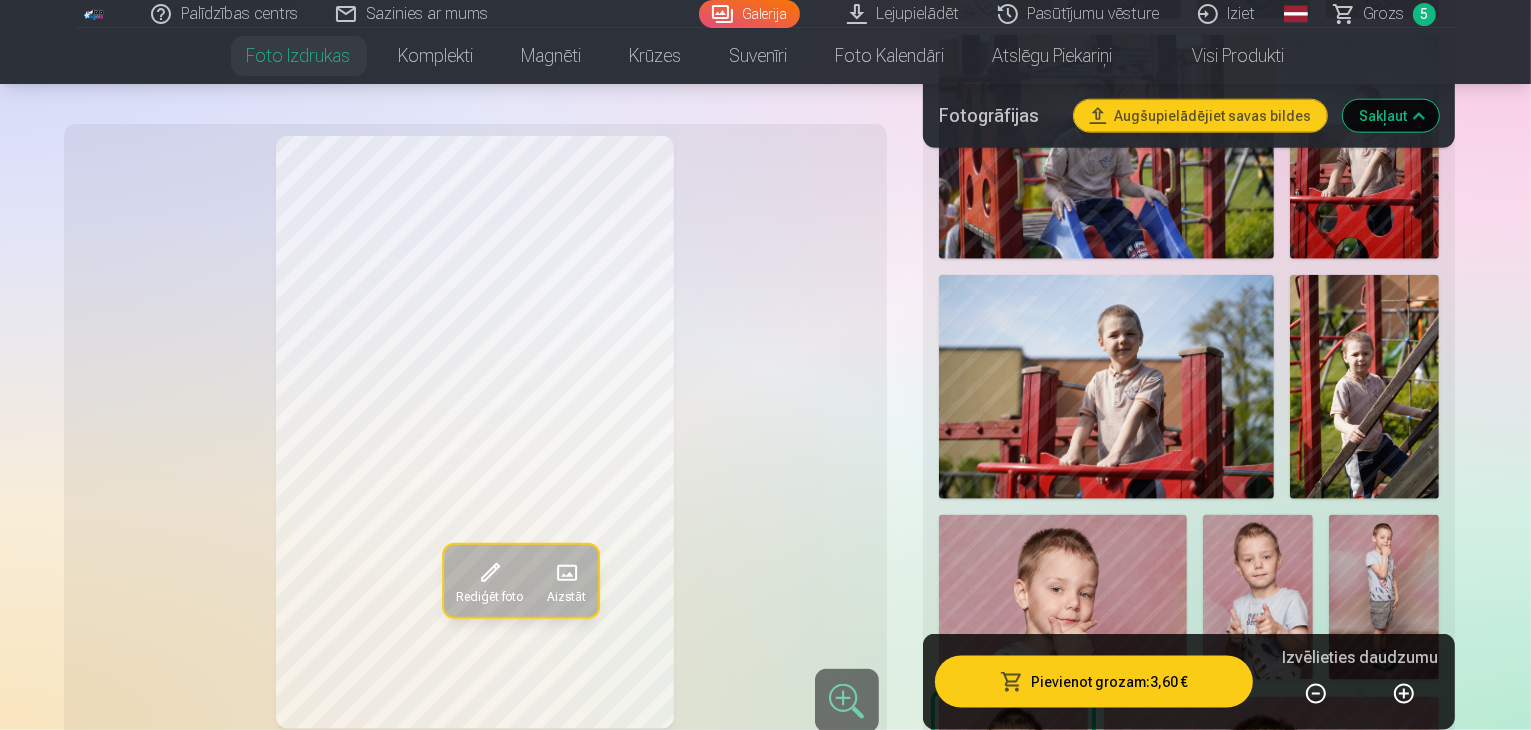 scroll, scrollTop: 2348, scrollLeft: 0, axis: vertical 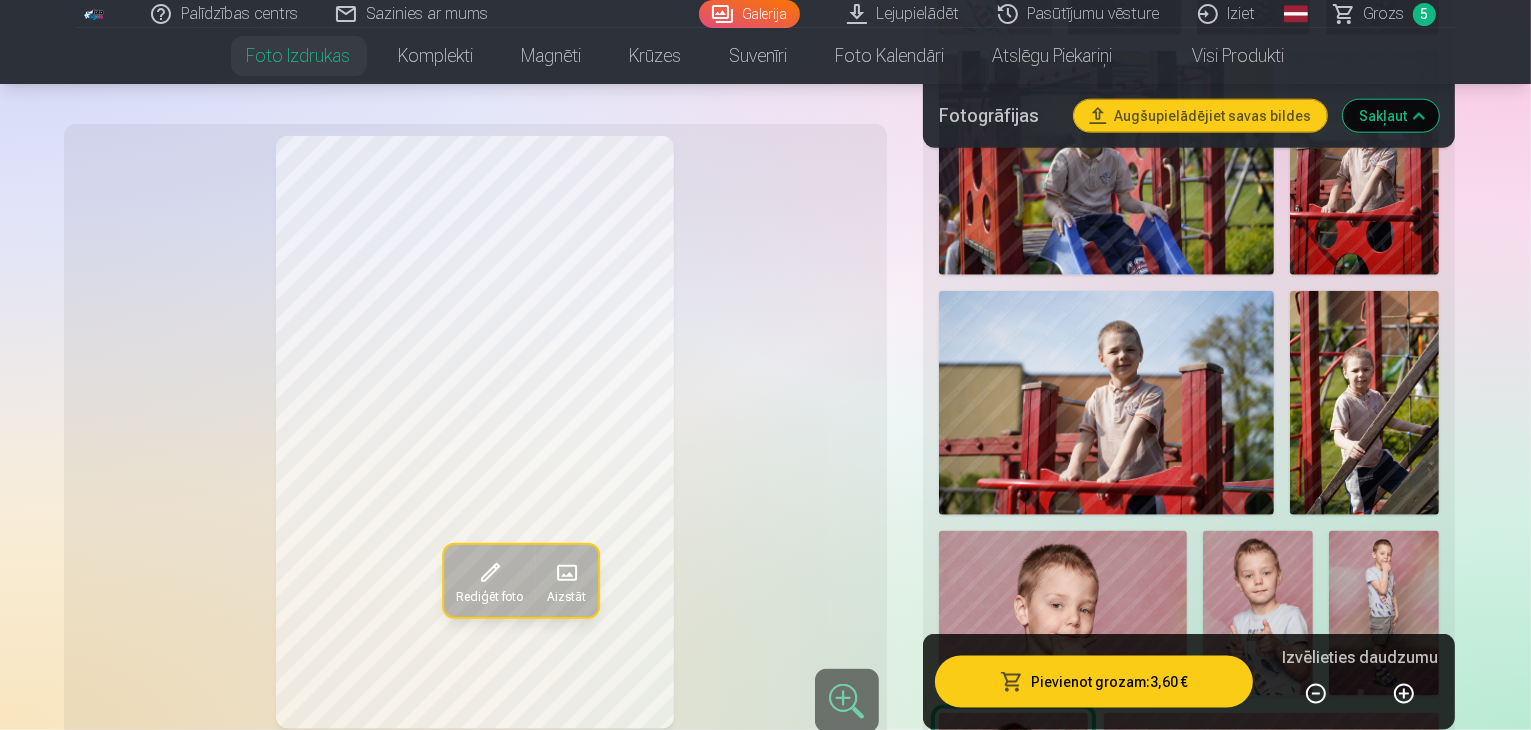 click at bounding box center (1060, 1455) 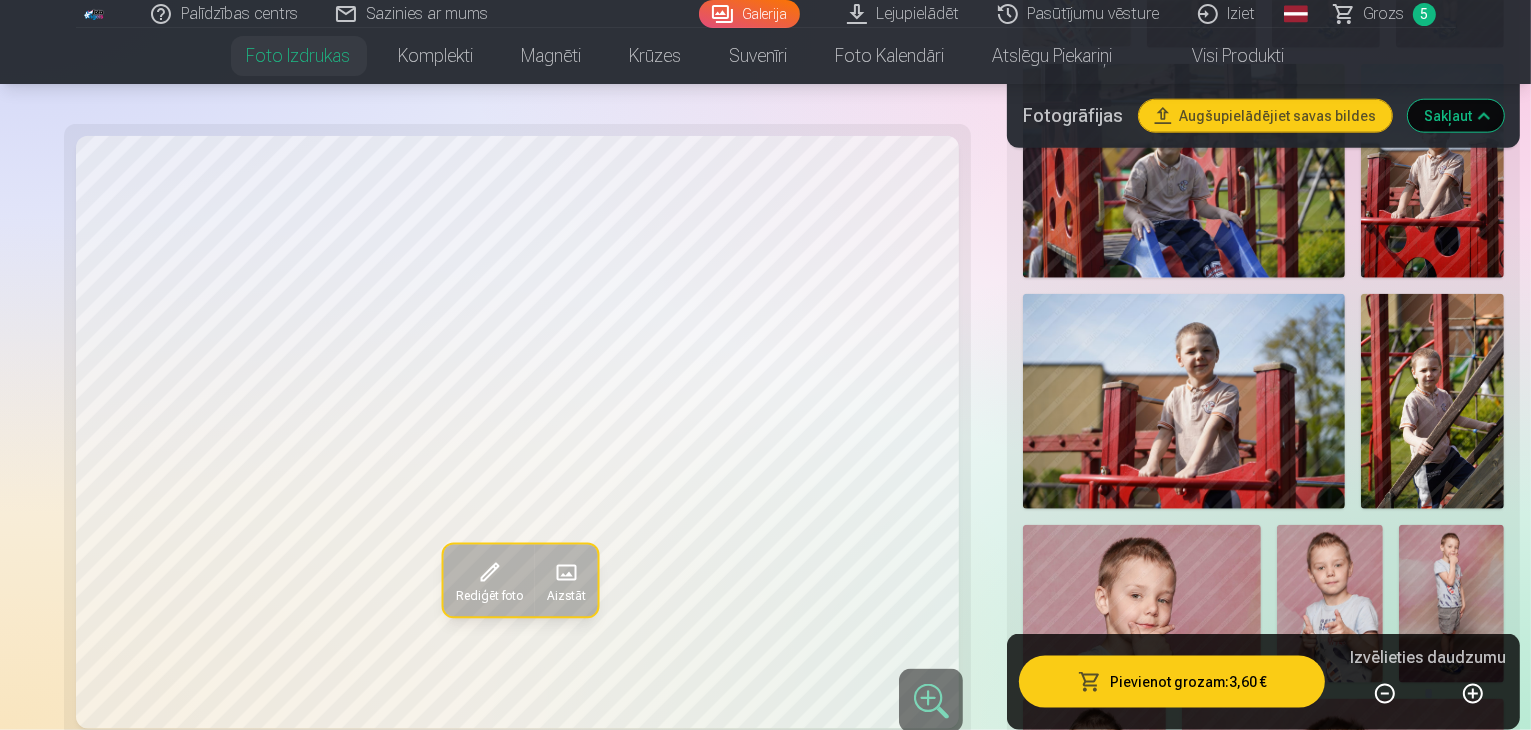 scroll, scrollTop: 2292, scrollLeft: 0, axis: vertical 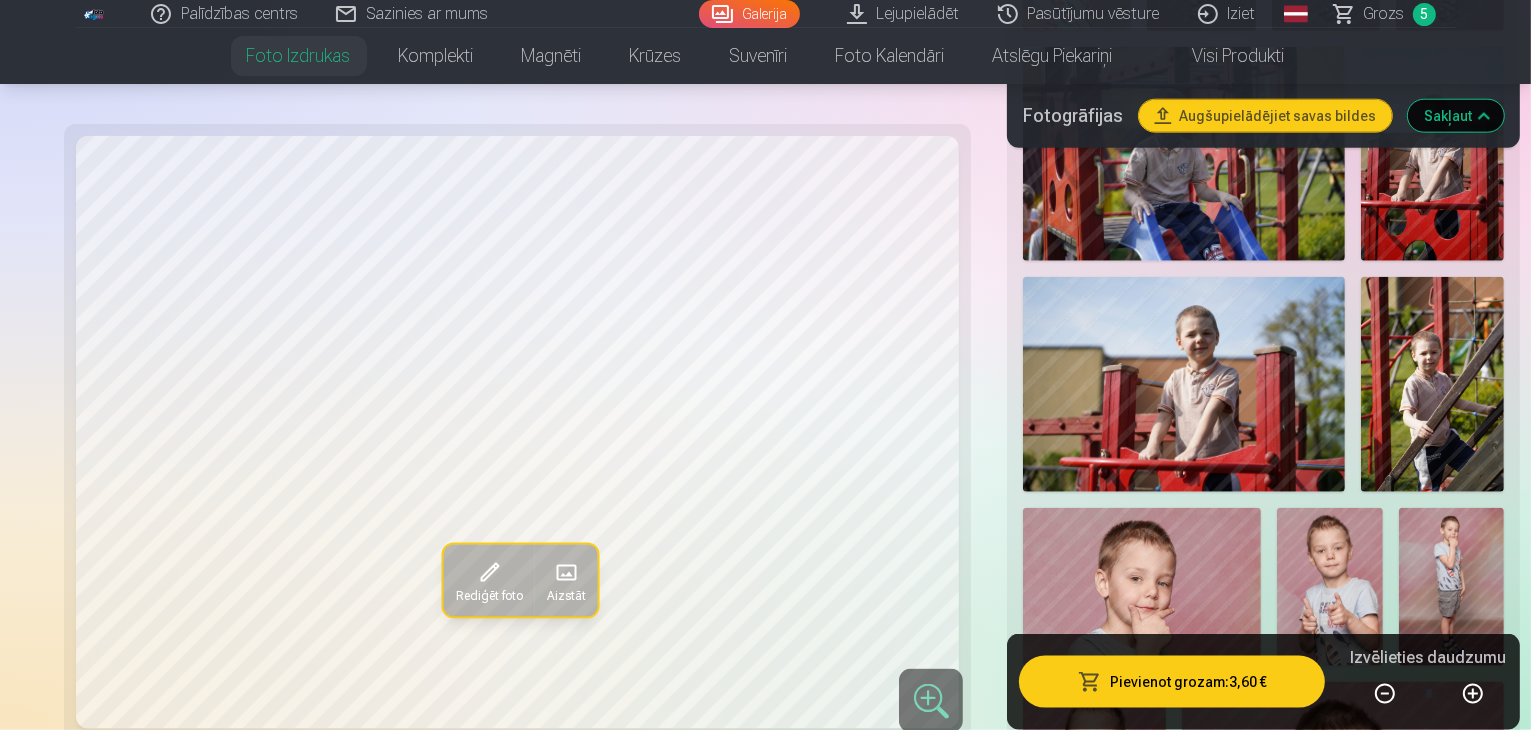 click at bounding box center [1388, 1396] 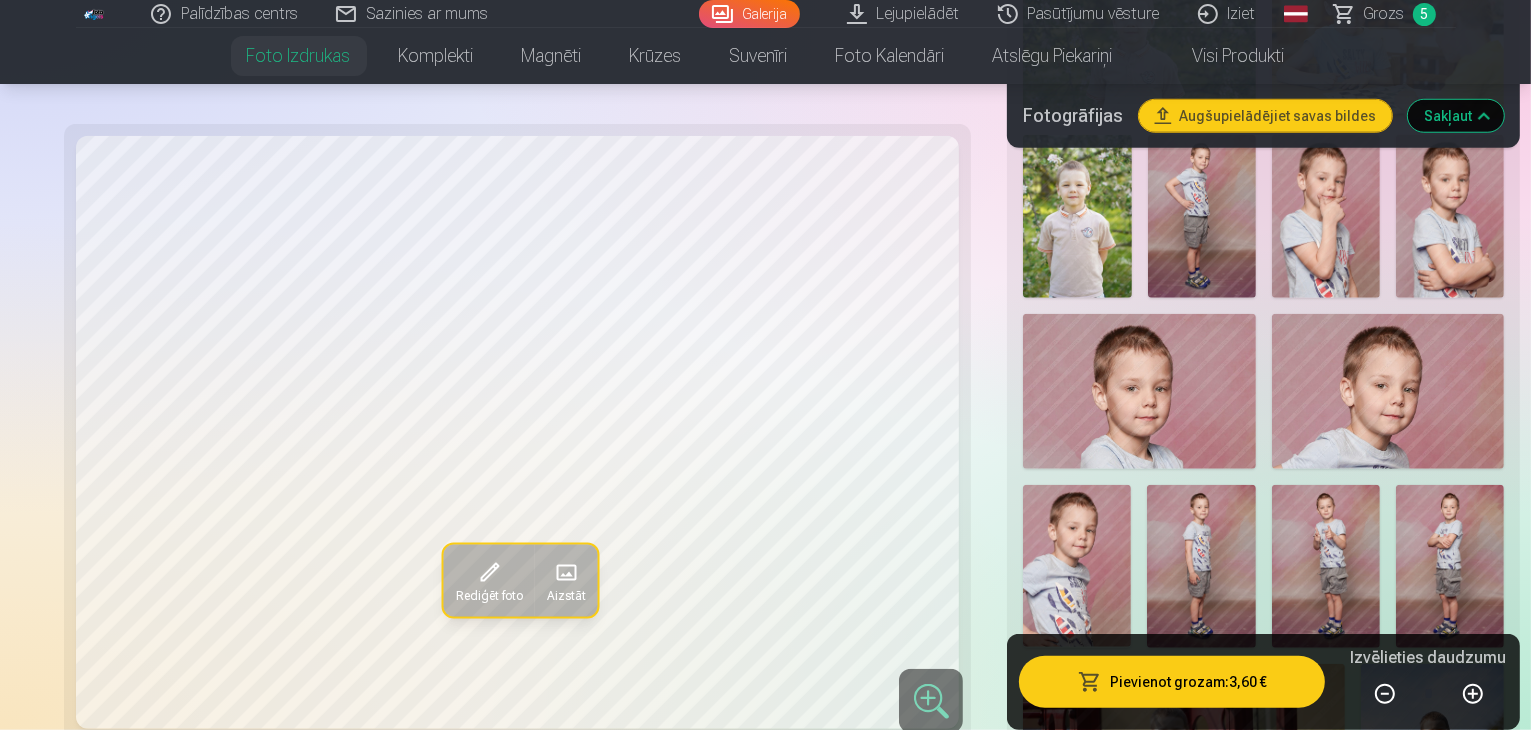 scroll, scrollTop: 1672, scrollLeft: 0, axis: vertical 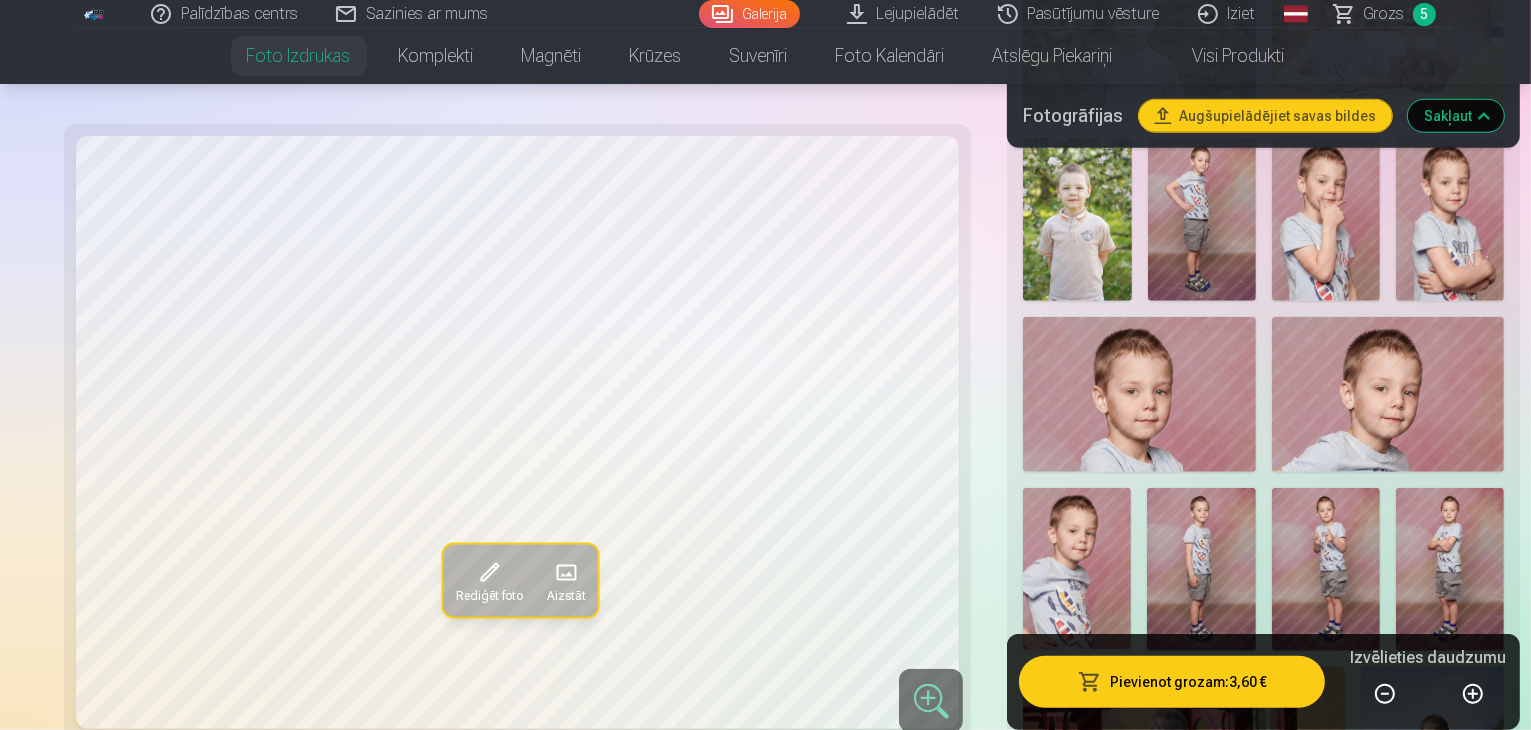 click at bounding box center (1184, 1004) 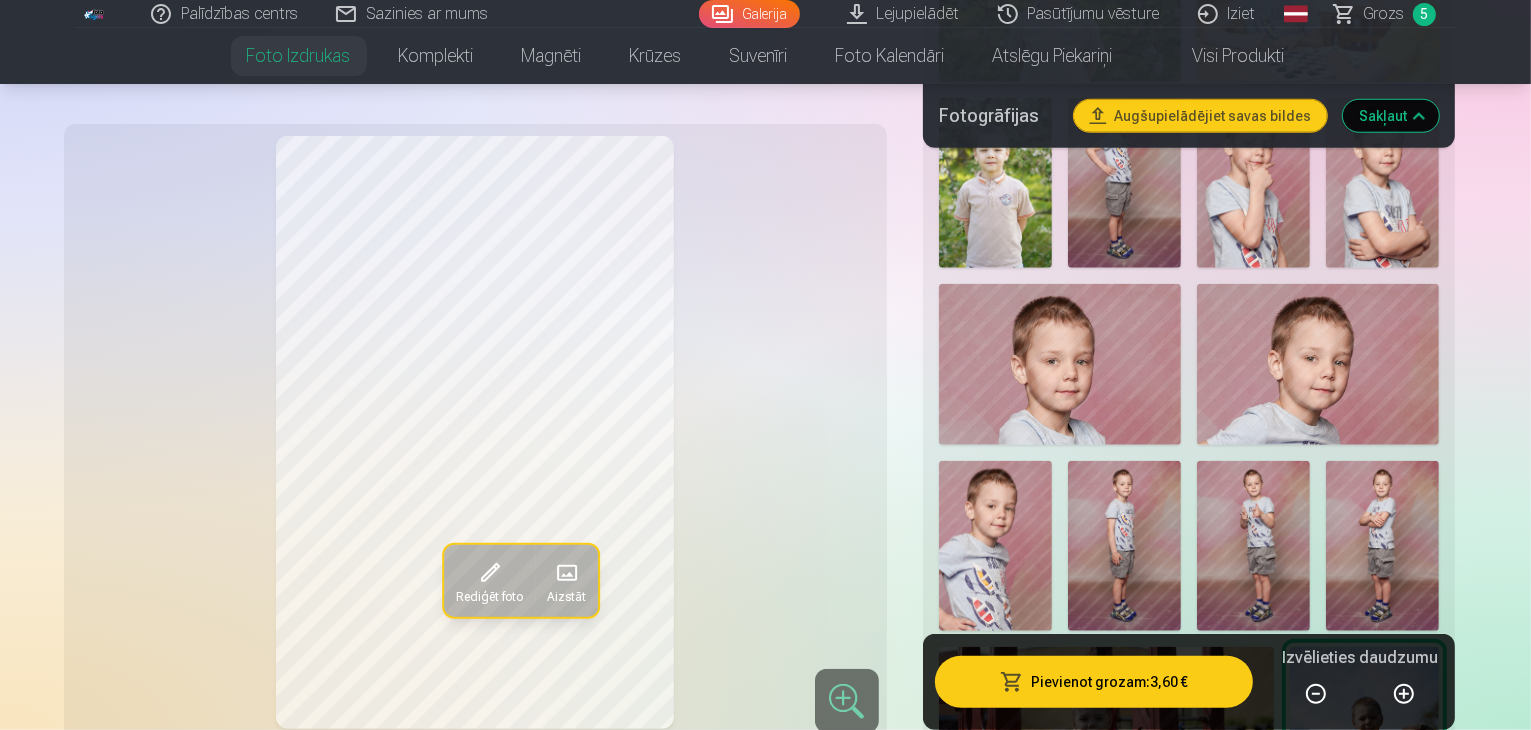 scroll, scrollTop: 1755, scrollLeft: 0, axis: vertical 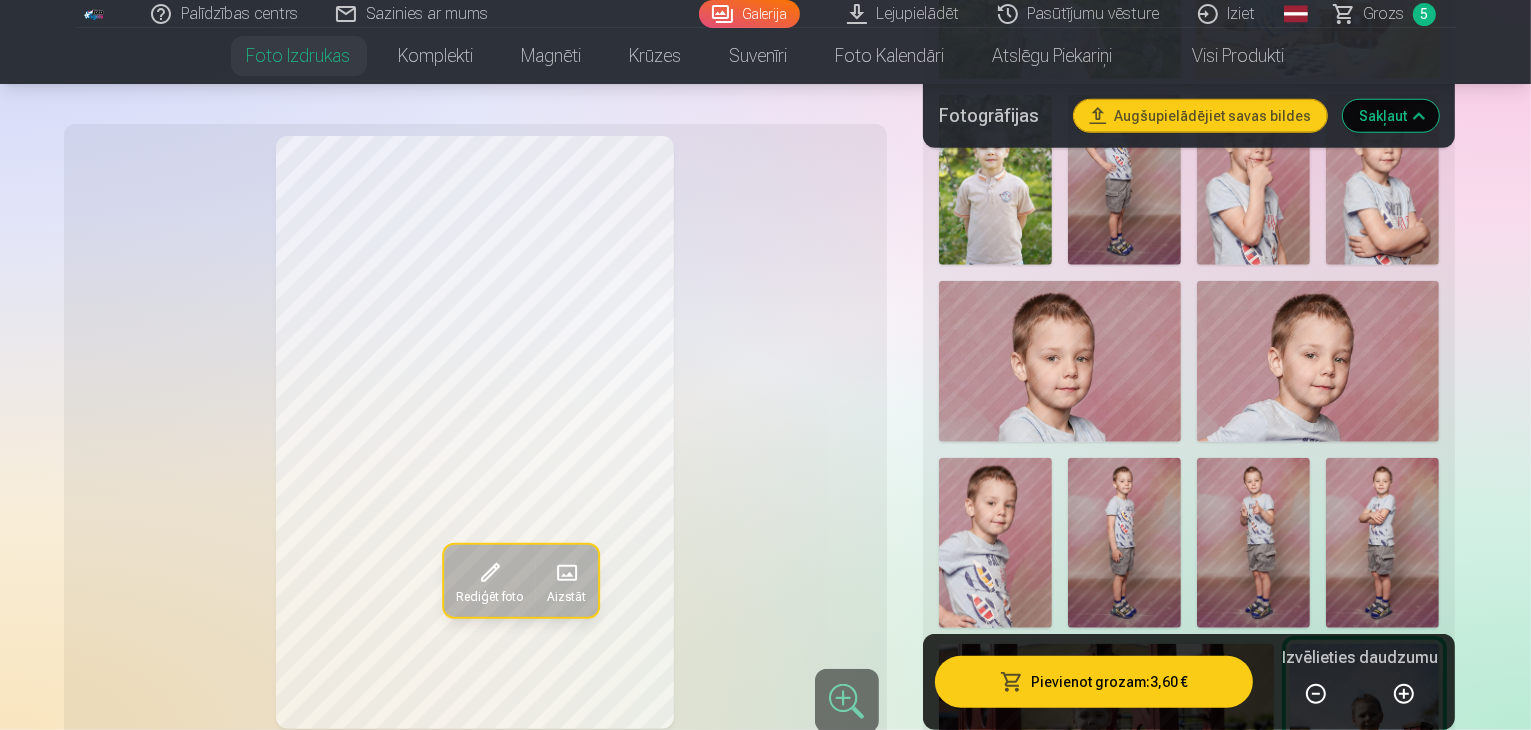 click at bounding box center [1364, 996] 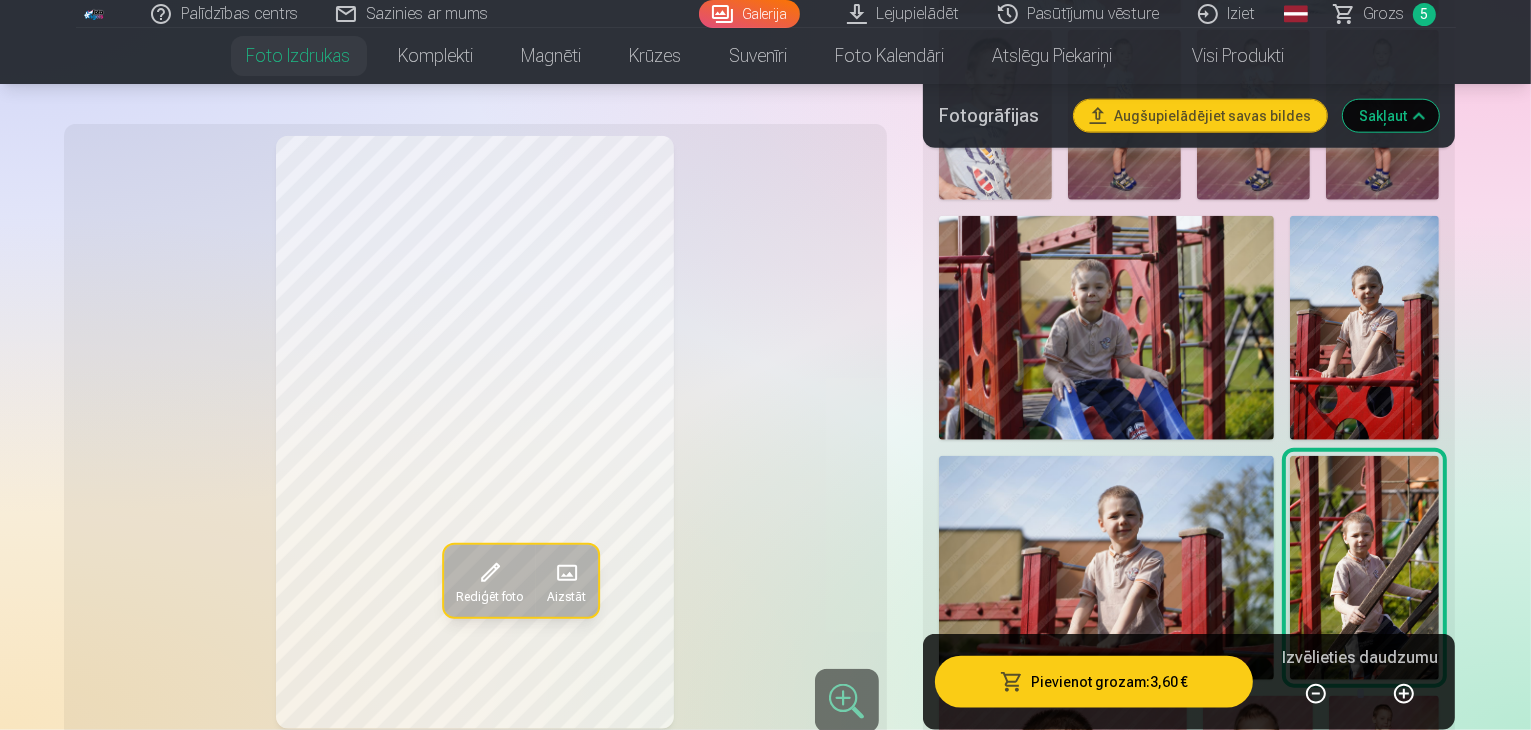scroll, scrollTop: 2222, scrollLeft: 0, axis: vertical 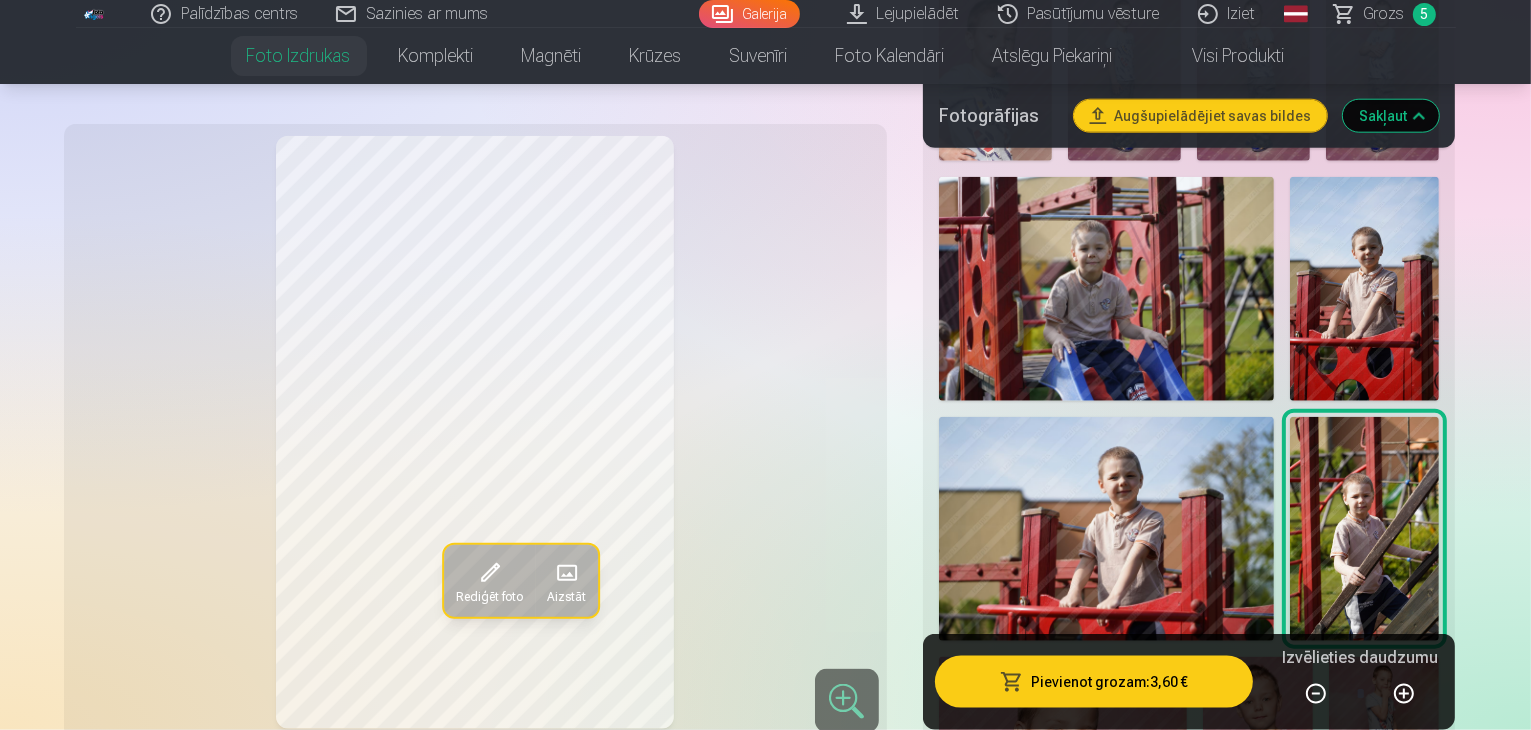 click at bounding box center (1060, 1581) 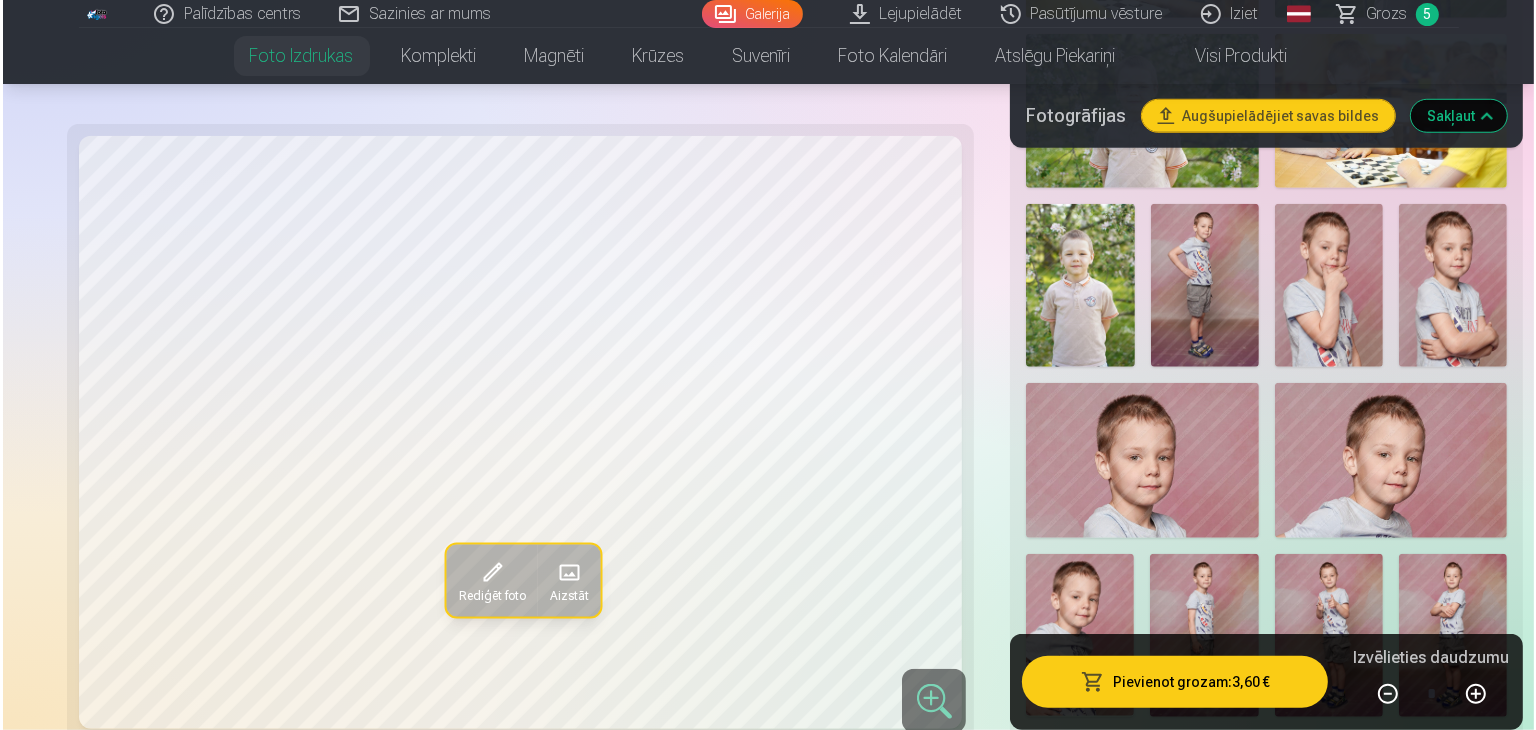 scroll, scrollTop: 1607, scrollLeft: 0, axis: vertical 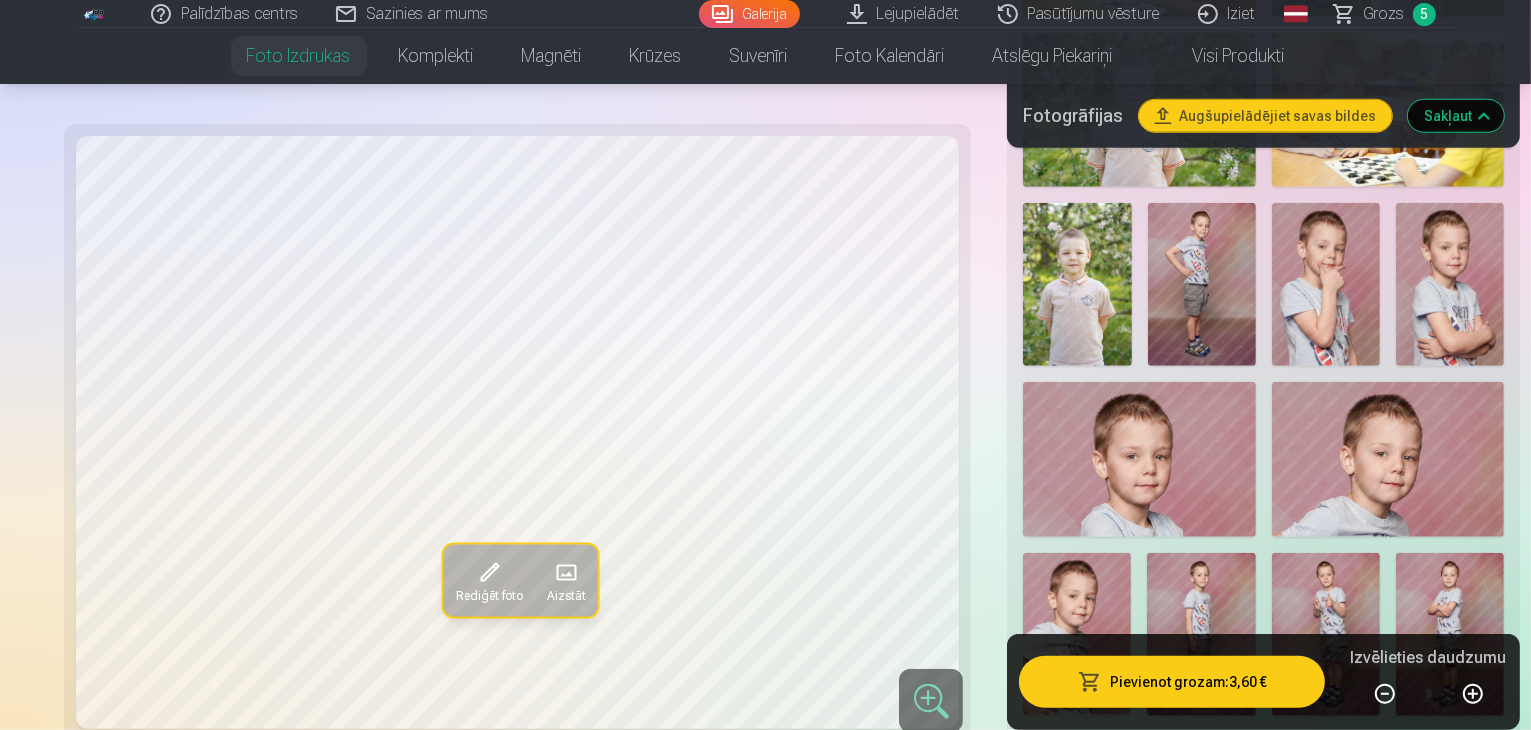 click at bounding box center [1184, 1069] 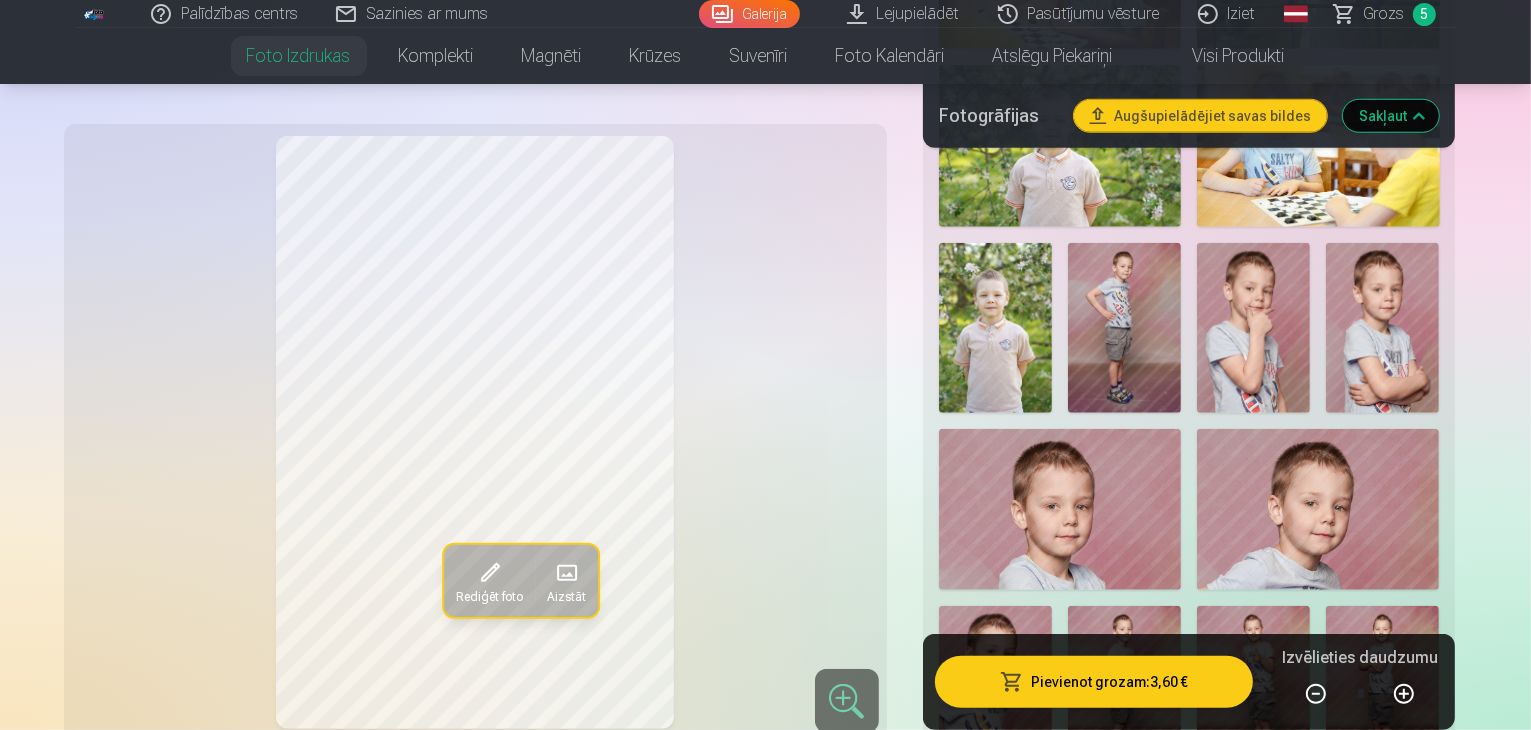 click at bounding box center (1107, 1144) 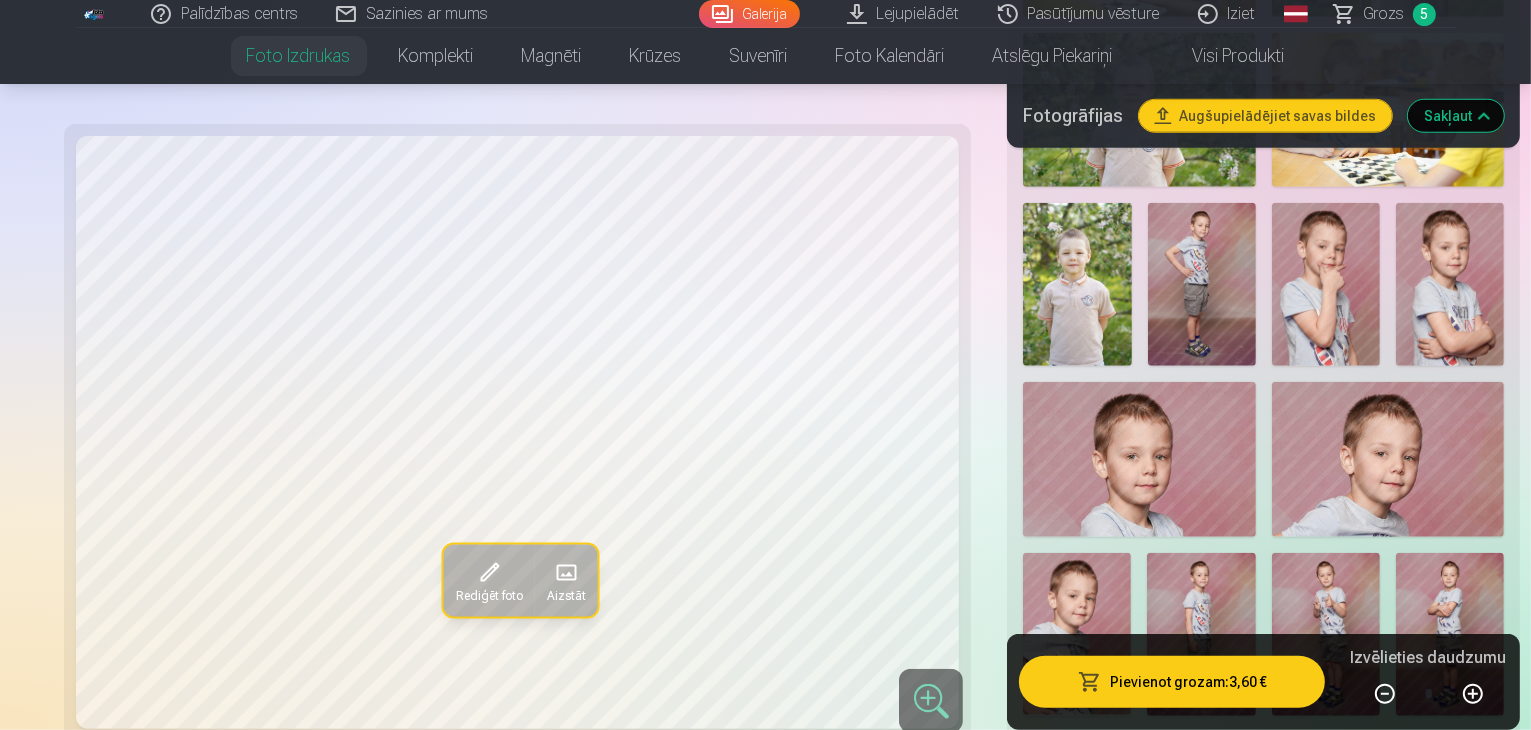 click at bounding box center [1432, 1069] 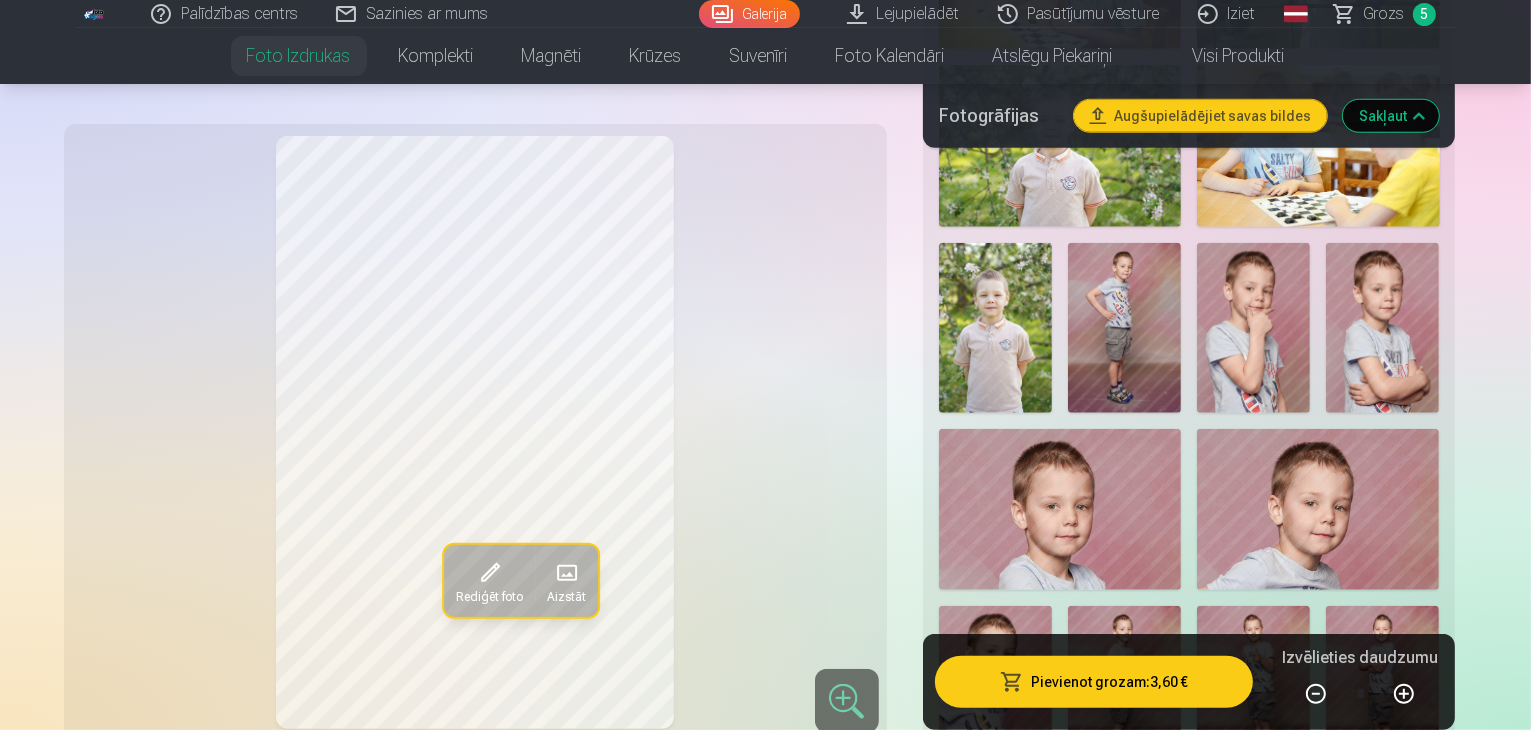 click at bounding box center [1364, 904] 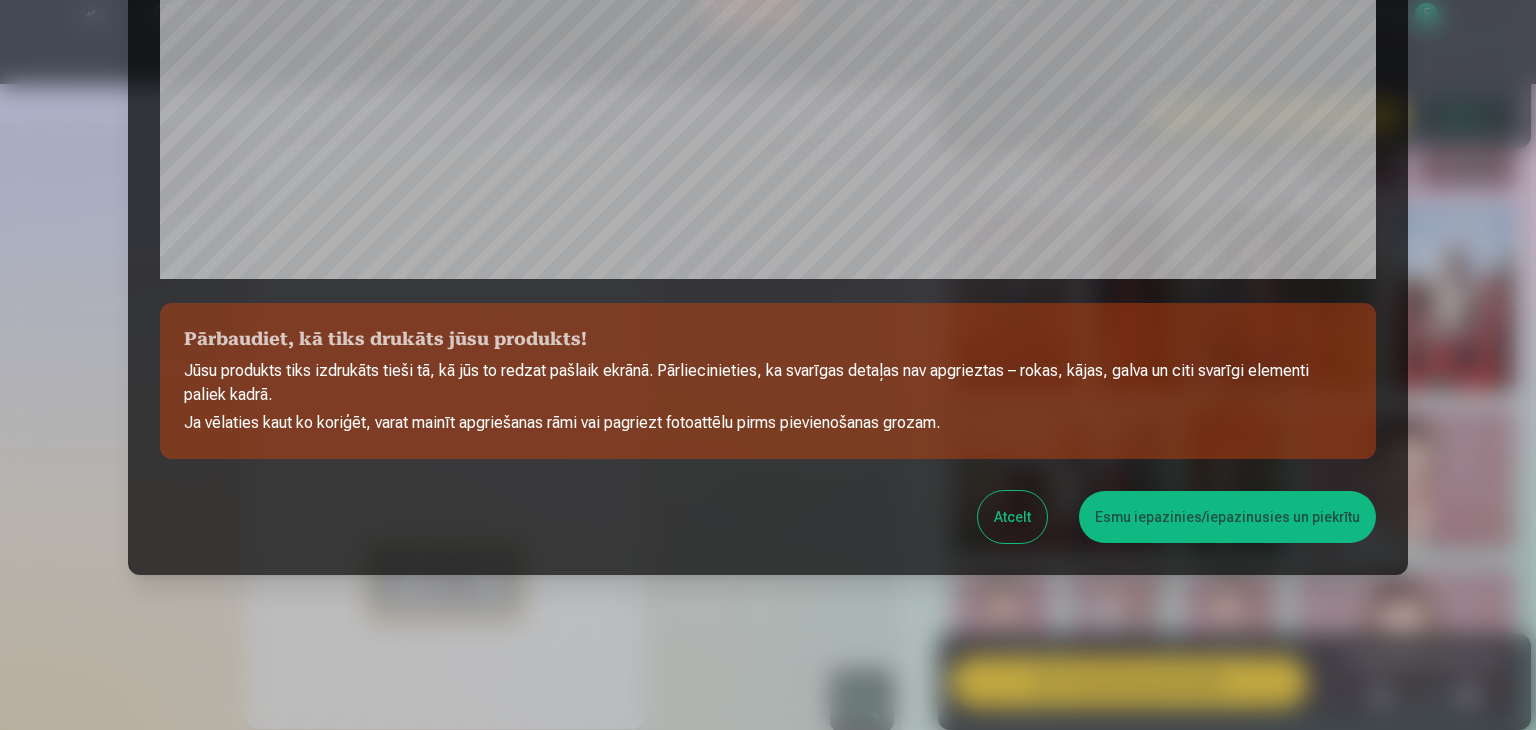 scroll, scrollTop: 710, scrollLeft: 0, axis: vertical 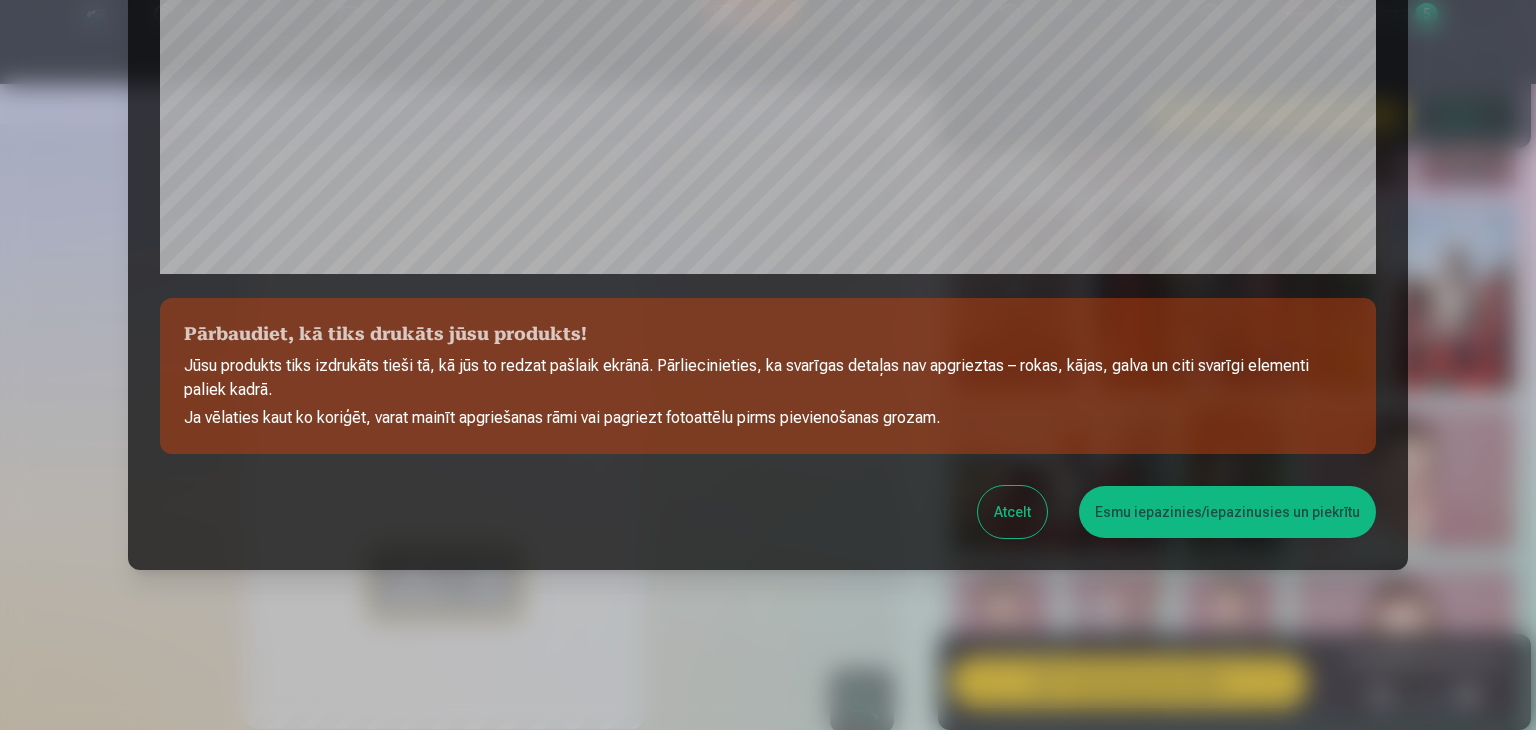 click on "Esmu iepazinies/iepazinusies un piekrītu" at bounding box center (1227, 512) 